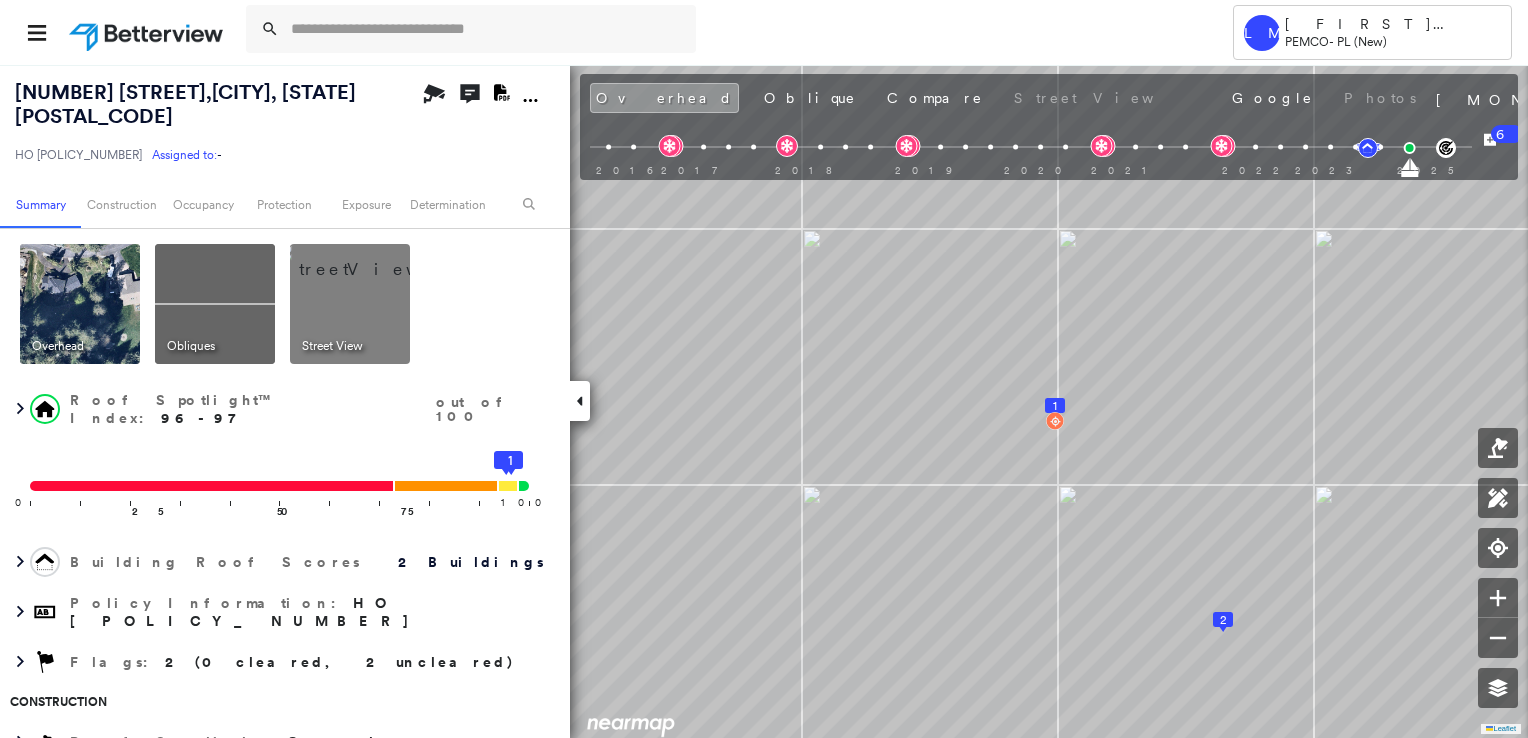 scroll, scrollTop: 0, scrollLeft: 0, axis: both 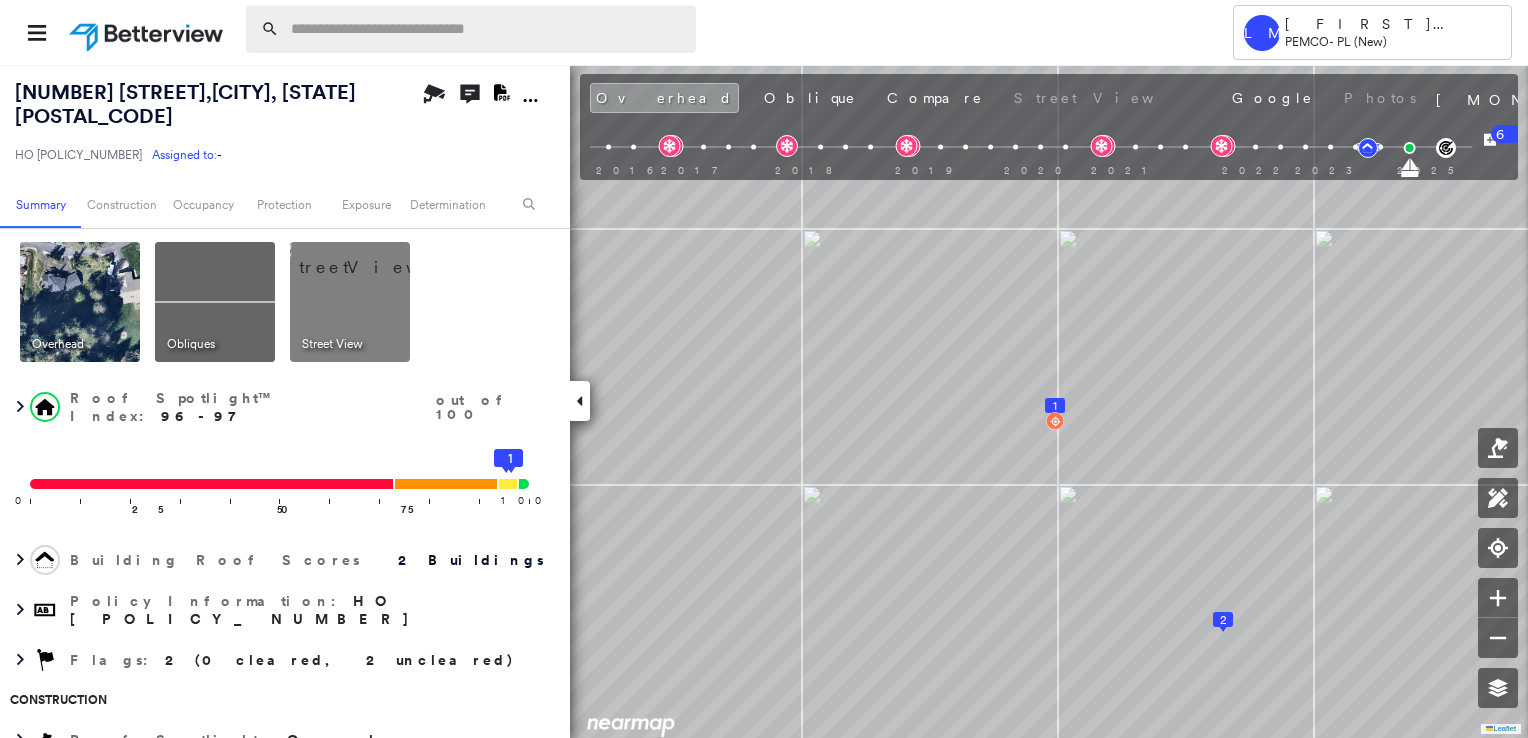 click at bounding box center [487, 29] 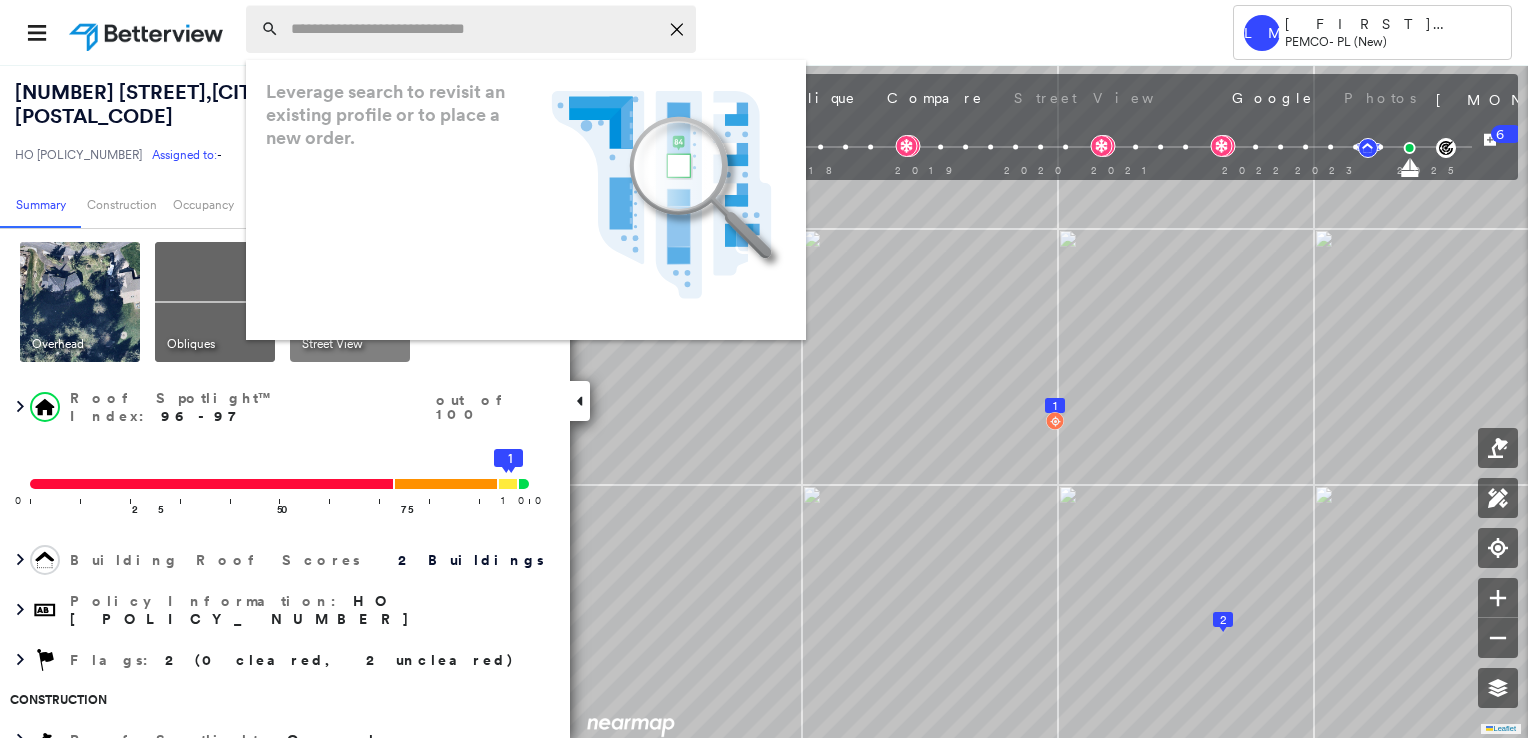 paste on "**********" 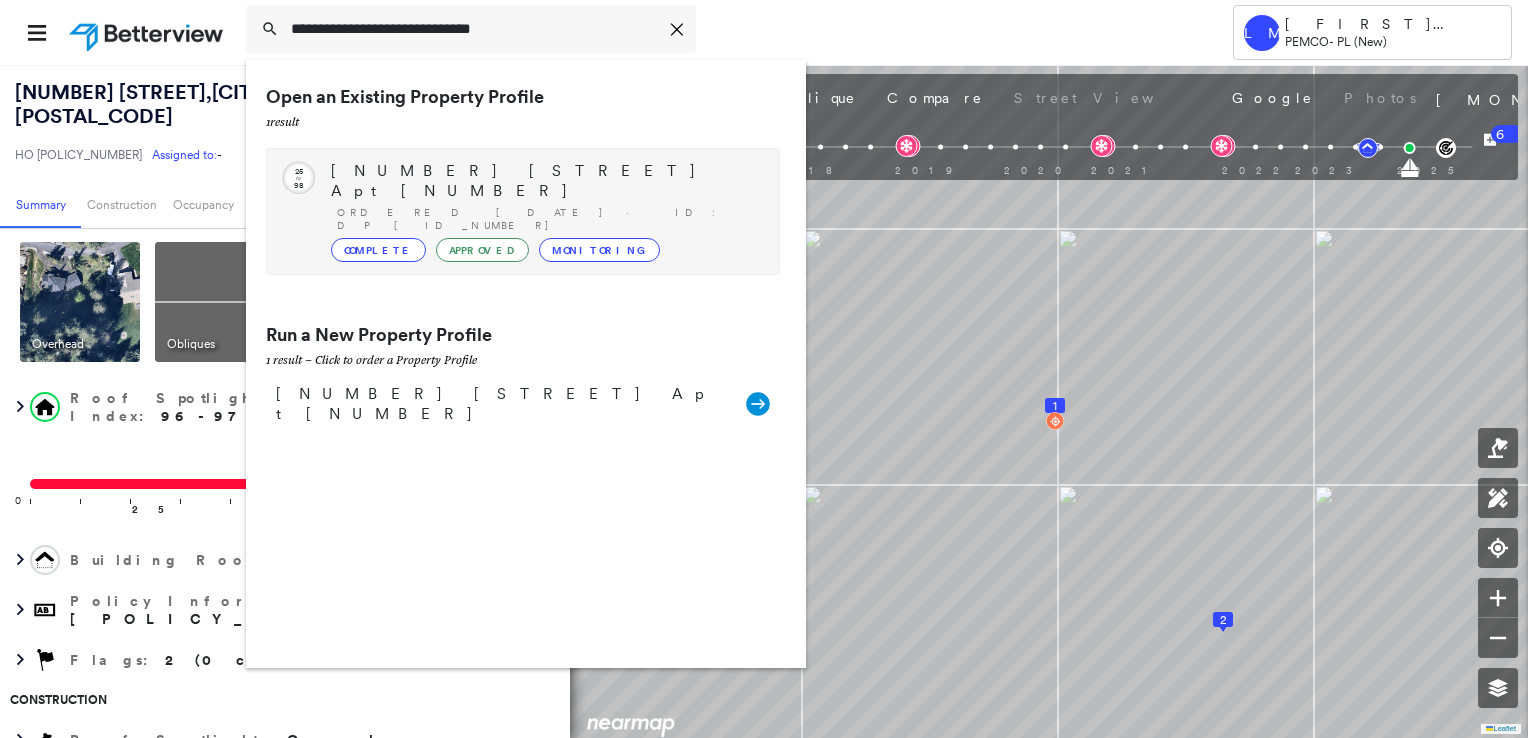 type on "**********" 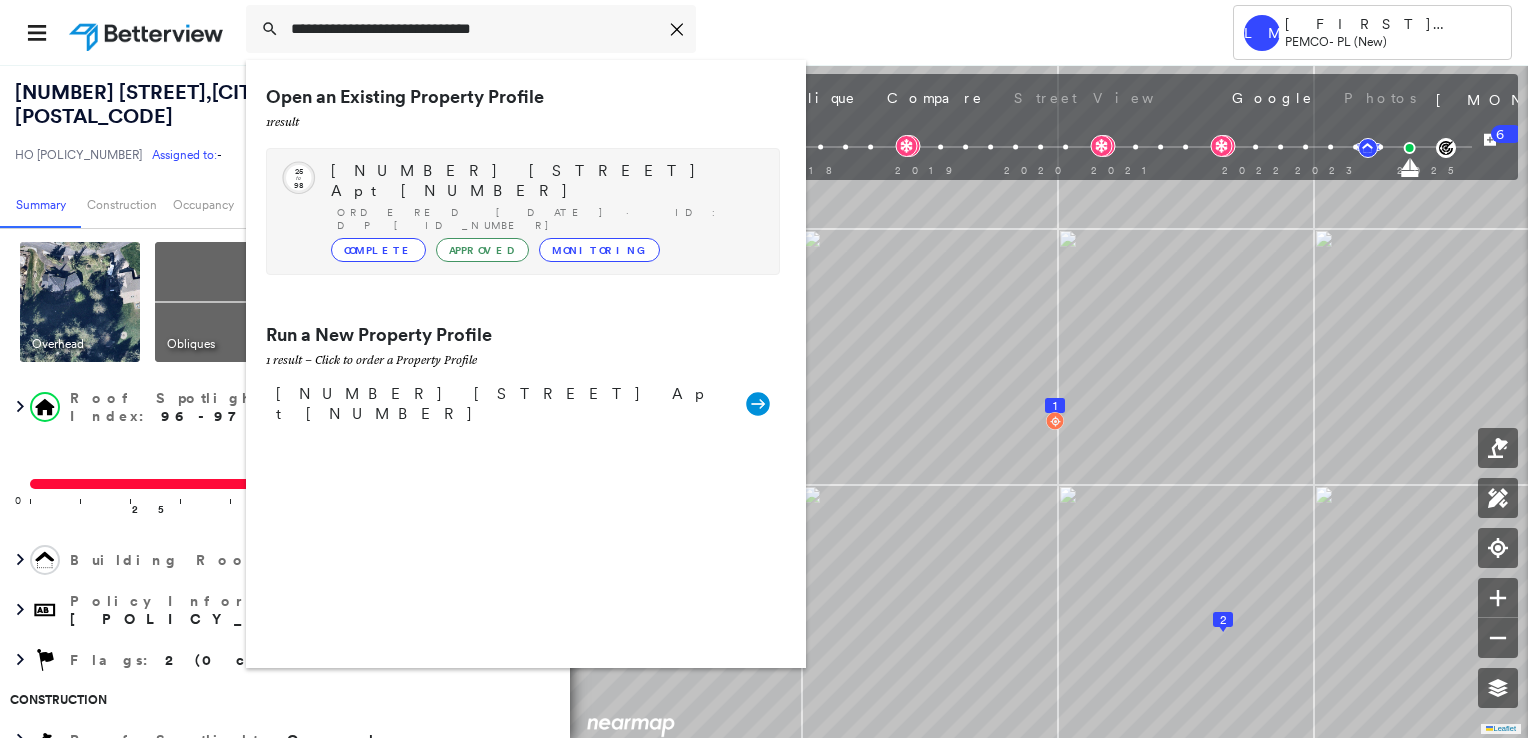 click on "[NUMBER] [STREET] Apt [NUMBER]" at bounding box center (545, 181) 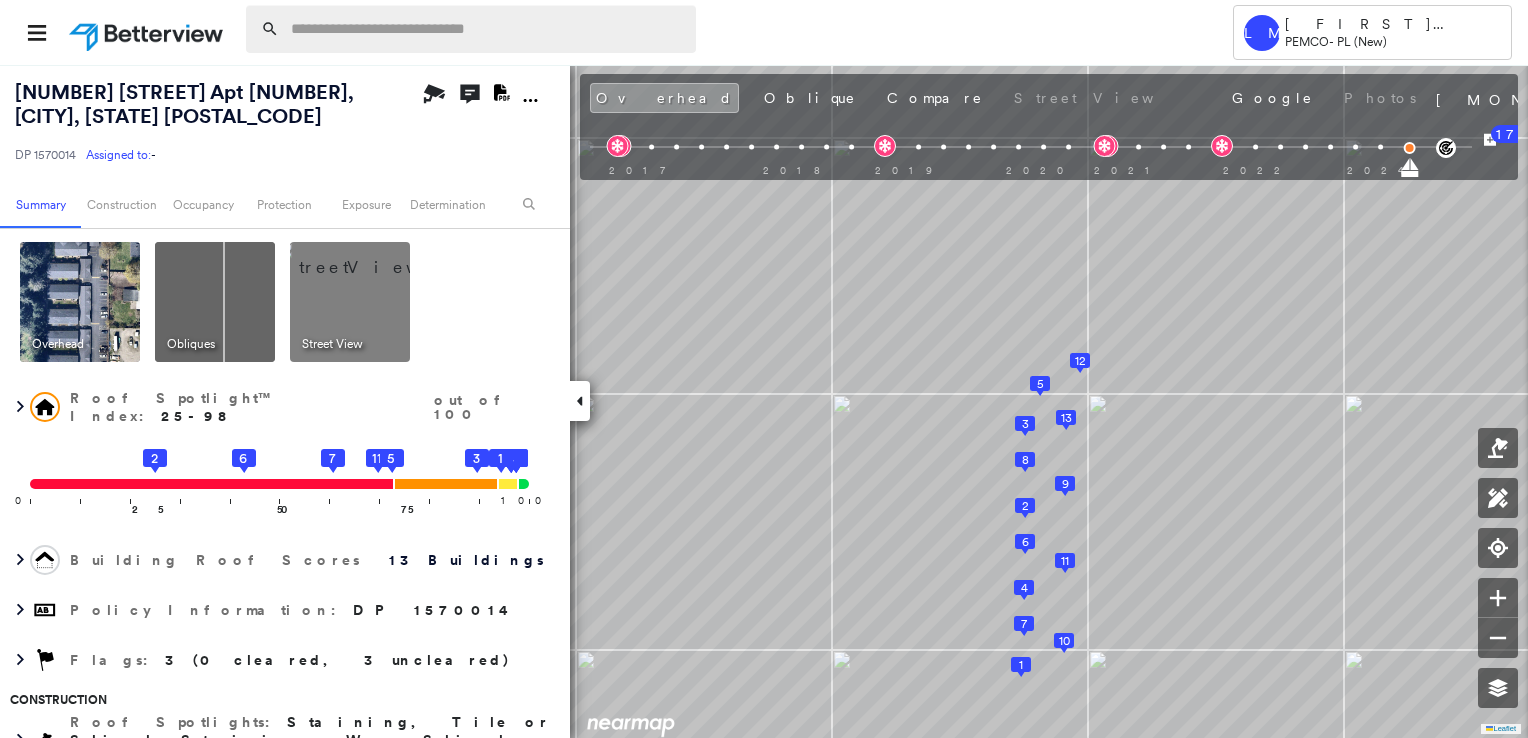 click at bounding box center (487, 29) 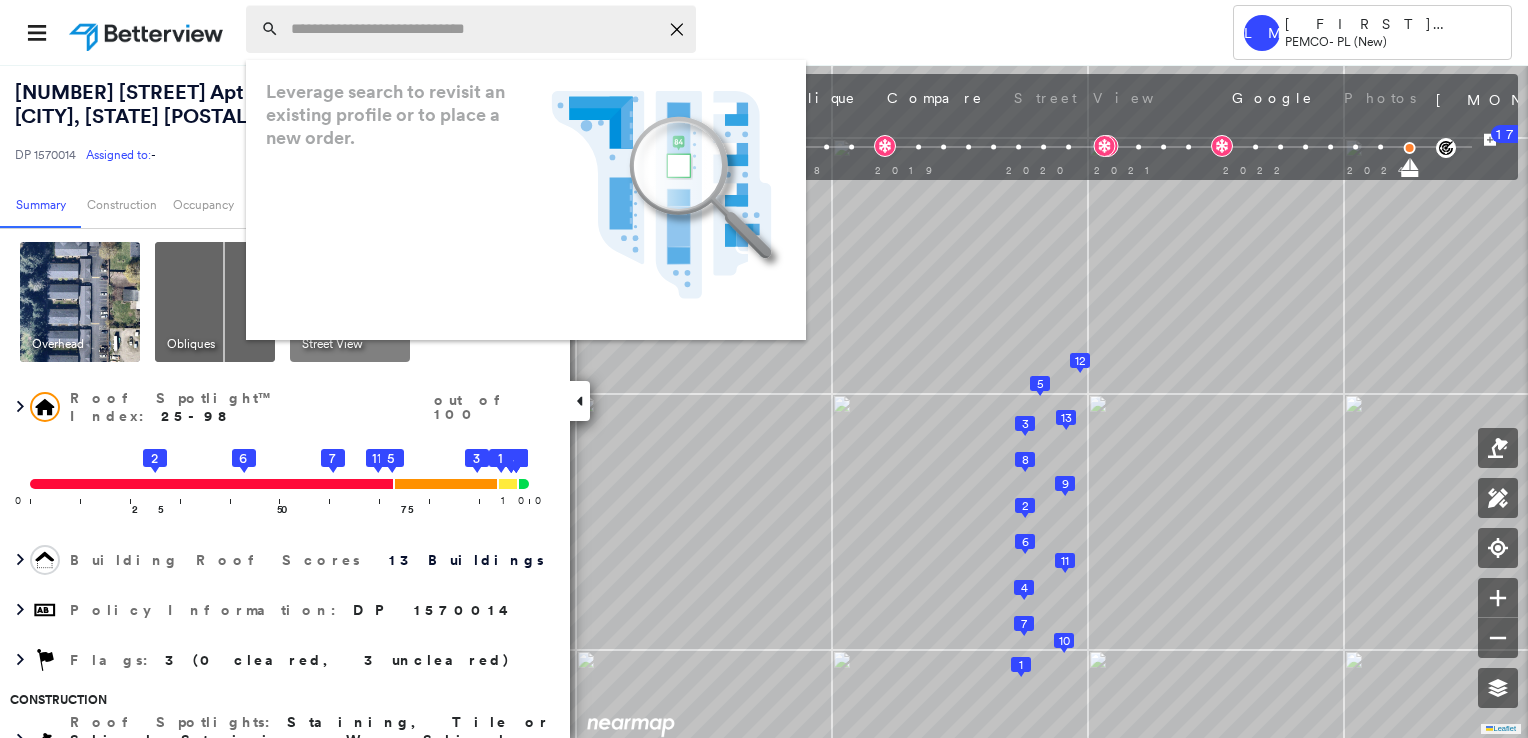 paste on "**********" 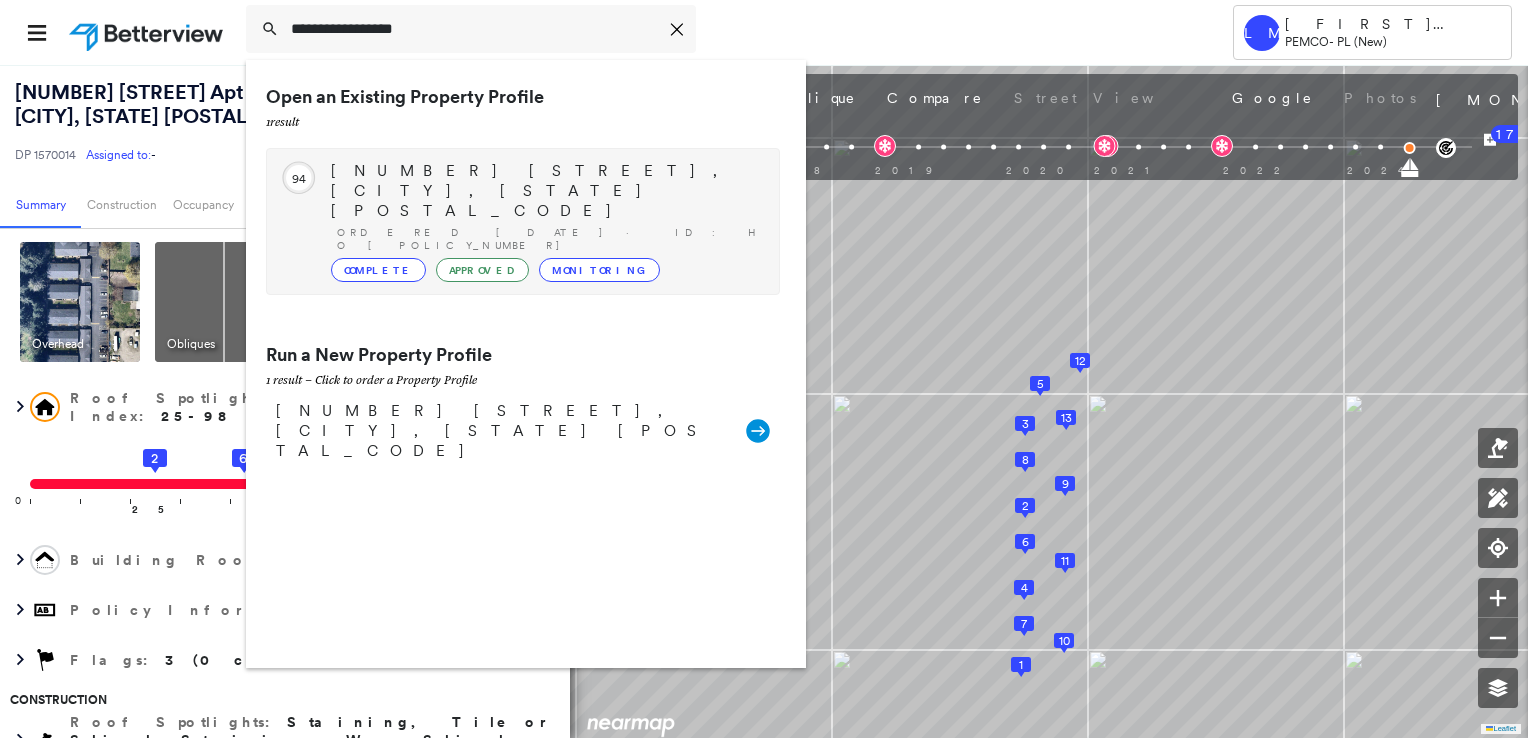 type on "**********" 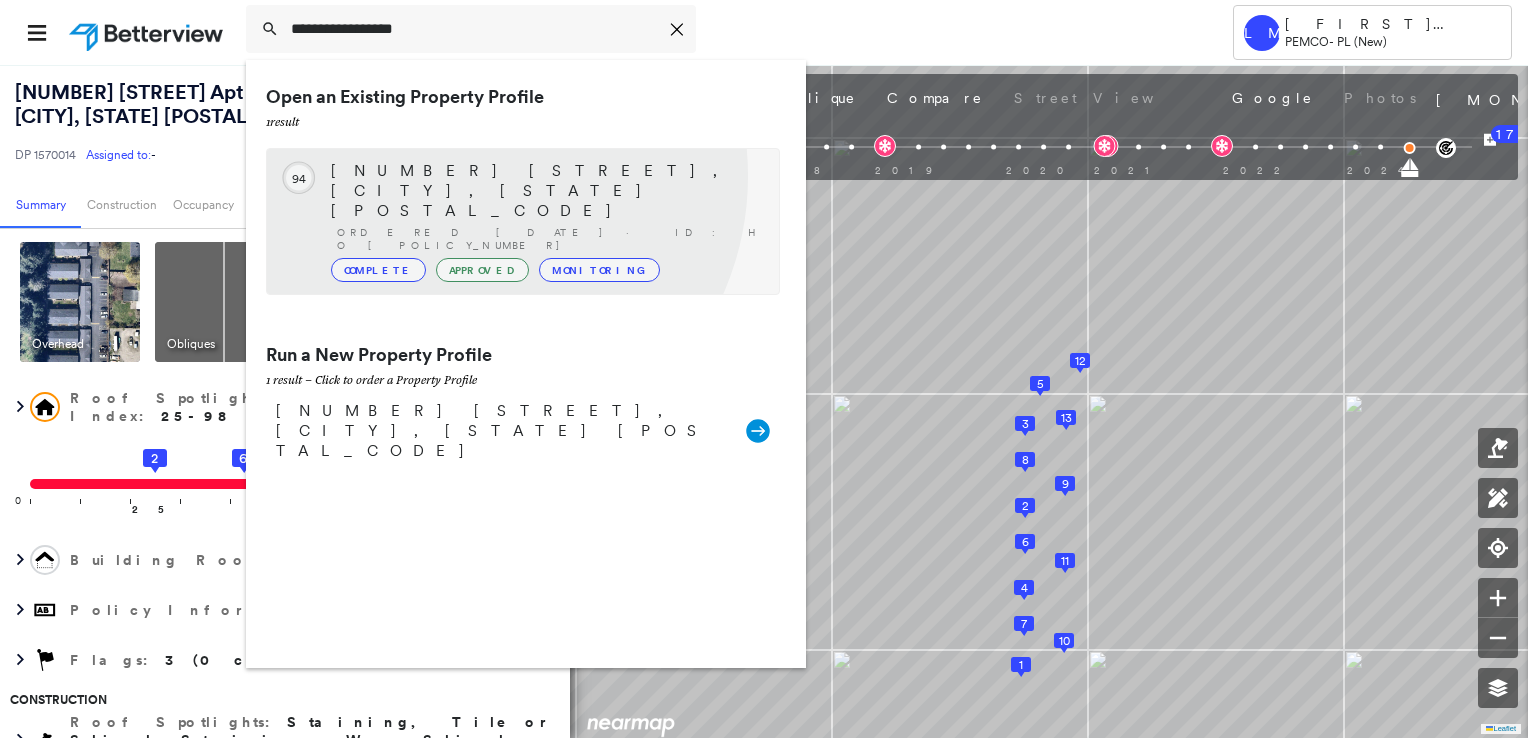 click on "[NUMBER] [STREET], [CITY], [STATE] [POSTAL_CODE]" at bounding box center (545, 191) 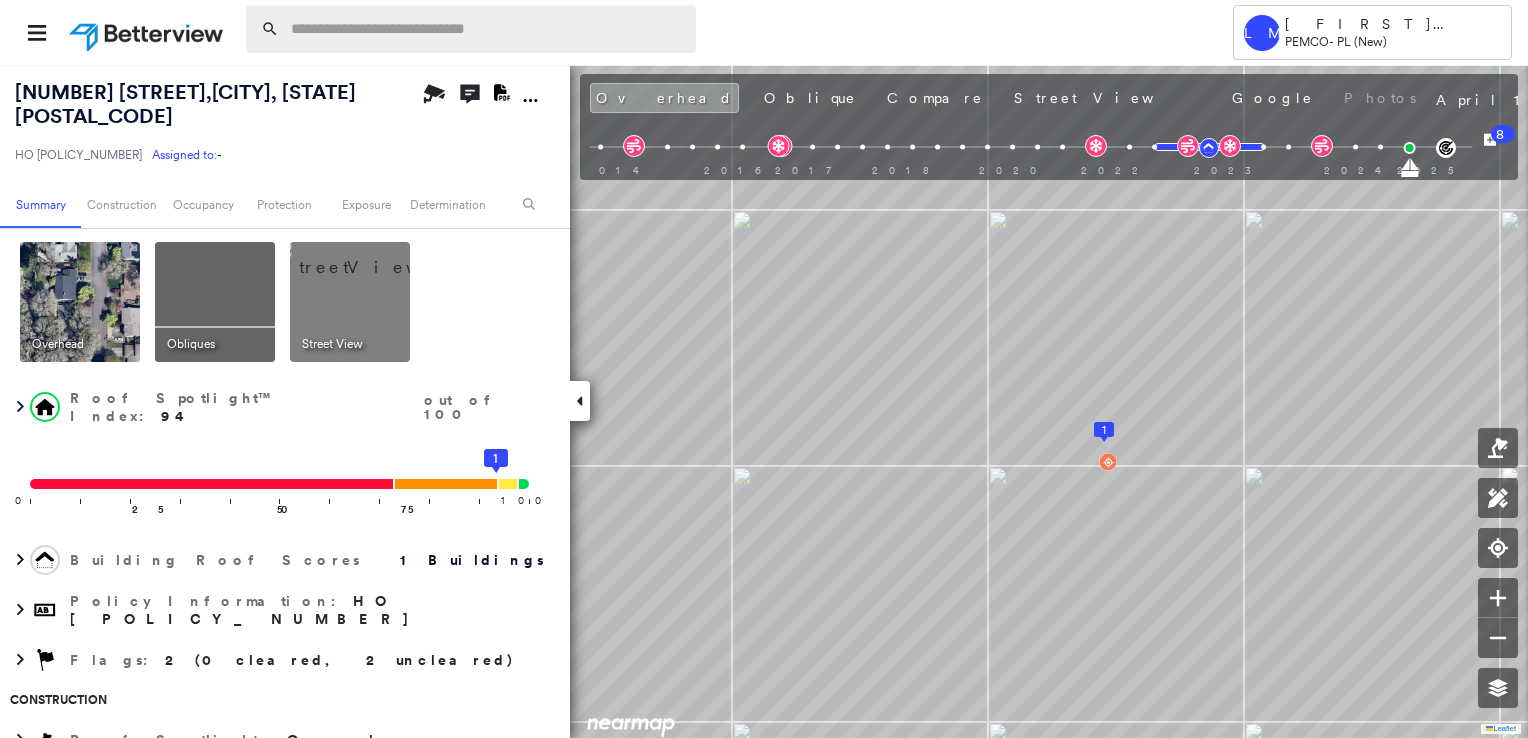 click at bounding box center [487, 29] 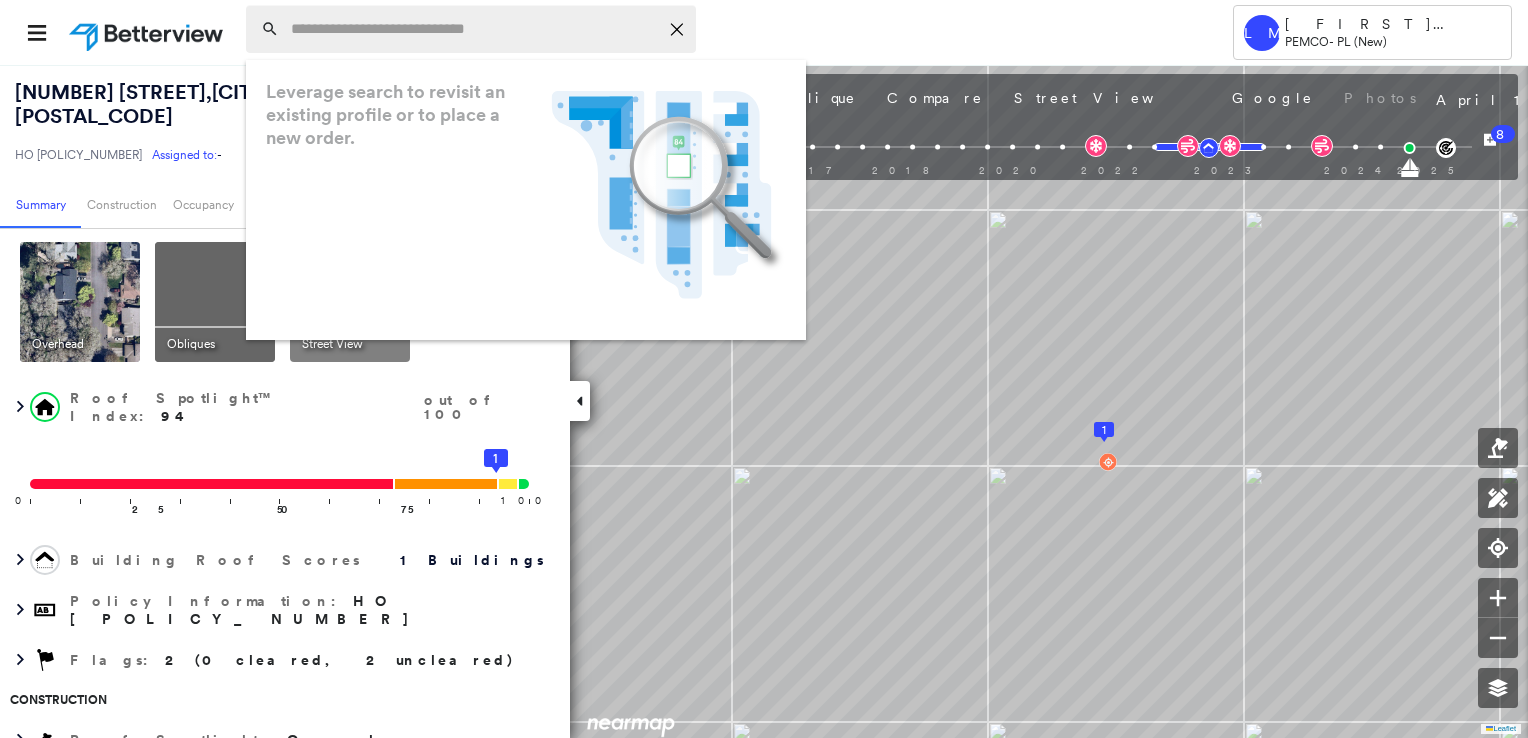 paste on "**********" 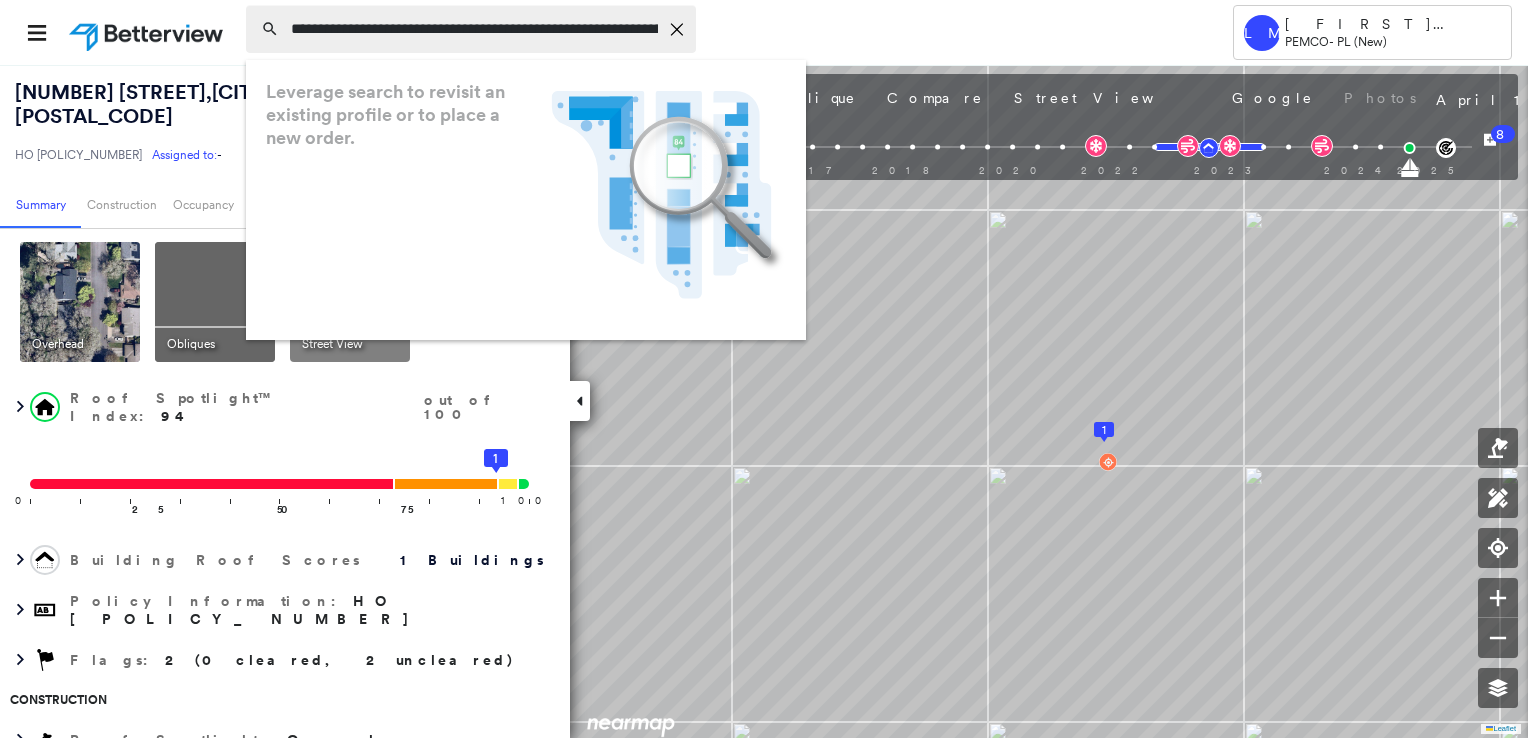 scroll, scrollTop: 0, scrollLeft: 163, axis: horizontal 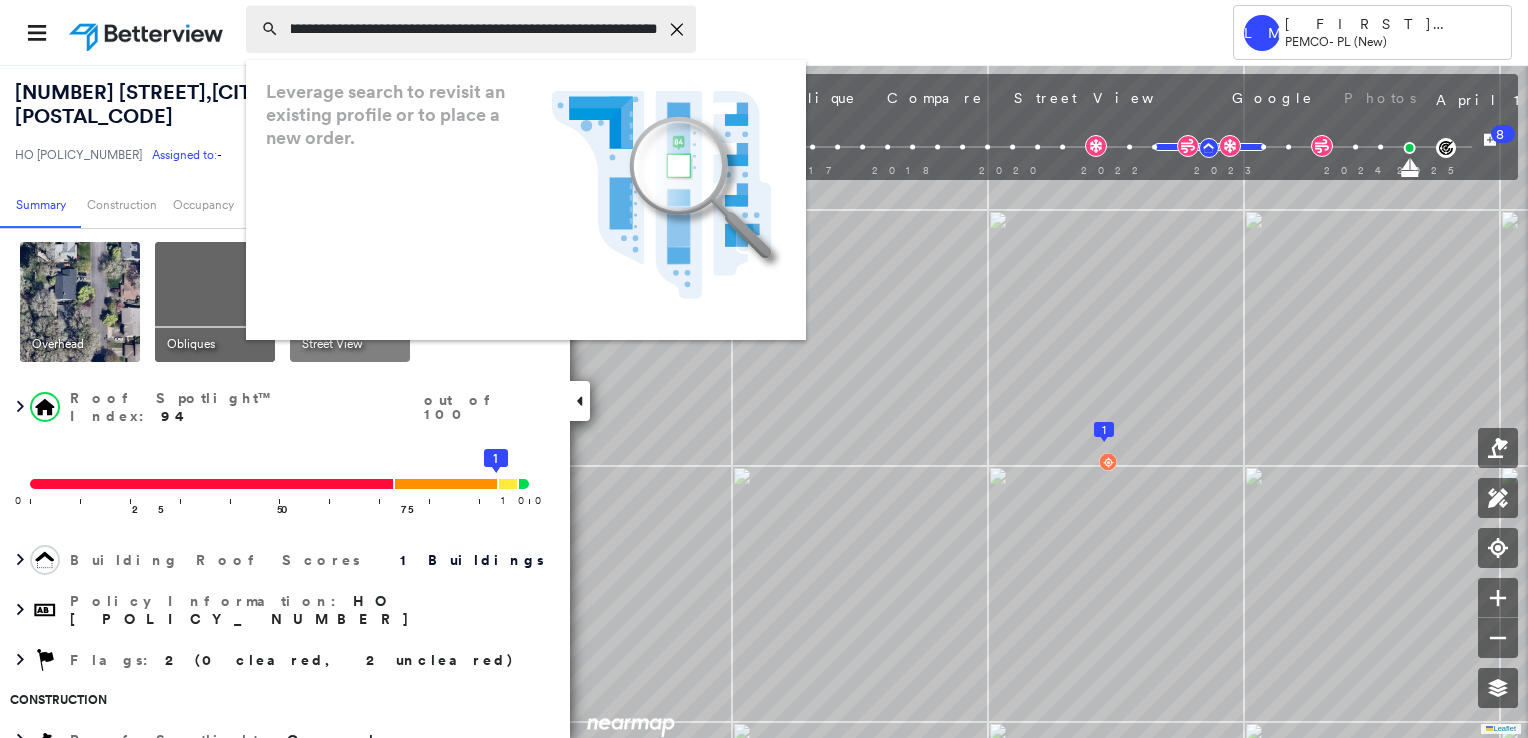 type on "**********" 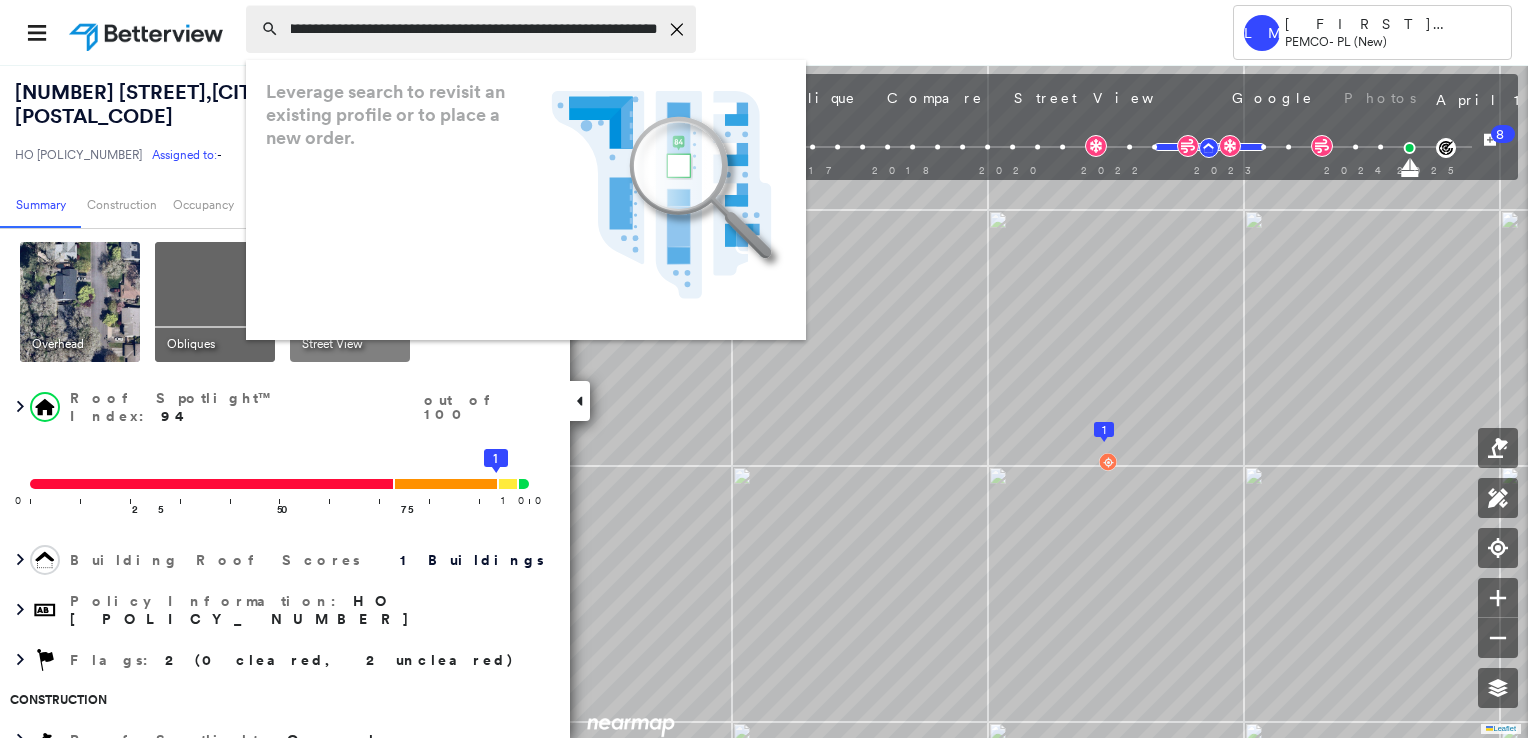click on "Icon_Closemodal" 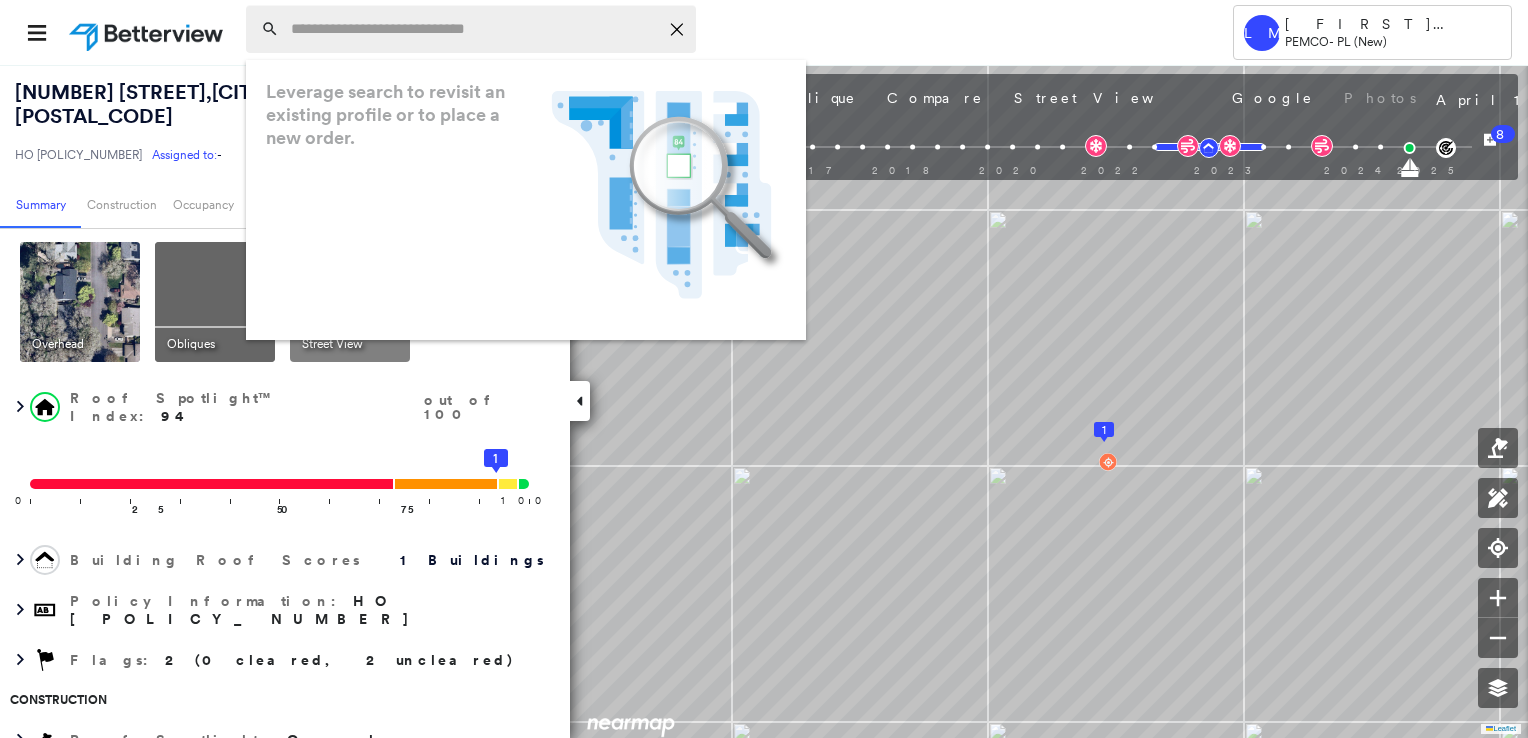 scroll, scrollTop: 0, scrollLeft: 0, axis: both 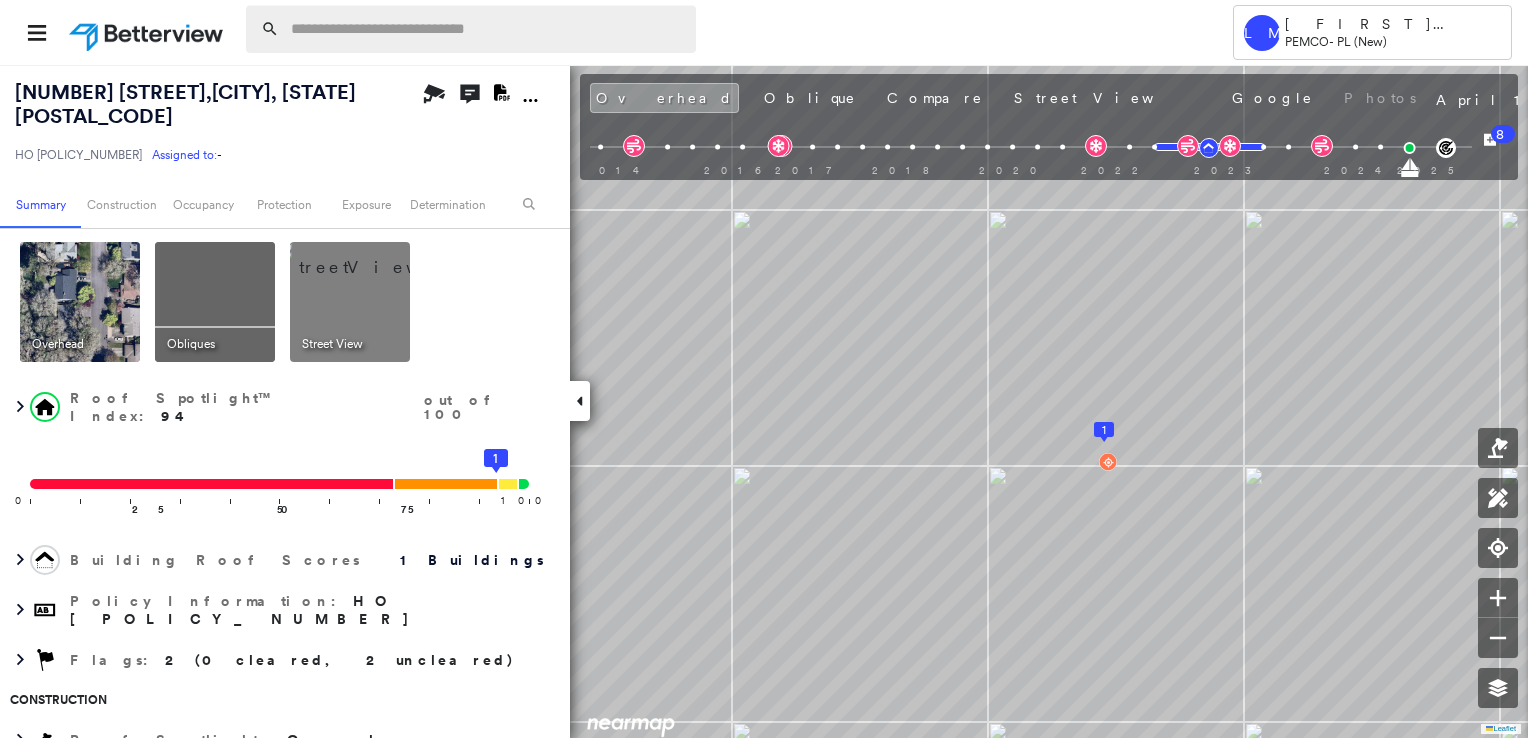 click at bounding box center [487, 29] 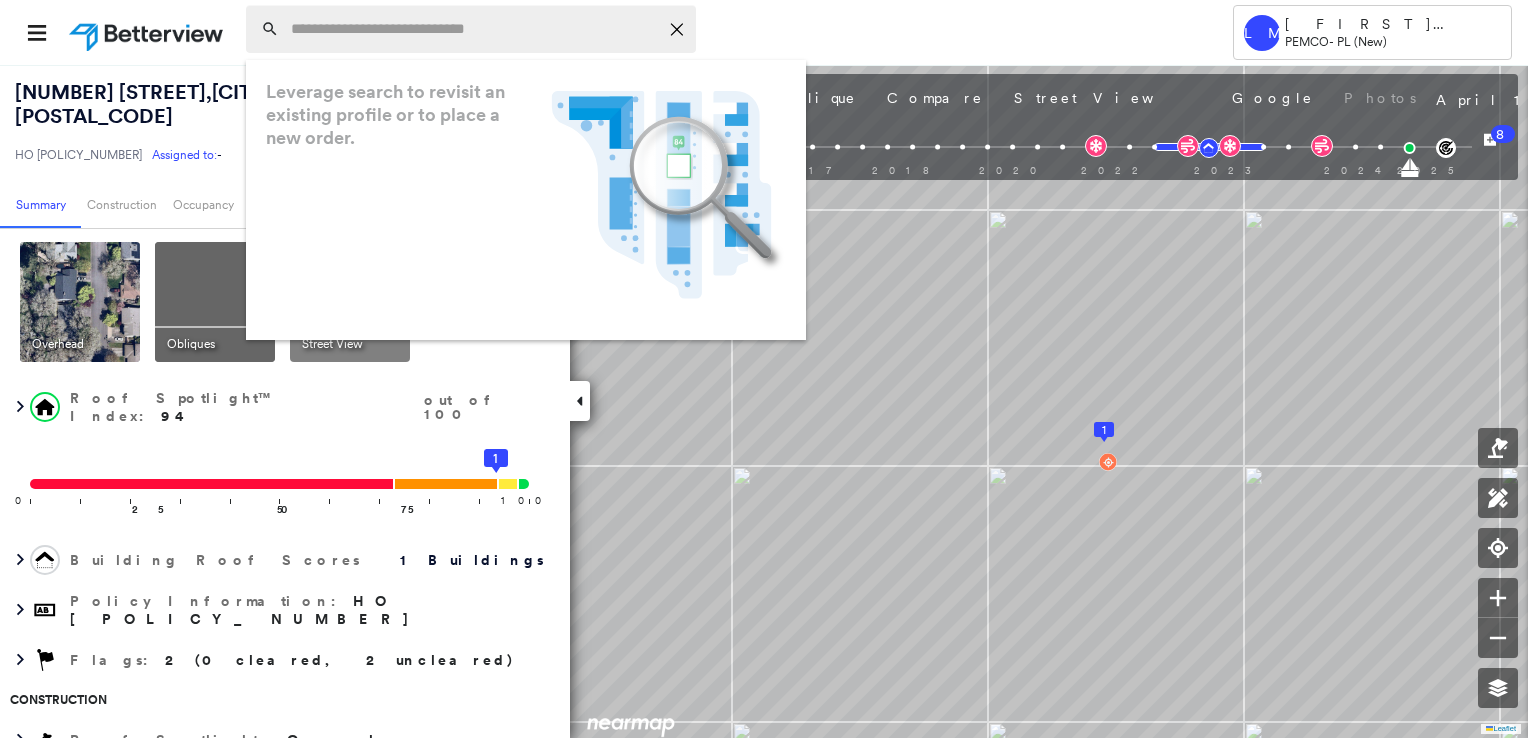 paste on "**********" 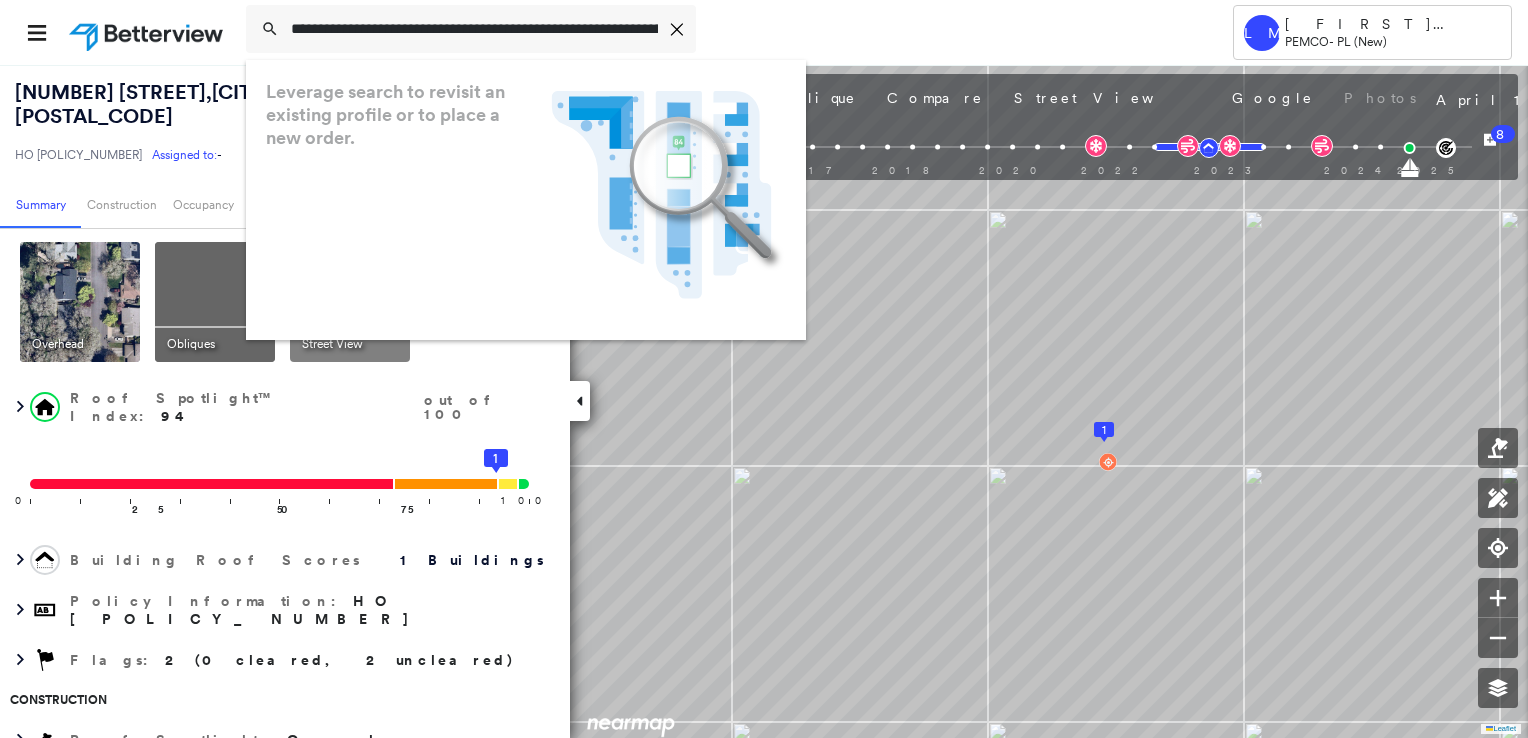 scroll, scrollTop: 0, scrollLeft: 163, axis: horizontal 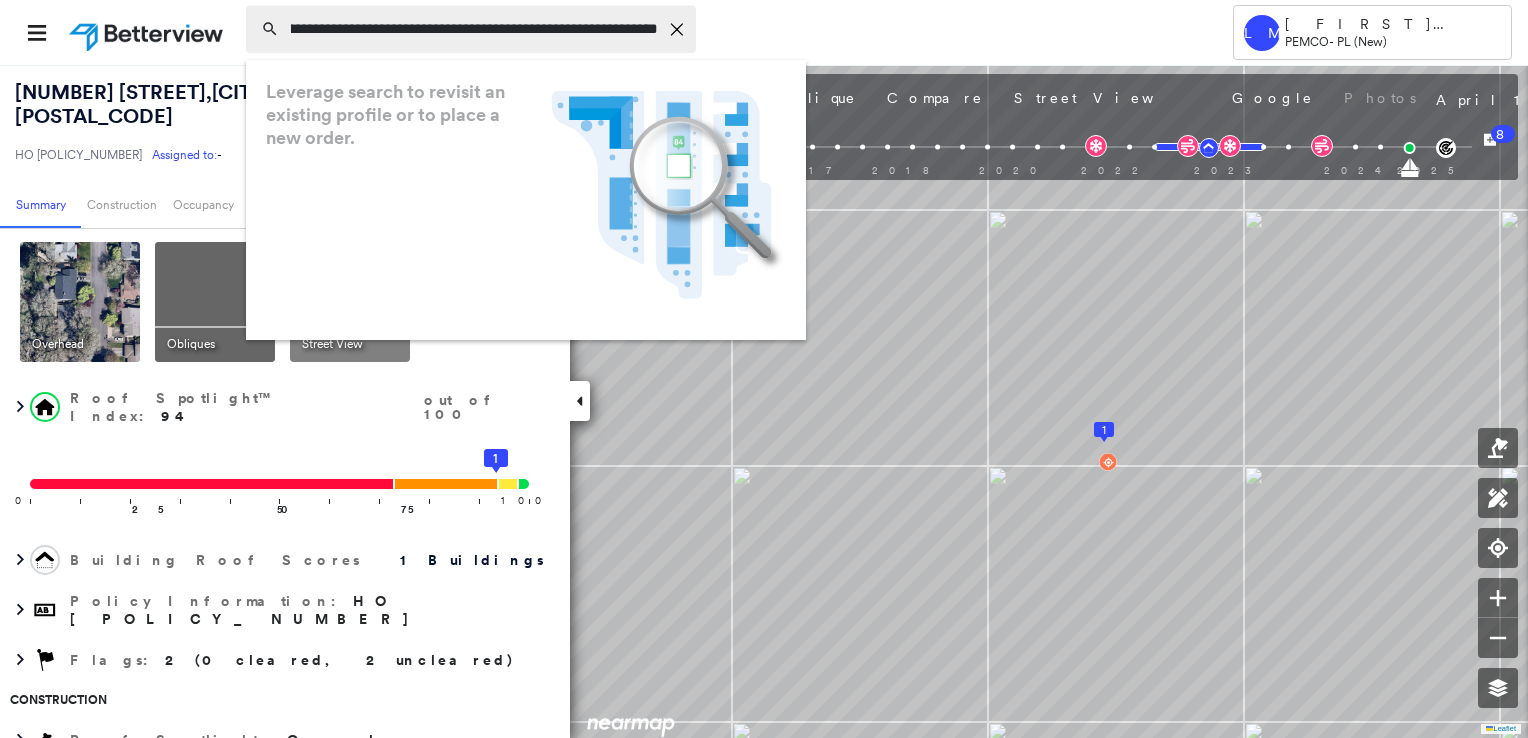 type on "**********" 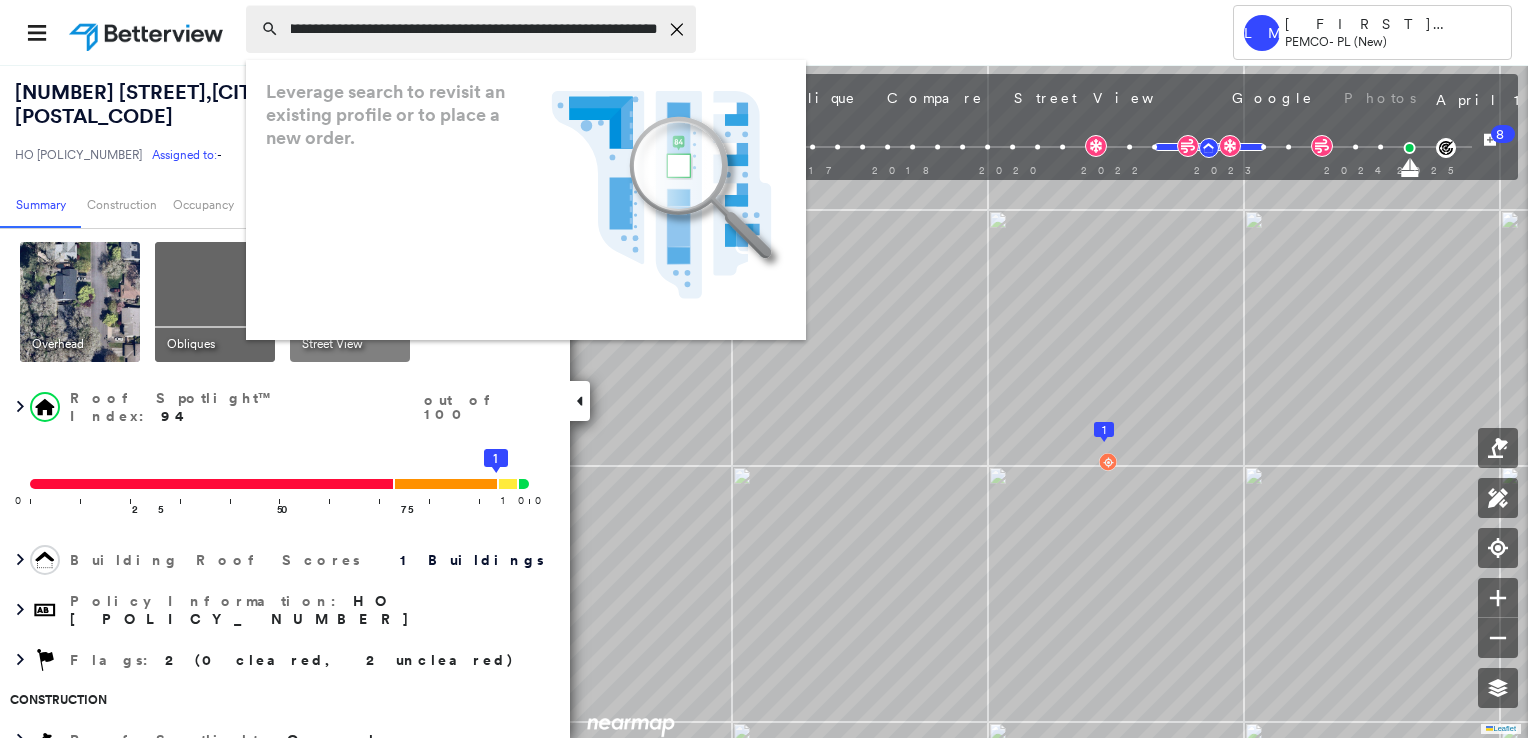 click 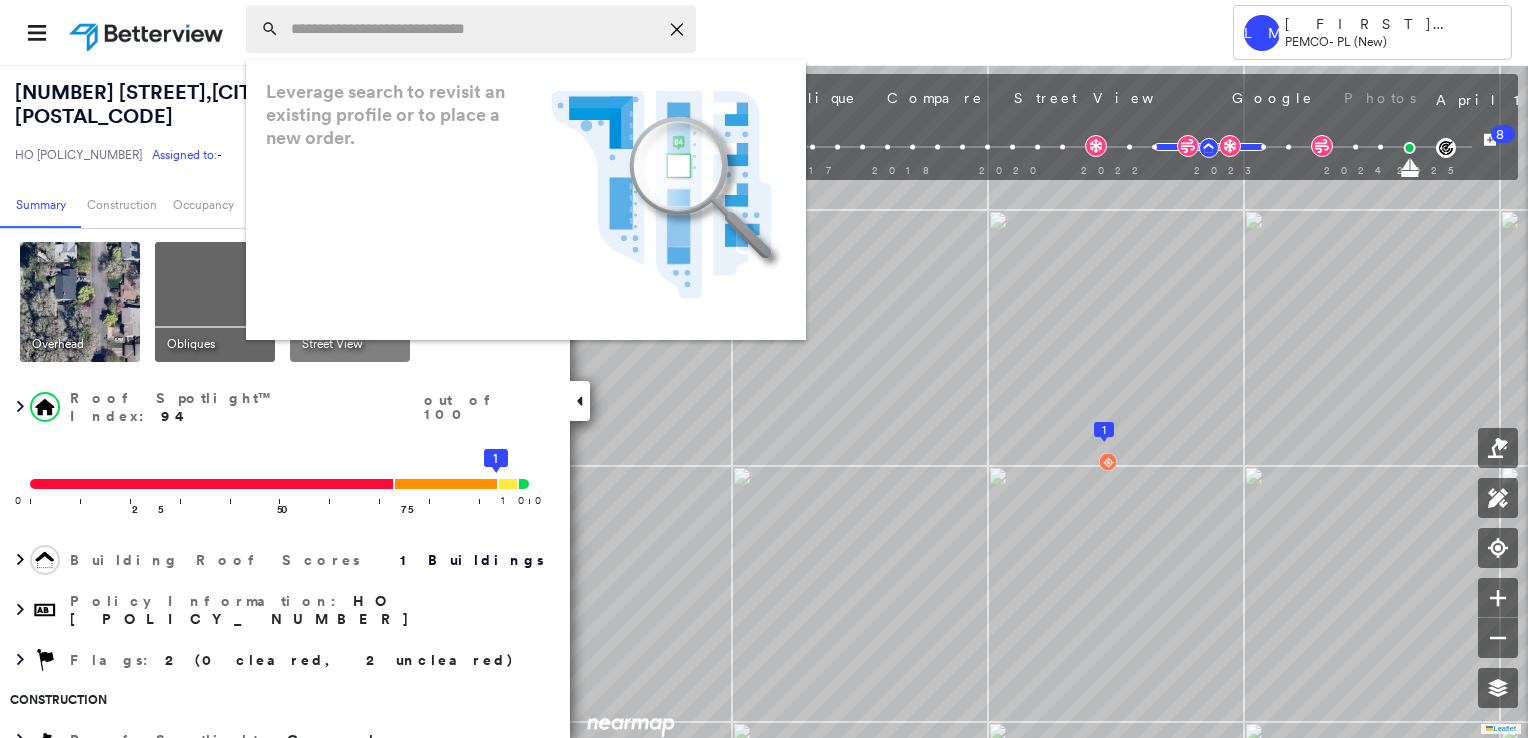 scroll, scrollTop: 0, scrollLeft: 0, axis: both 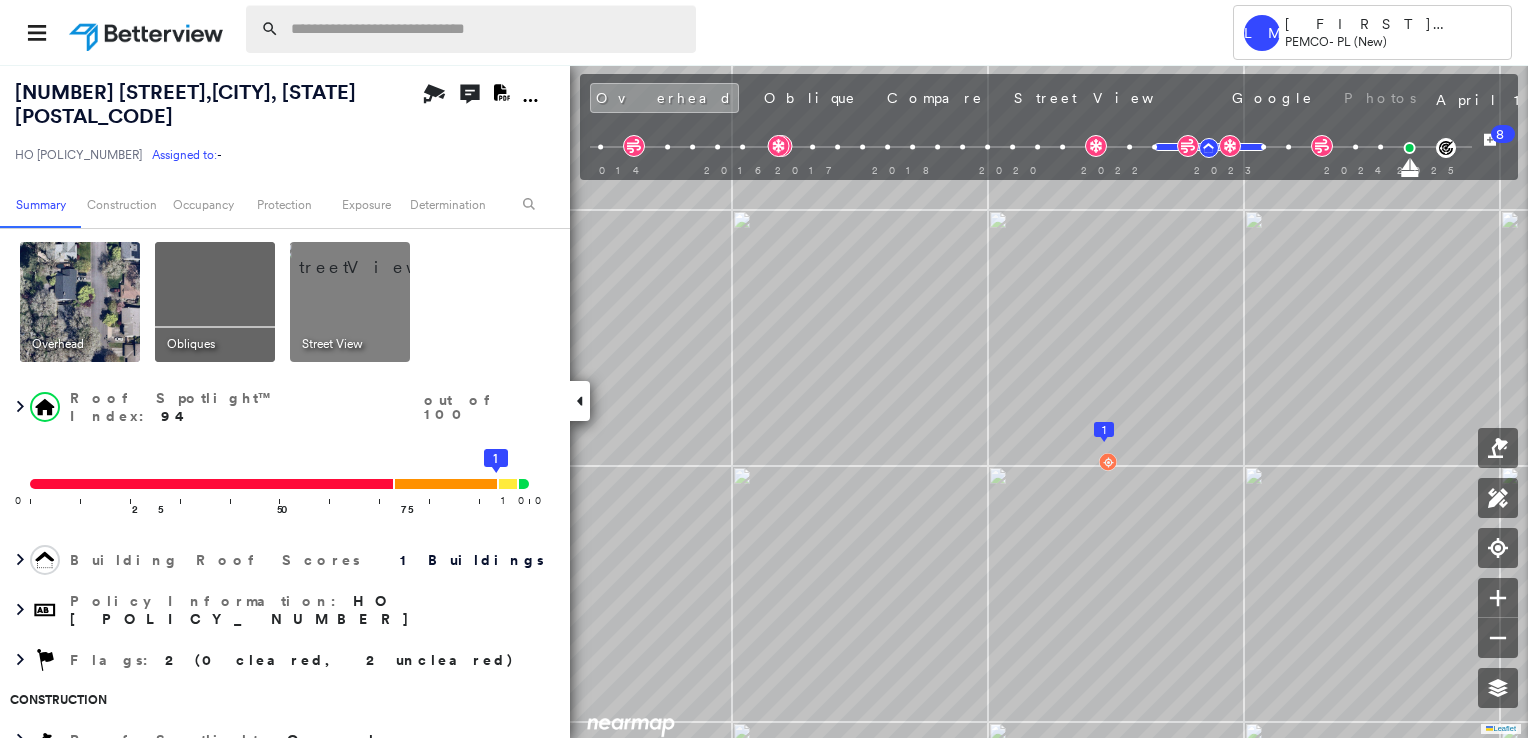 click at bounding box center [487, 29] 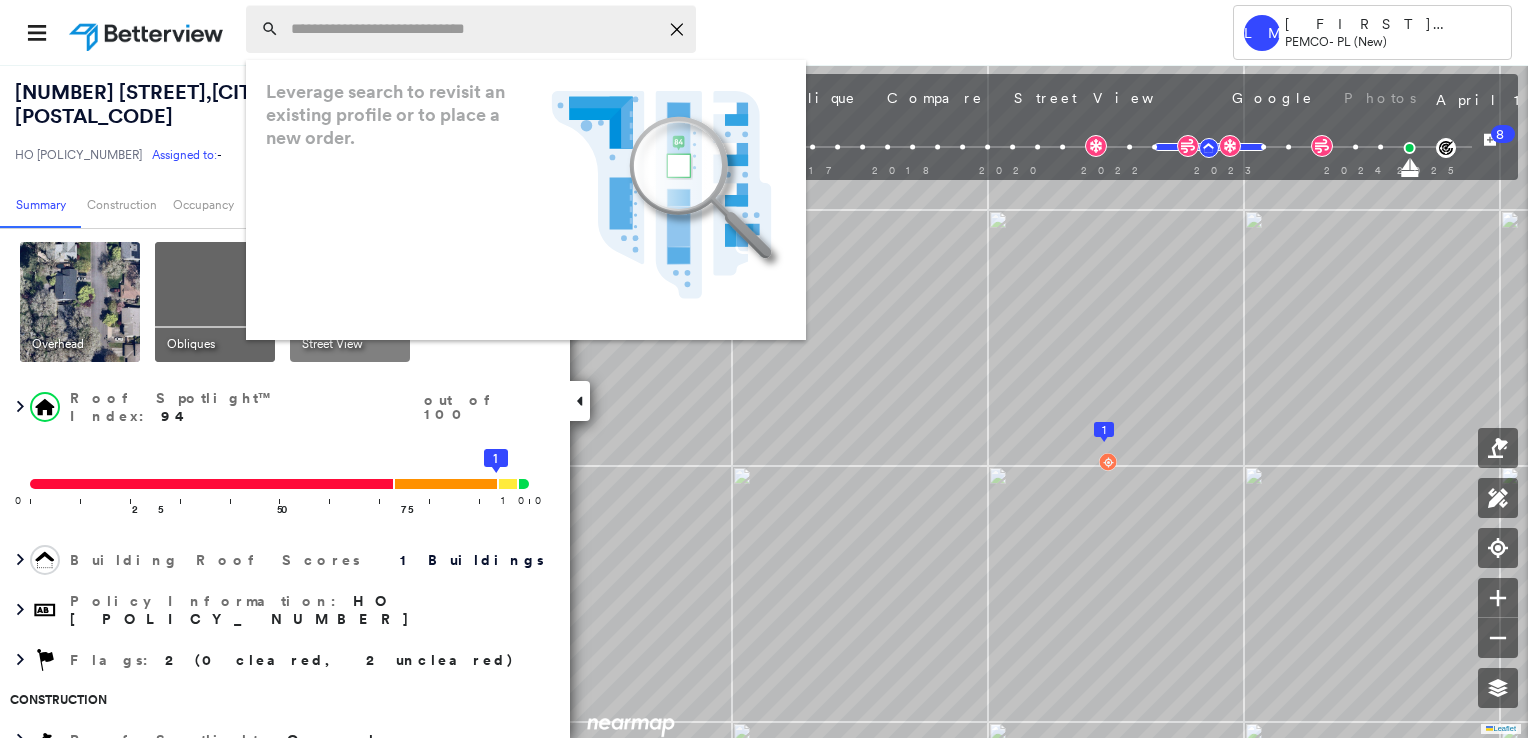 paste on "**********" 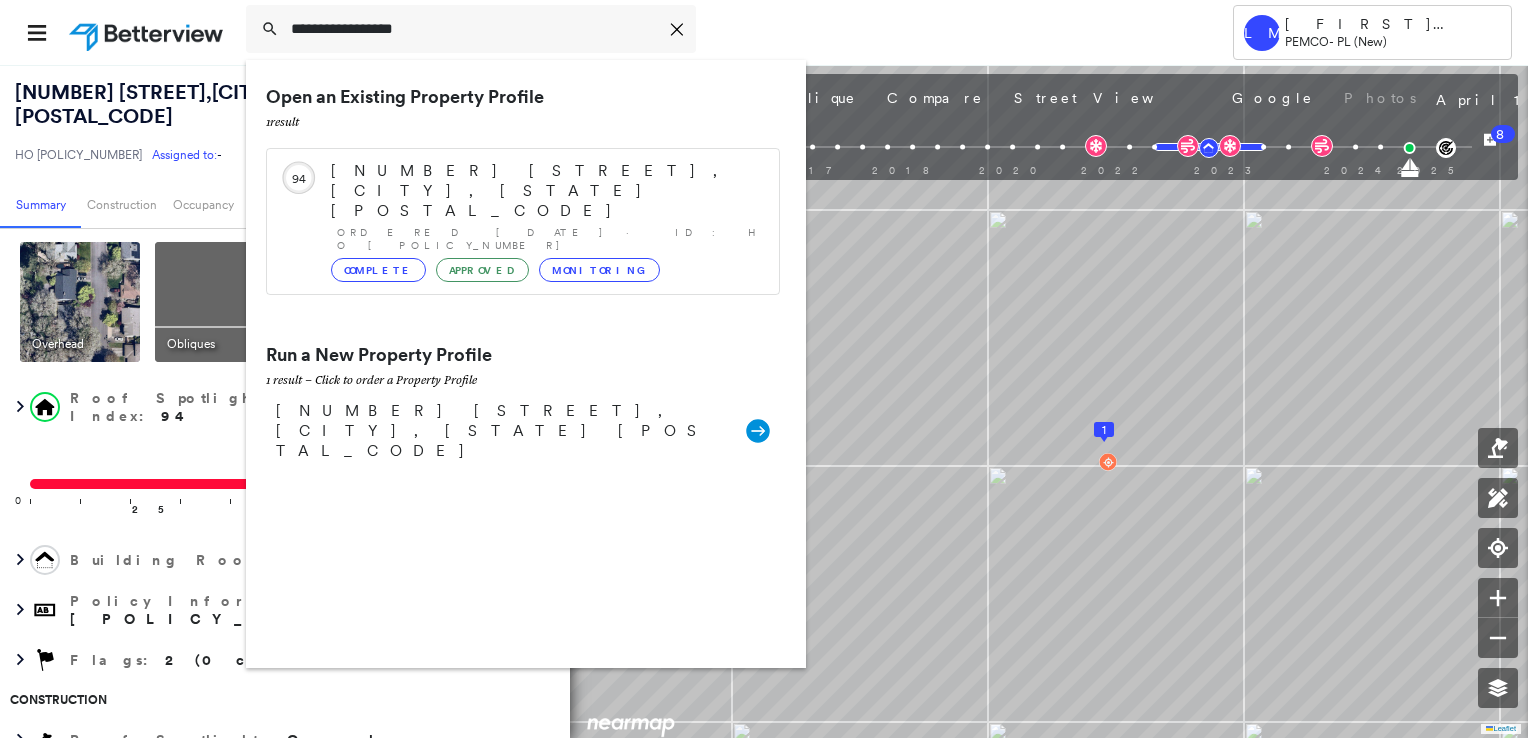 type on "**********" 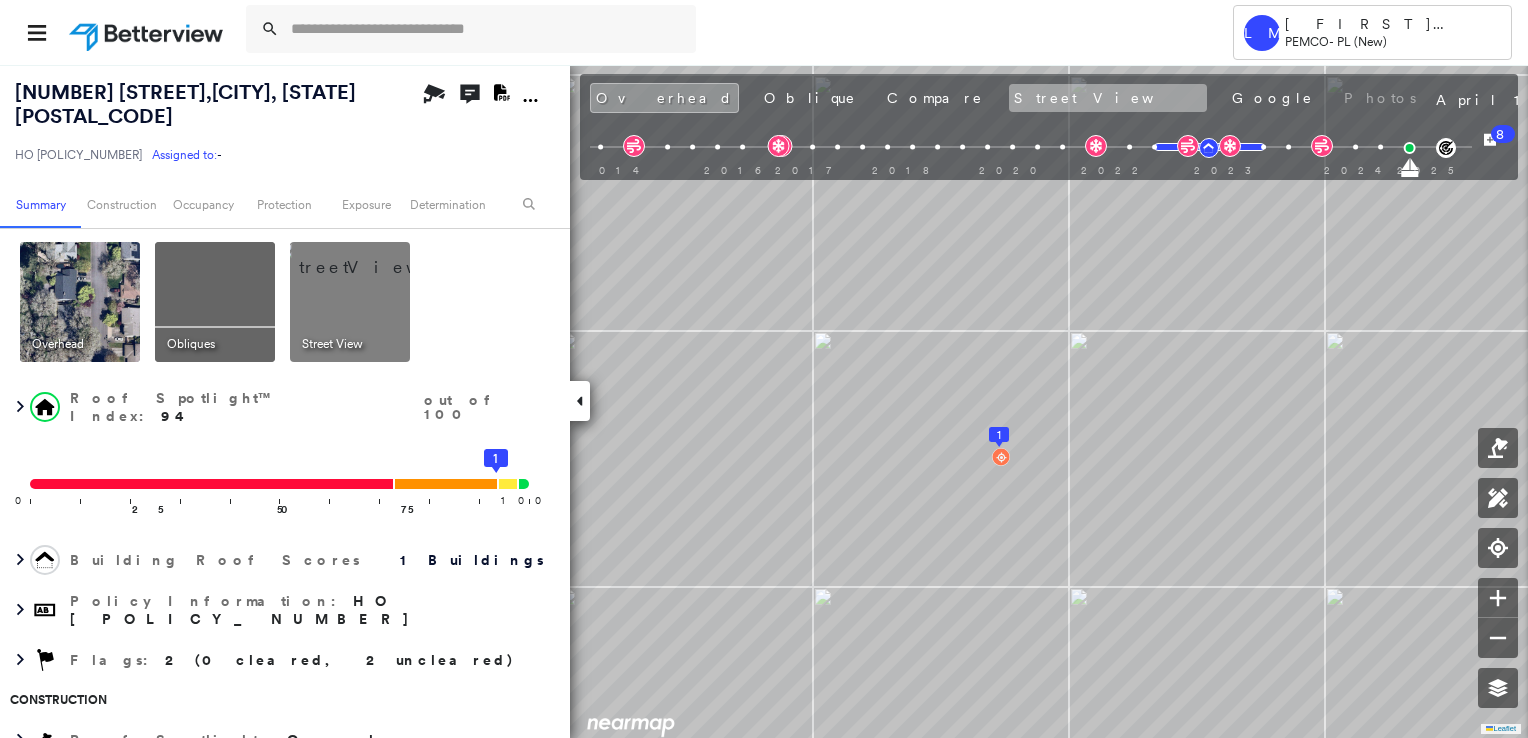 click on "Street View" at bounding box center (1108, 98) 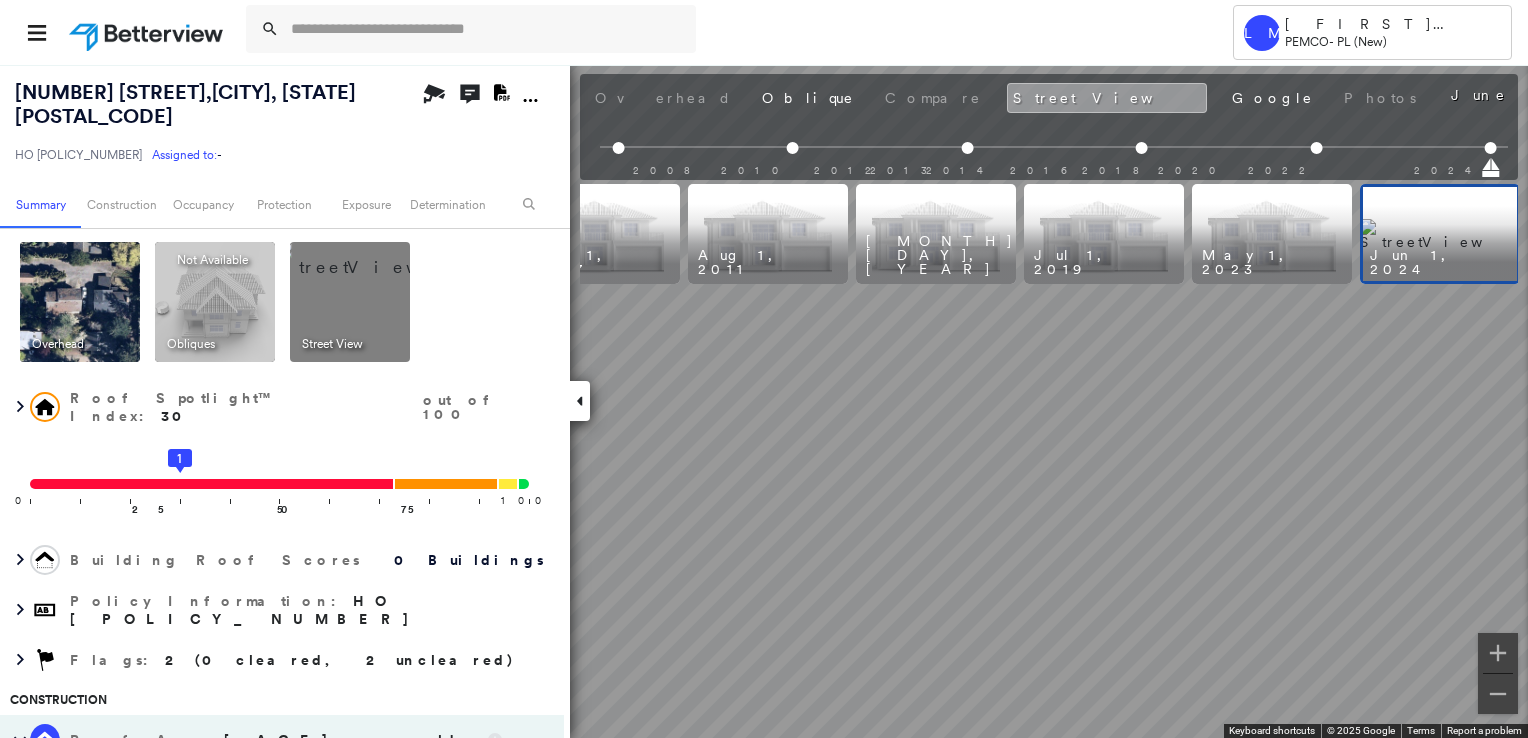 scroll, scrollTop: 0, scrollLeft: 69, axis: horizontal 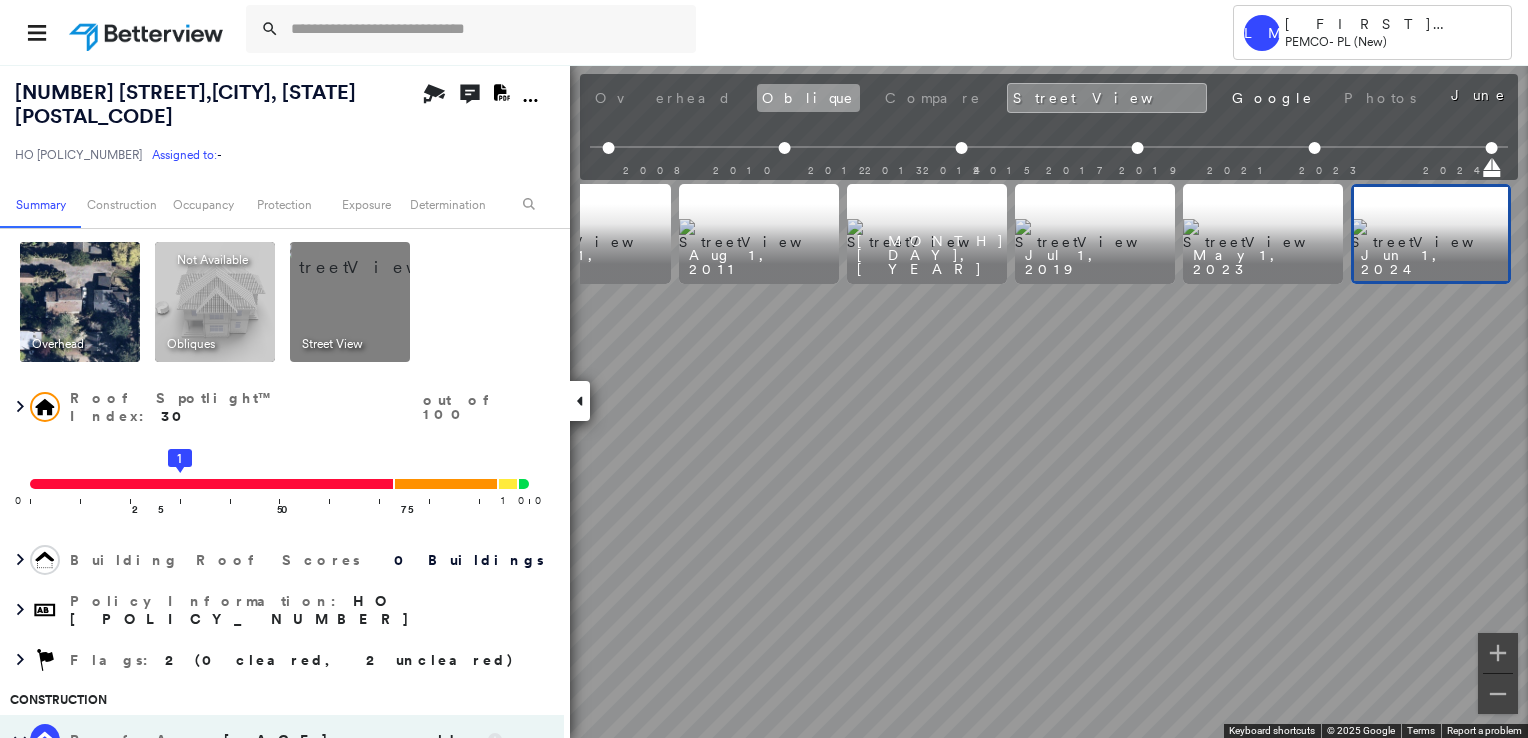 click on "Oblique" at bounding box center (808, 98) 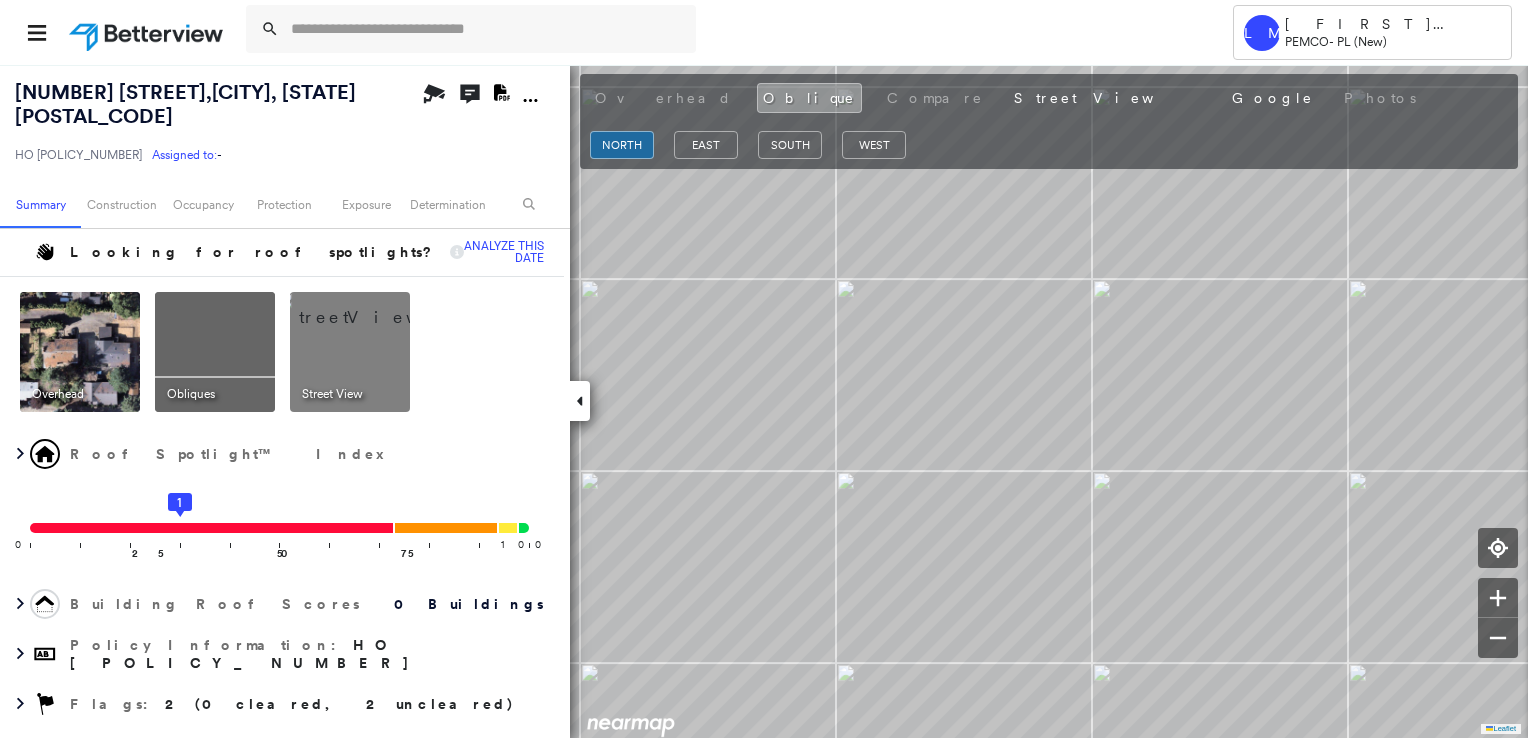 click at bounding box center [80, 352] 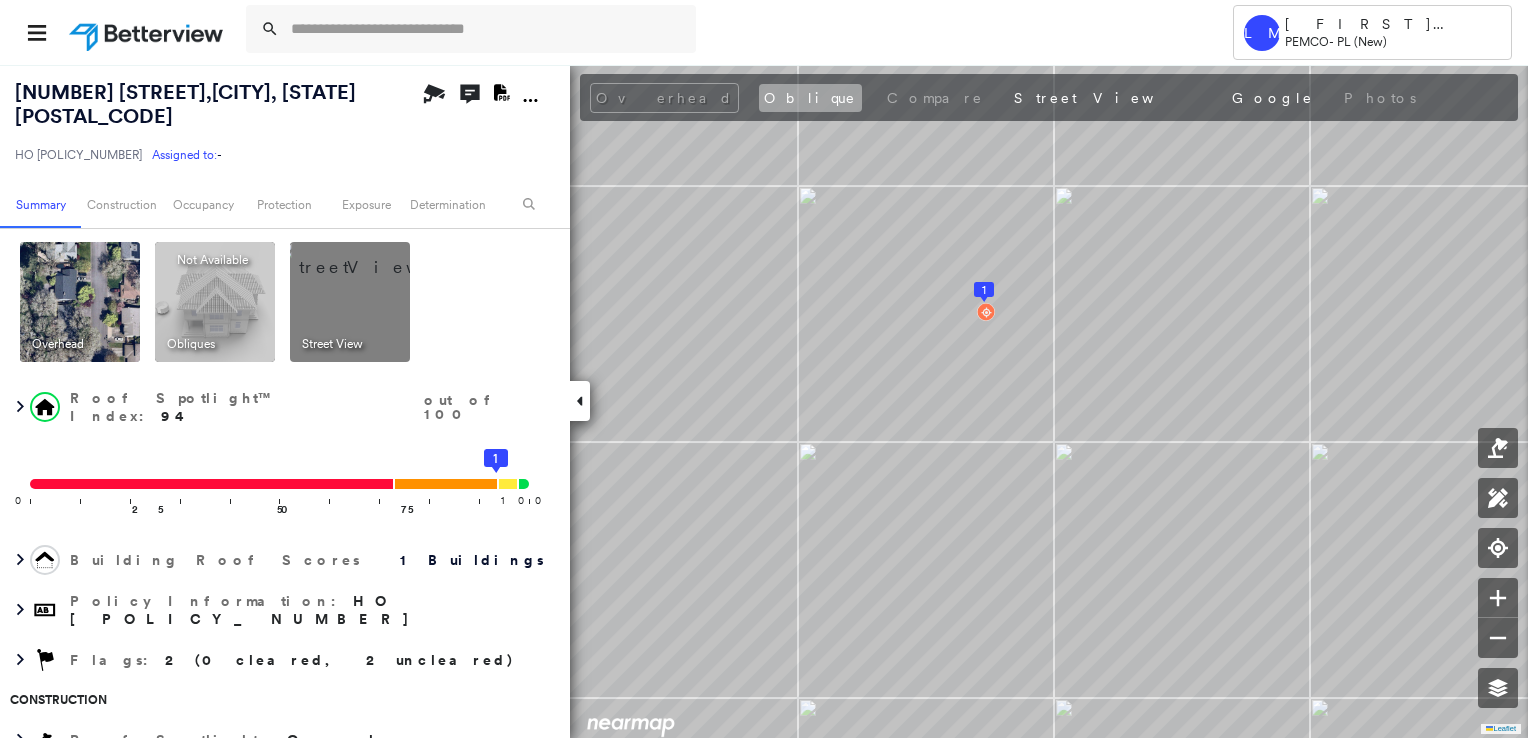 click on "Oblique" at bounding box center [810, 98] 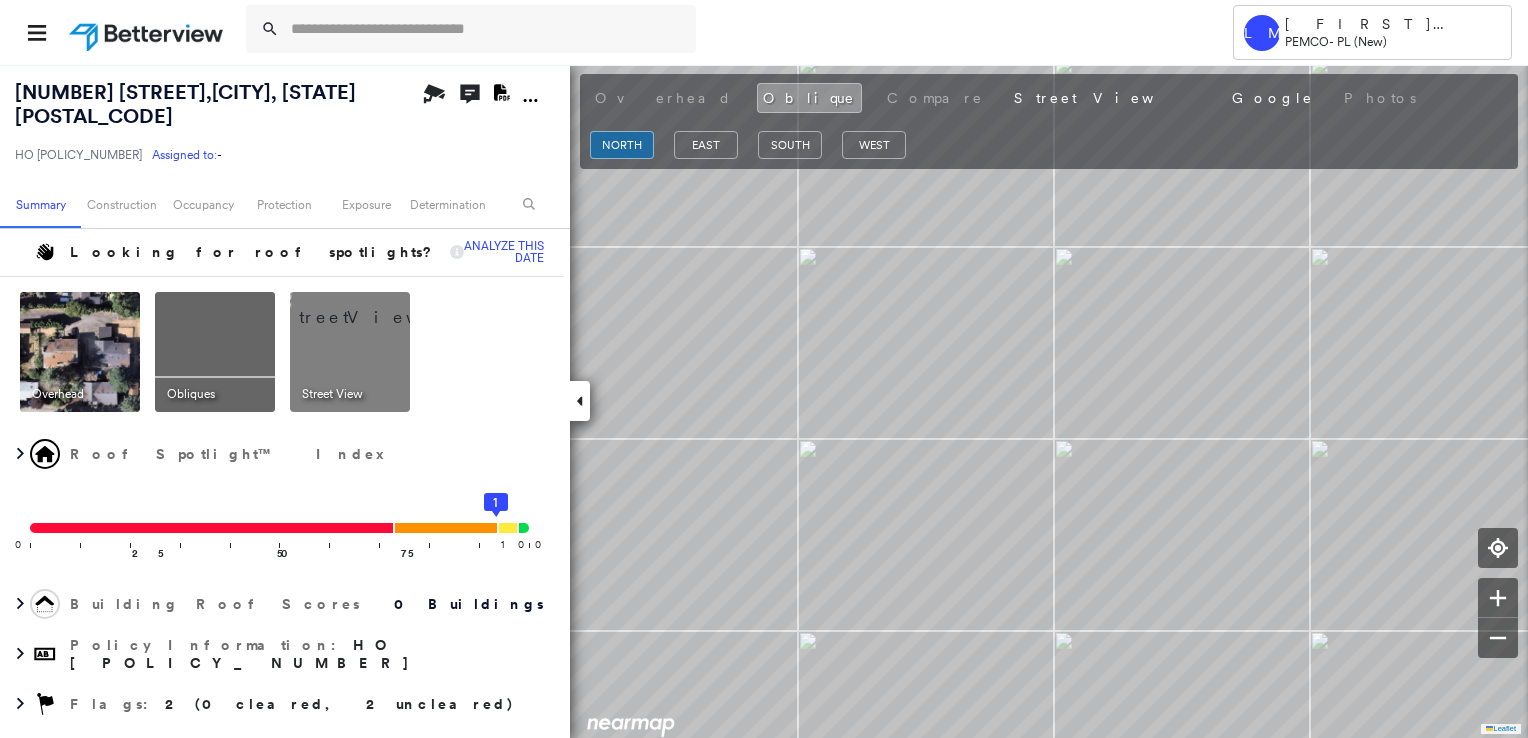 click at bounding box center [80, 352] 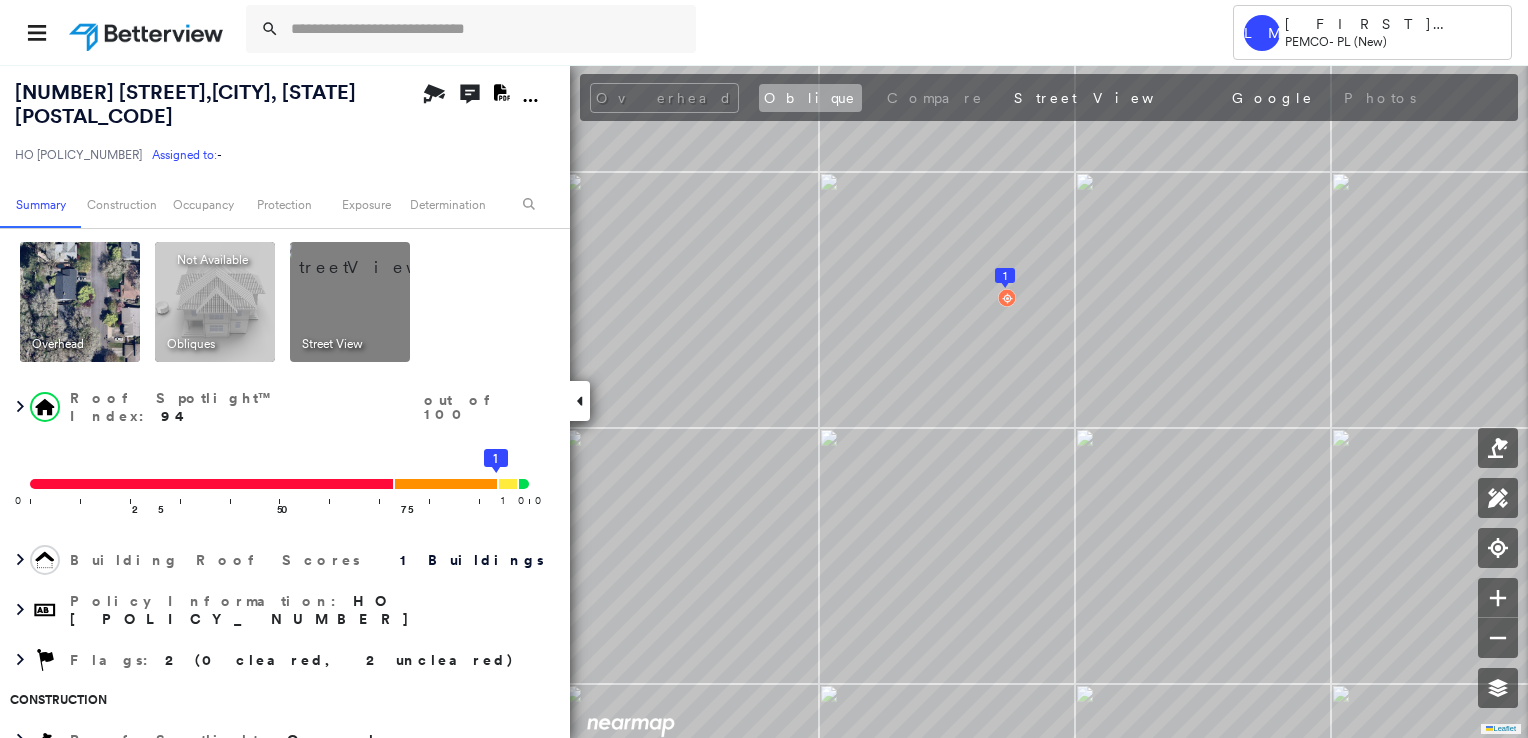 click on "Oblique" at bounding box center (810, 98) 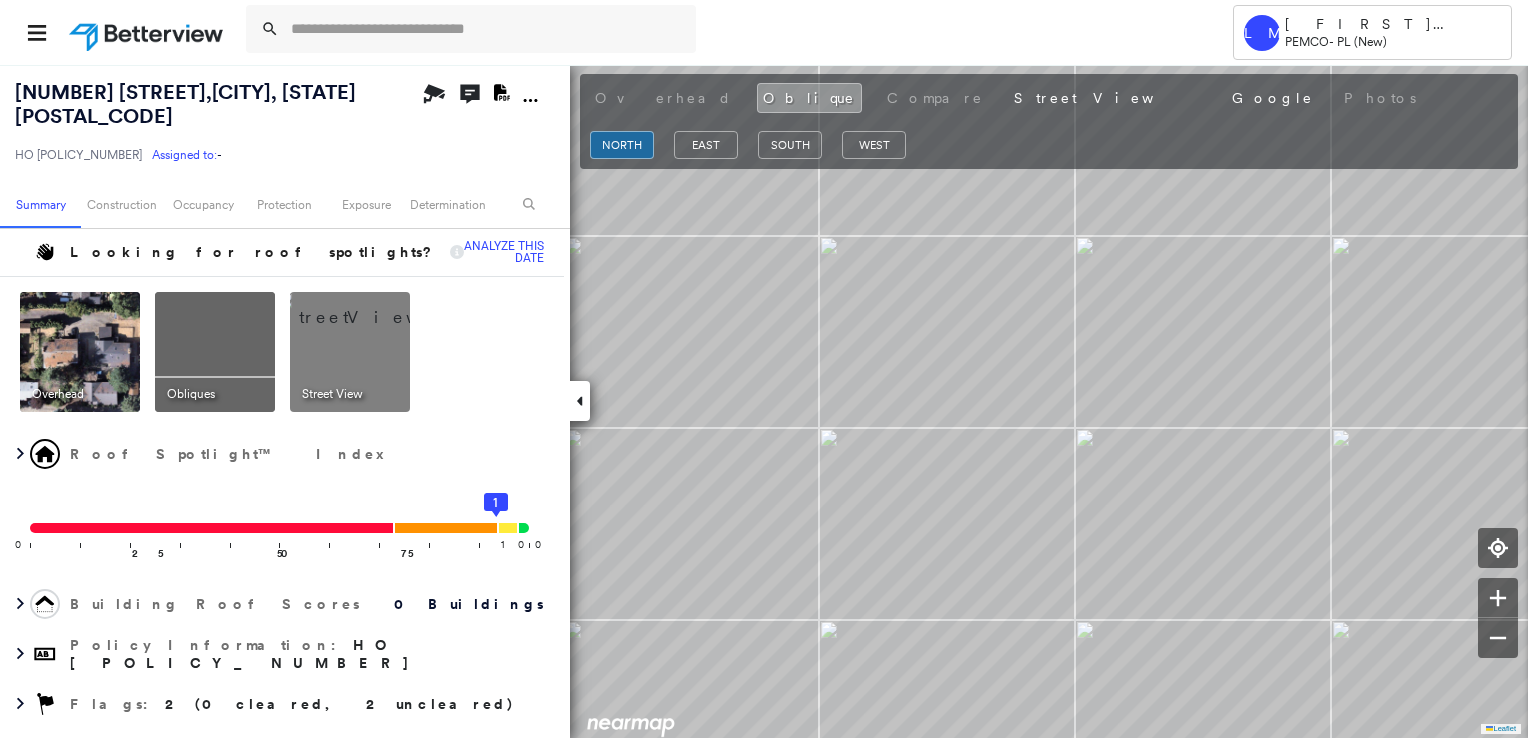 click at bounding box center (80, 352) 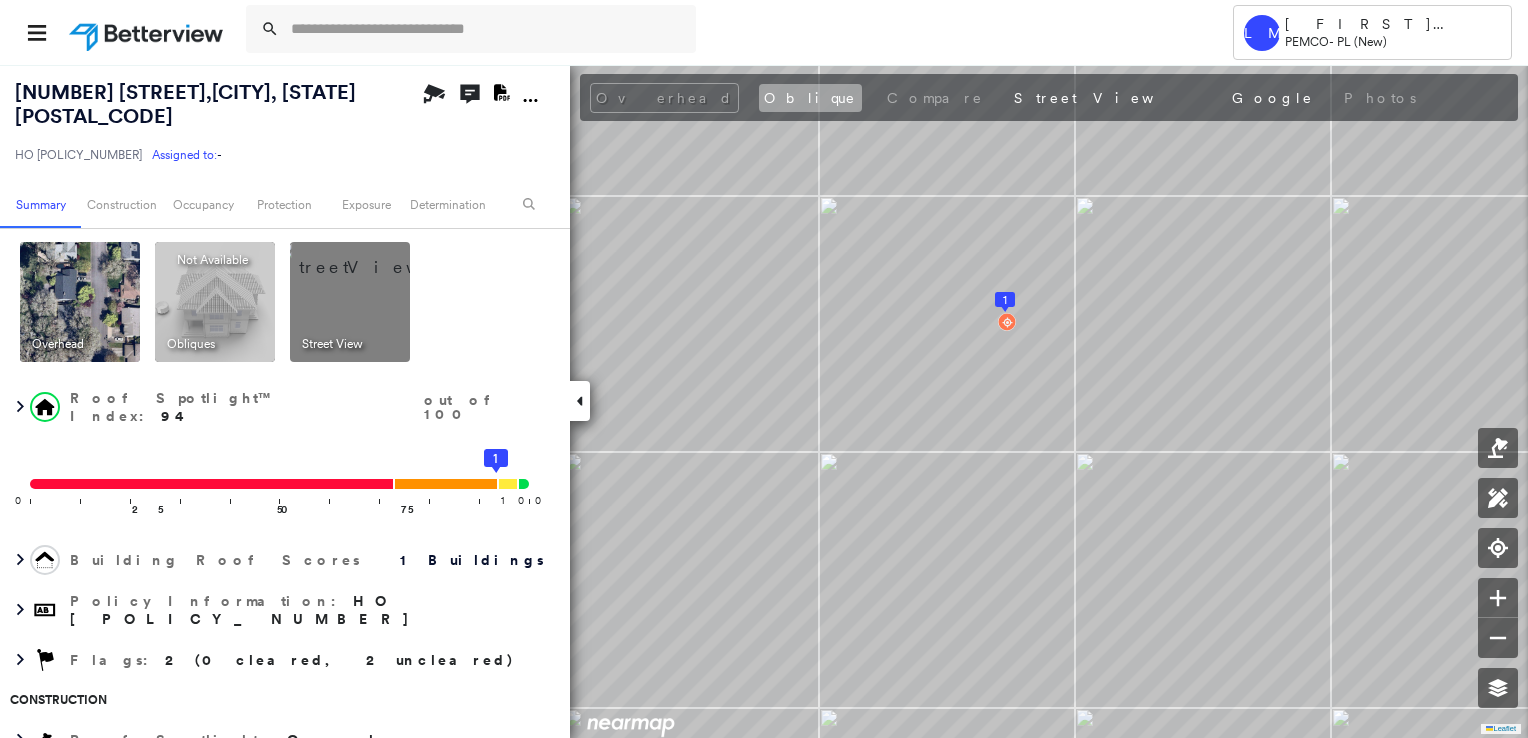 click on "Oblique" at bounding box center [810, 98] 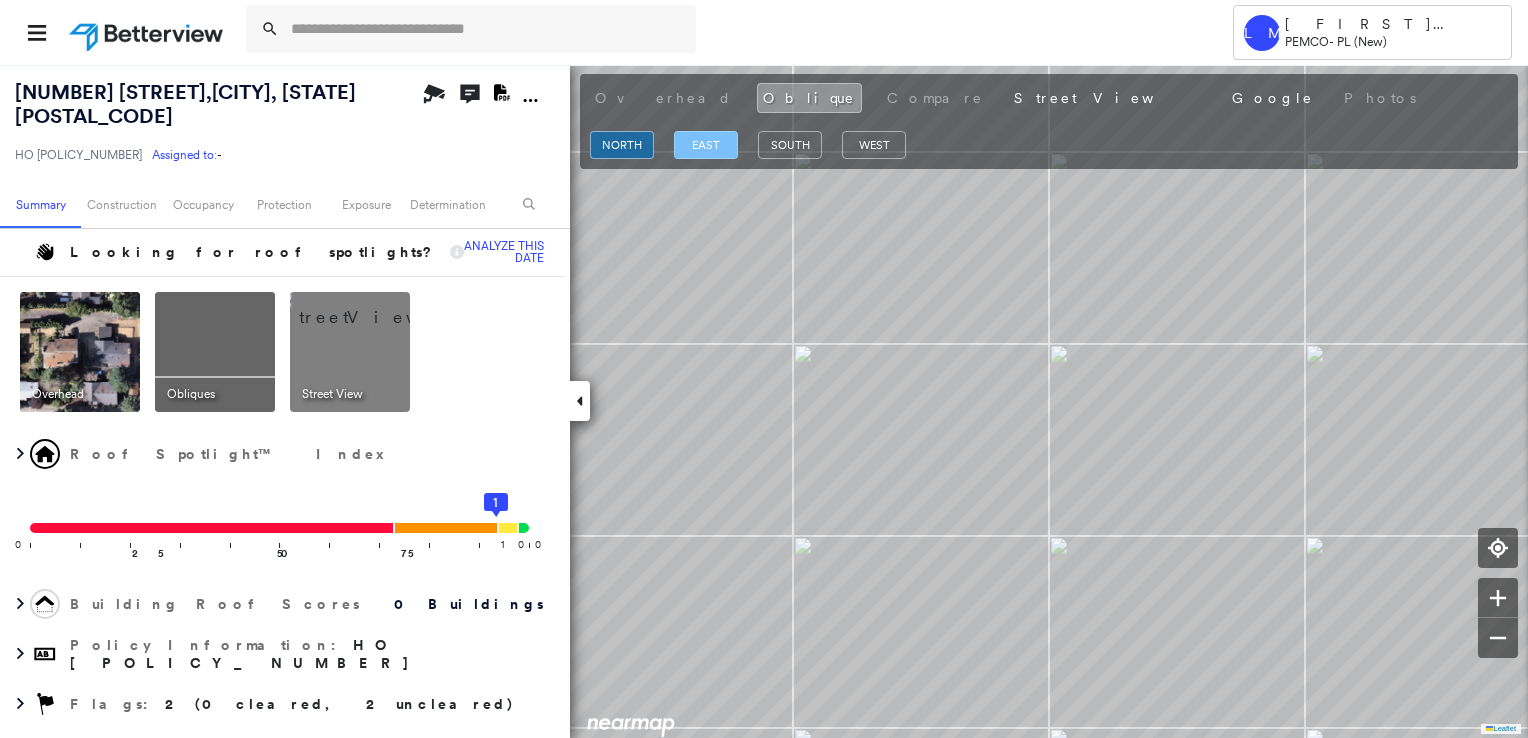 click on "east" at bounding box center (706, 145) 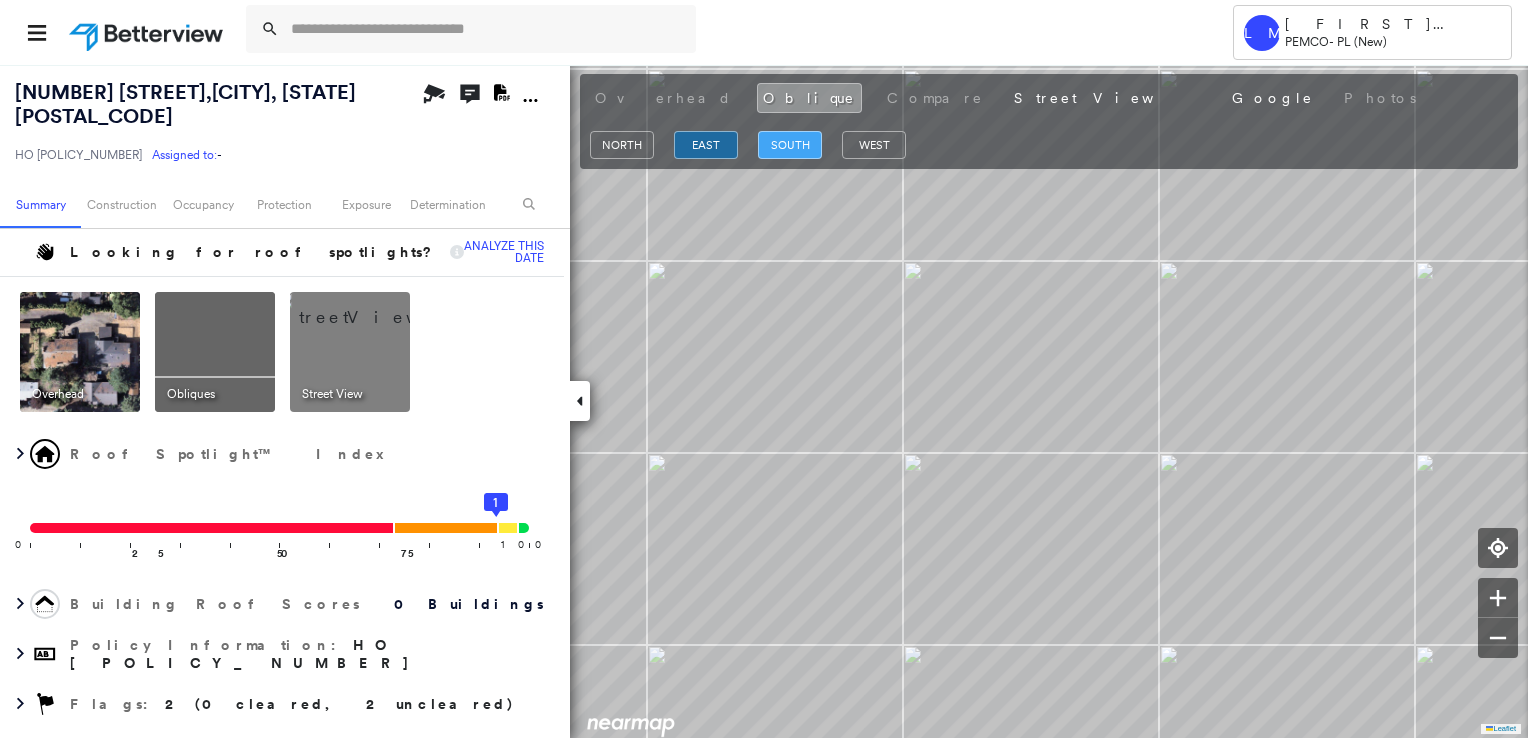 click on "south" at bounding box center (790, 145) 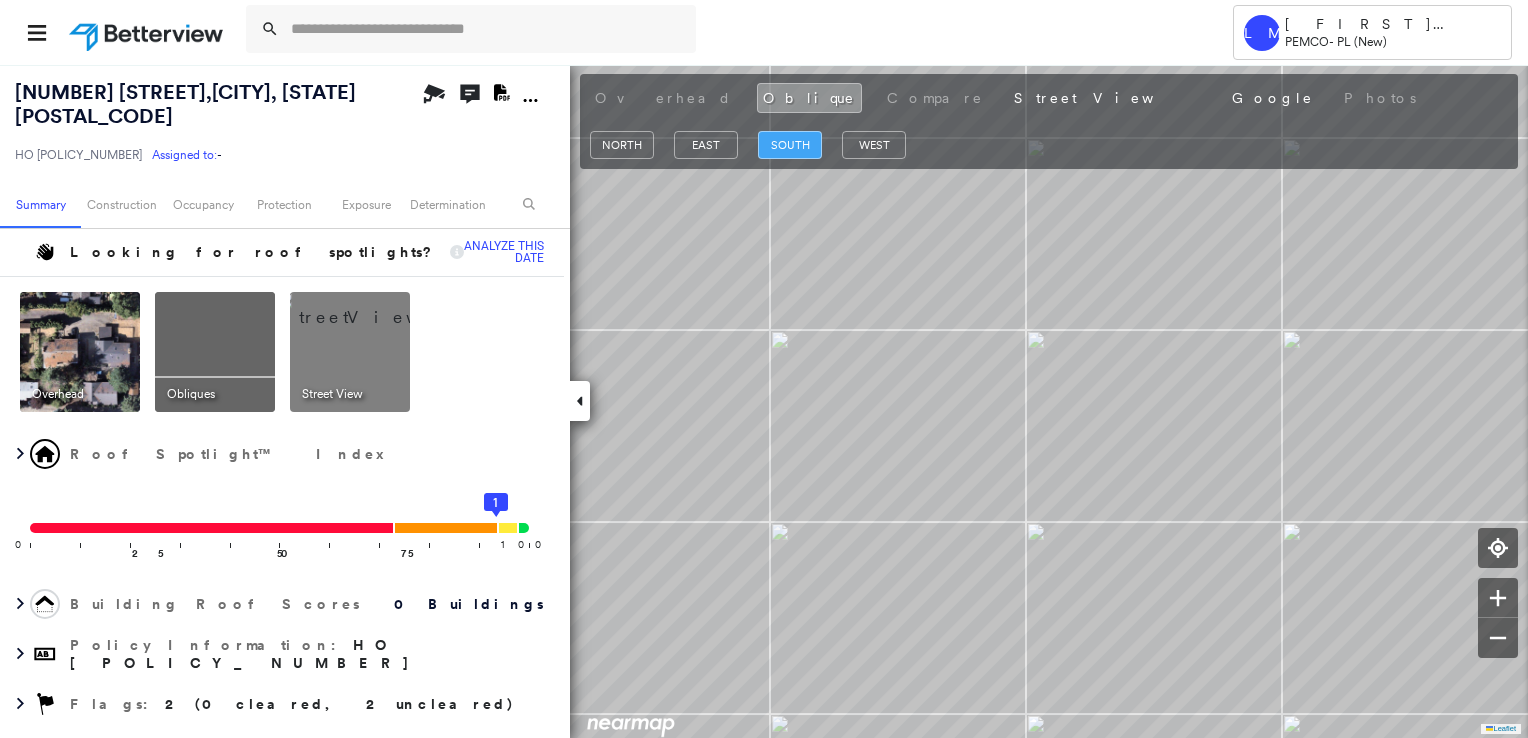 click on "south" at bounding box center [790, 145] 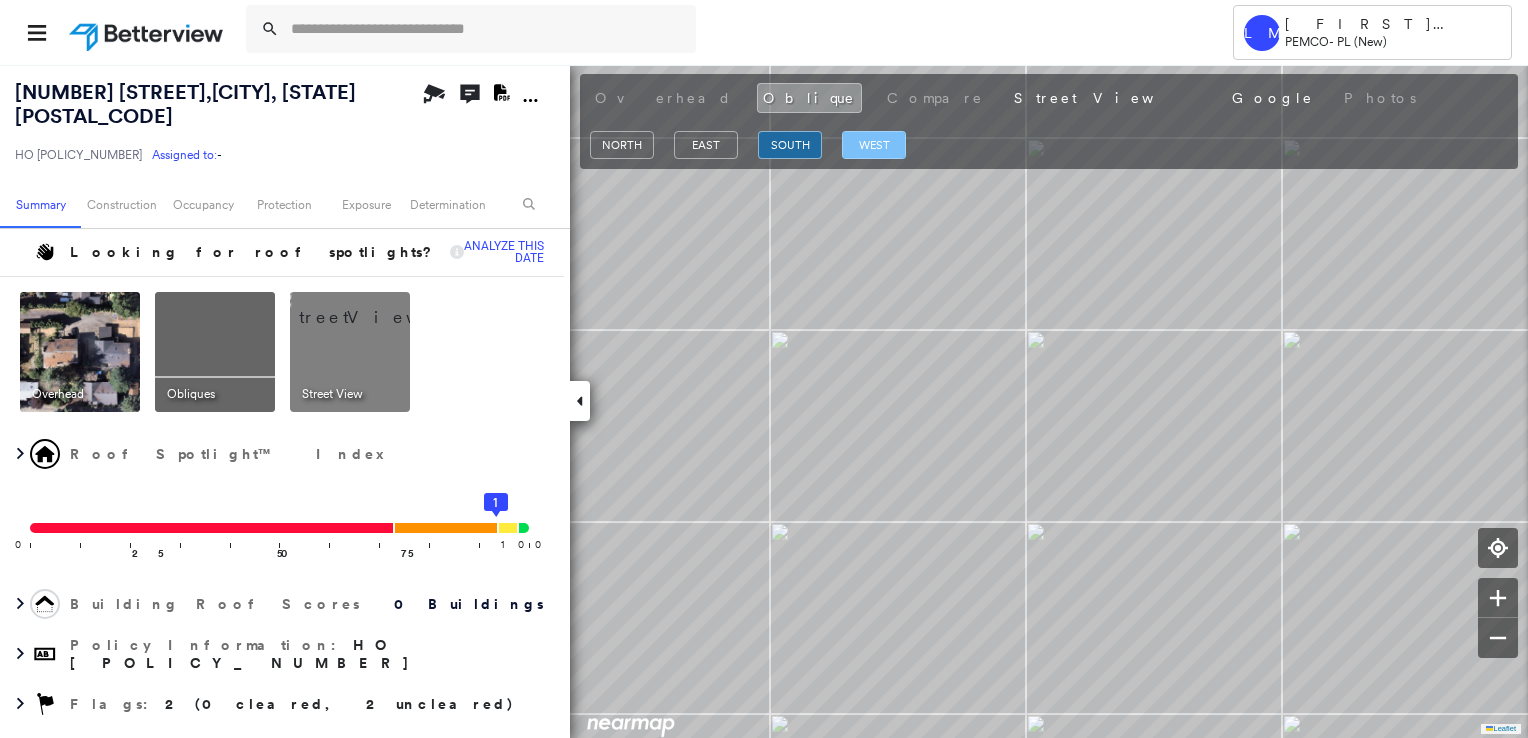 click on "west" at bounding box center (874, 145) 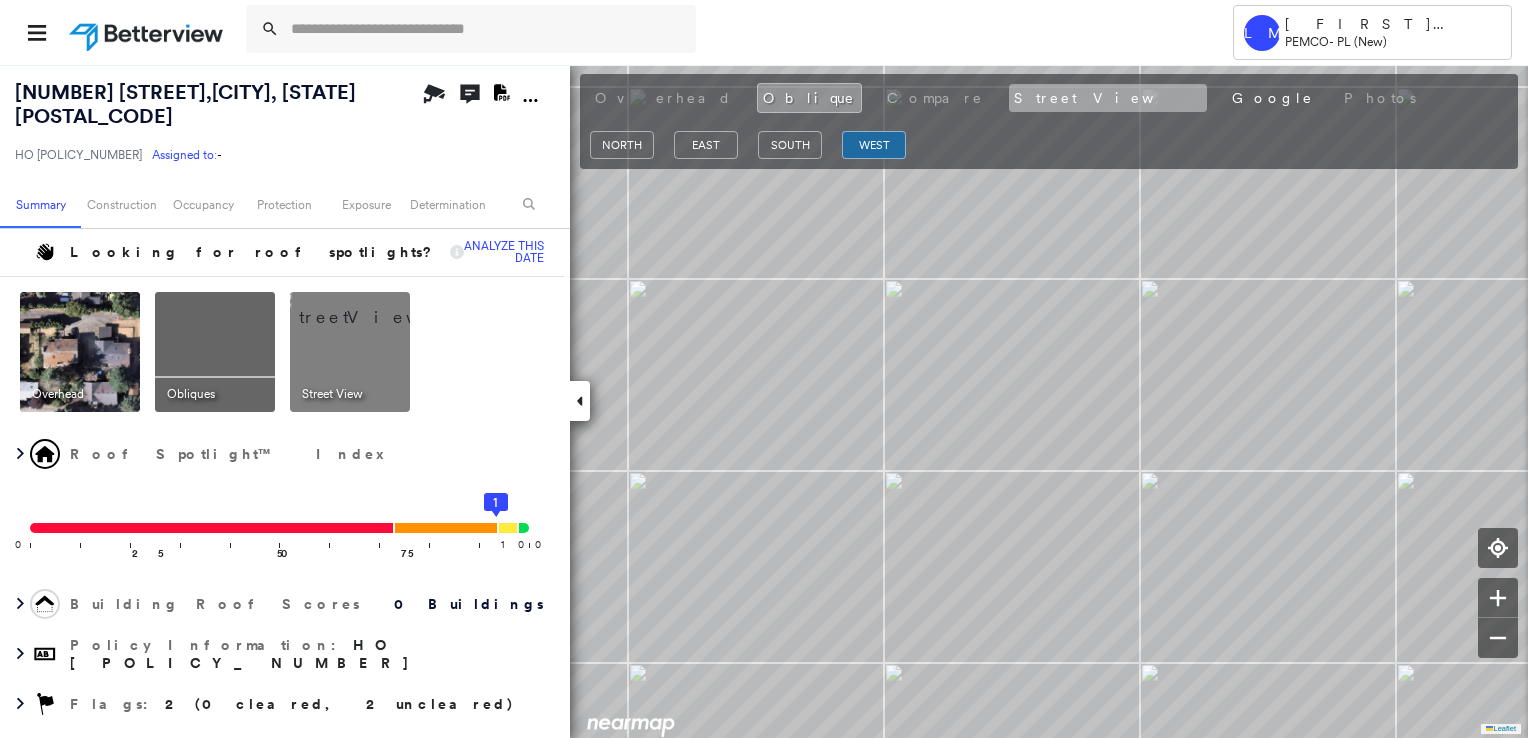 click on "Street View" at bounding box center [1108, 98] 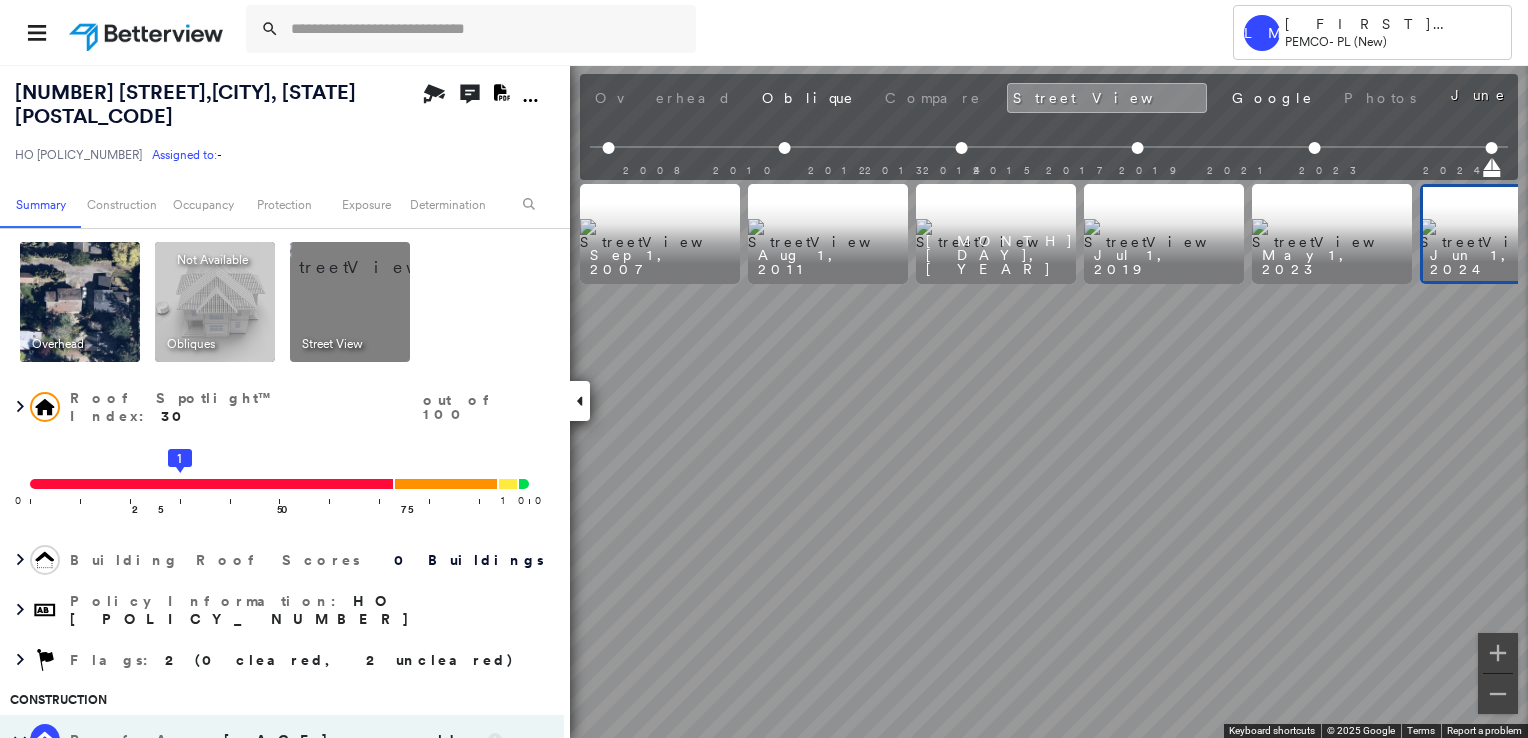 scroll, scrollTop: 0, scrollLeft: 69, axis: horizontal 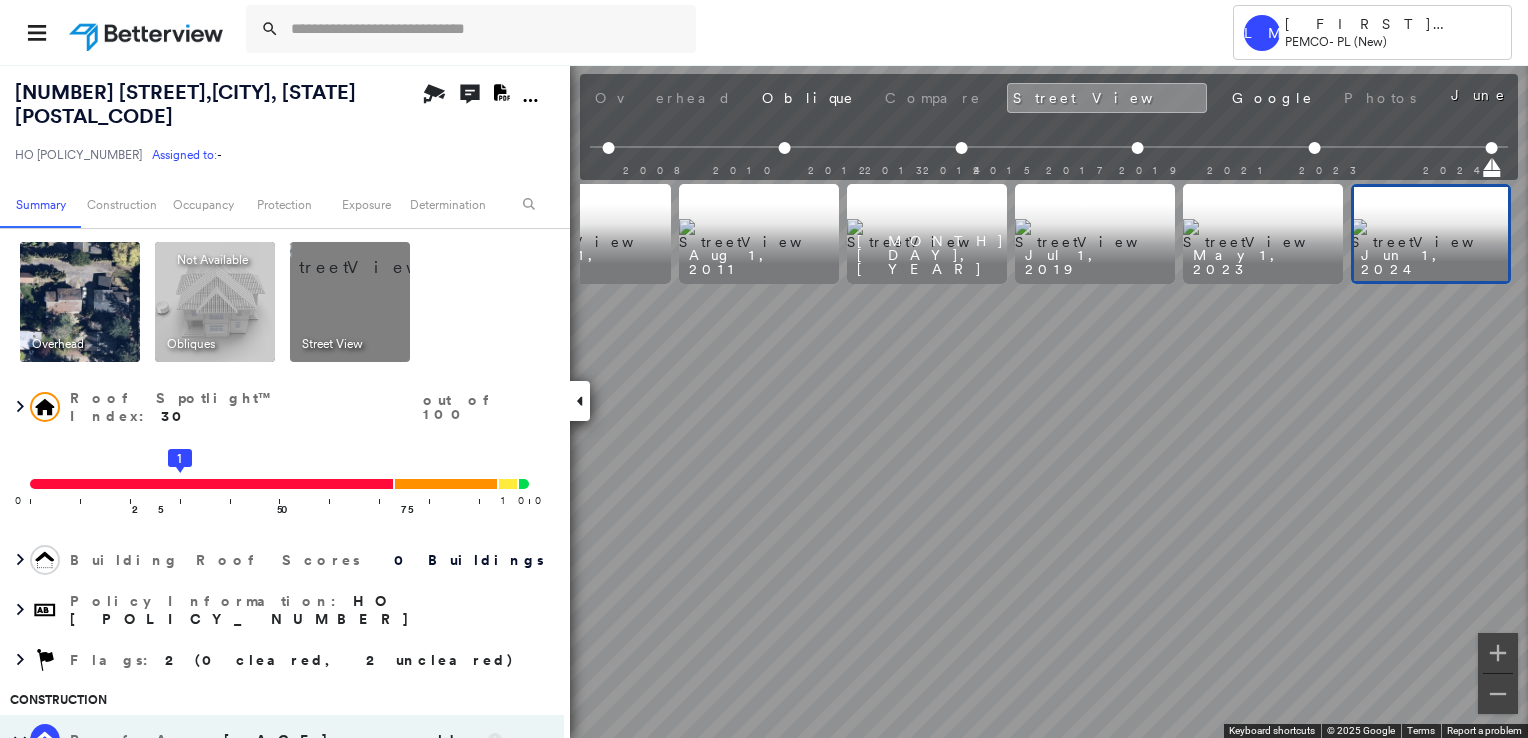click on "[NUMBER] [STREET], [CITY], [STATE] [POSTAL_CODE] HO [POLICY_NUMBER] Assigned to: - Assigned to: - HO [POLICY_NUMBER] Assigned to: - Open Comments Download PDF Report Summary Construction Occupancy Protection Exposure Determination Overhead Obliques Not Available ; Street View Roof Spotlight™ Index : [NUMBER] out of [NUMBER] 0 100 25 50 1 75 Building Roof Scores 0 Buildings Policy Information : HO [POLICY_NUMBER] Flags : 2 (0 cleared, 2 uncleared) Construction Roof Age : [AGE] - [AGE] years old. 1 Building 1 : [AGE] - [AGE] years COMPARE Before : [MONTH] [DAY], [YEAR] [AREA] After : [MONTH] [DAY], [YEAR] [AREA] BuildZoom - Building Permit Data and Analysis Occupancy Place Detail Protection Exposure FEMA Risk Index Wildfire Additional Perils Determination Flags : 2 (0 cleared, 2 uncleared) Uncleared Flags (2) Cleared Flags (0) Low Low Priority Flagged [DATE] Clear High High Priority Flagged [DATE] Clear Action Taken New Entry History Quote/New Business Terms & Conditions Added ACV Endorsement Added Cosmetic Endorsement Inspection/Loss Control General Save" at bounding box center [764, 401] 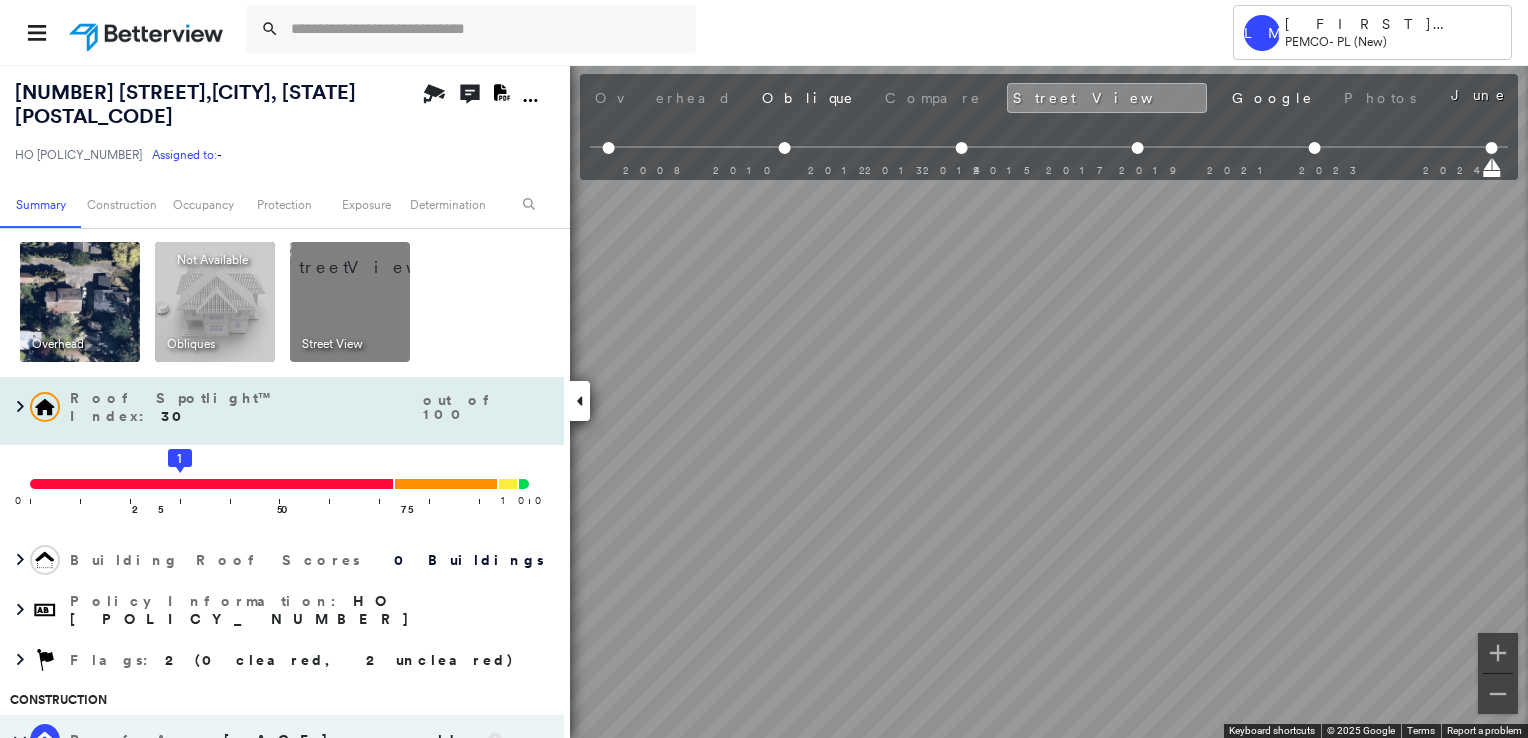 click on "[NUMBER] [STREET], [CITY], [STATE] [POSTAL_CODE] HO [POLICY_NUMBER] Assigned to: - Assigned to: - HO [POLICY_NUMBER] Assigned to: - Open Comments Download PDF Report Summary Construction Occupancy Protection Exposure Determination Overhead Obliques Not Available ; Street View Roof Spotlight™ Index : [NUMBER] out of [NUMBER] 0 100 25 50 1 75 Building Roof Scores 0 Buildings Policy Information : HO [POLICY_NUMBER] Flags : 2 (0 cleared, 2 uncleared) Construction Roof Age : [AGE] - [AGE] years old. 1 Building 1 : [AGE] - [AGE] years COMPARE Before : [MONTH] [DAY], [YEAR] [AREA] After : [MONTH] [DAY], [YEAR] [AREA] BuildZoom - Building Permit Data and Analysis Occupancy Place Detail Protection Exposure FEMA Risk Index Wildfire Additional Perils Determination Flags : 2 (0 cleared, 2 uncleared) Uncleared Flags (2) Cleared Flags (0) Low Low Priority Flagged [DATE] Clear High High Priority Flagged [DATE] Clear Action Taken New Entry History Quote/New Business Terms & Conditions Added ACV Endorsement Added Cosmetic Endorsement Inspection/Loss Control General Save" at bounding box center (764, 401) 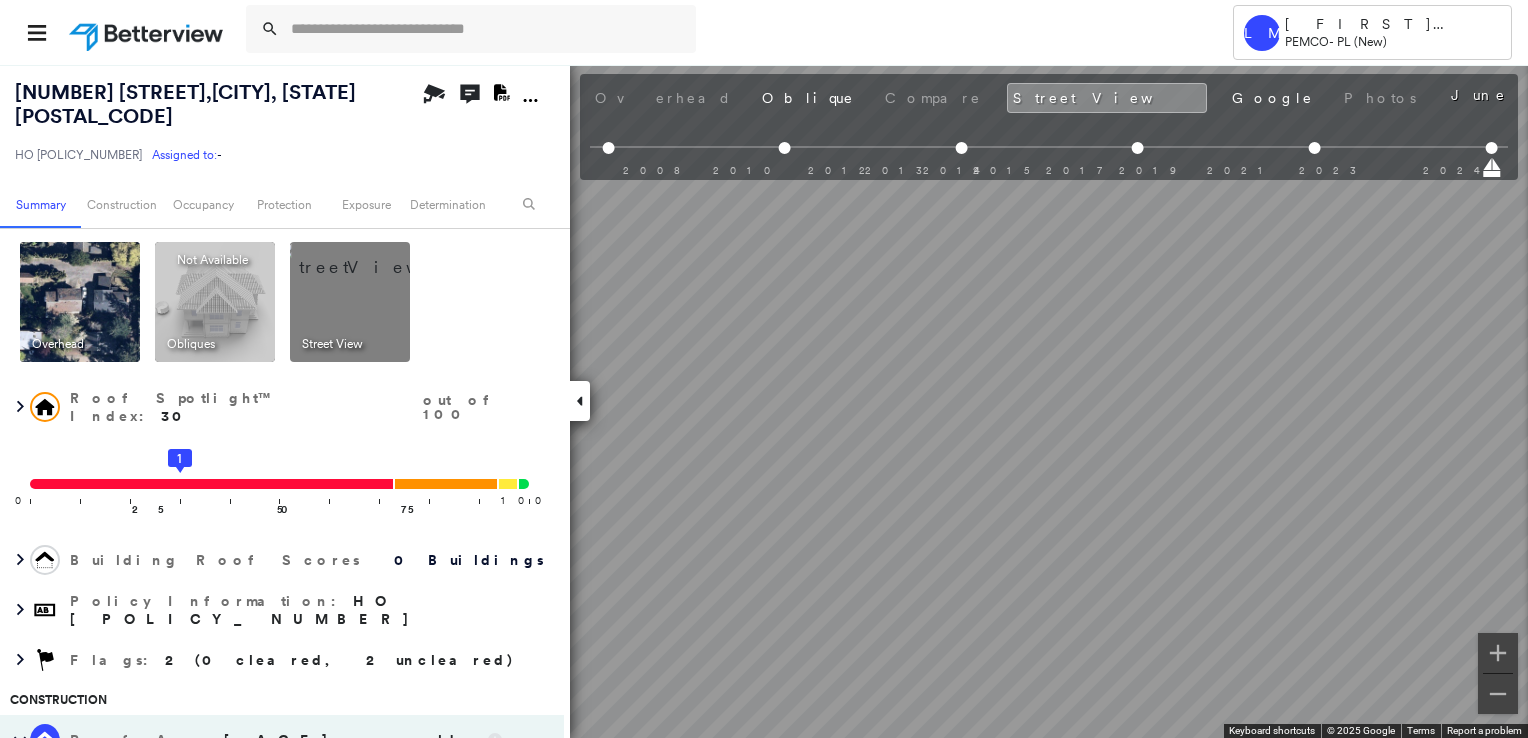 click on "Tower LM [FIRST] [LAST] PEMCO - PL (New) [NUMBER] [STREET], [CITY], [STATE] [POSTAL_CODE] HO [POLICY_NUMBER] Assigned to: - Assigned to: - HO [POLICY_NUMBER] Assigned to: - Open Comments Download PDF Report Summary Construction Occupancy Protection Exposure Determination Overhead Obliques Not Available ; Street View Roof Spotlight™ Index : [NUMBER] out of [NUMBER] 0 100 25 50 1 75 Building Roof Scores 0 Buildings Policy Information : HO [POLICY_NUMBER] Flags : 2 (0 cleared, 2 uncleared) Construction Roof Age : [AGE] - [AGE] years old. 1 Building 1 : [AGE] - [AGE] years COMPARE Before : [MONTH] [DAY], [YEAR] [AREA] After : [MONTH] [DAY], [YEAR] [AREA] BuildZoom - Building Permit Data and Analysis Occupancy Place Detail Protection Exposure FEMA Risk Index Wildfire Additional Perils Determination Flags : 2 (0 cleared, 2 uncleared) Uncleared Flags (2) Cleared Flags (0) Low Low Priority Flagged [DATE] Clear High High Priority Flagged [DATE] Clear Action Taken New Entry History Quote/New Business Terms & Conditions Added ACV Endorsement Added Cosmetic Endorsement" at bounding box center [764, 369] 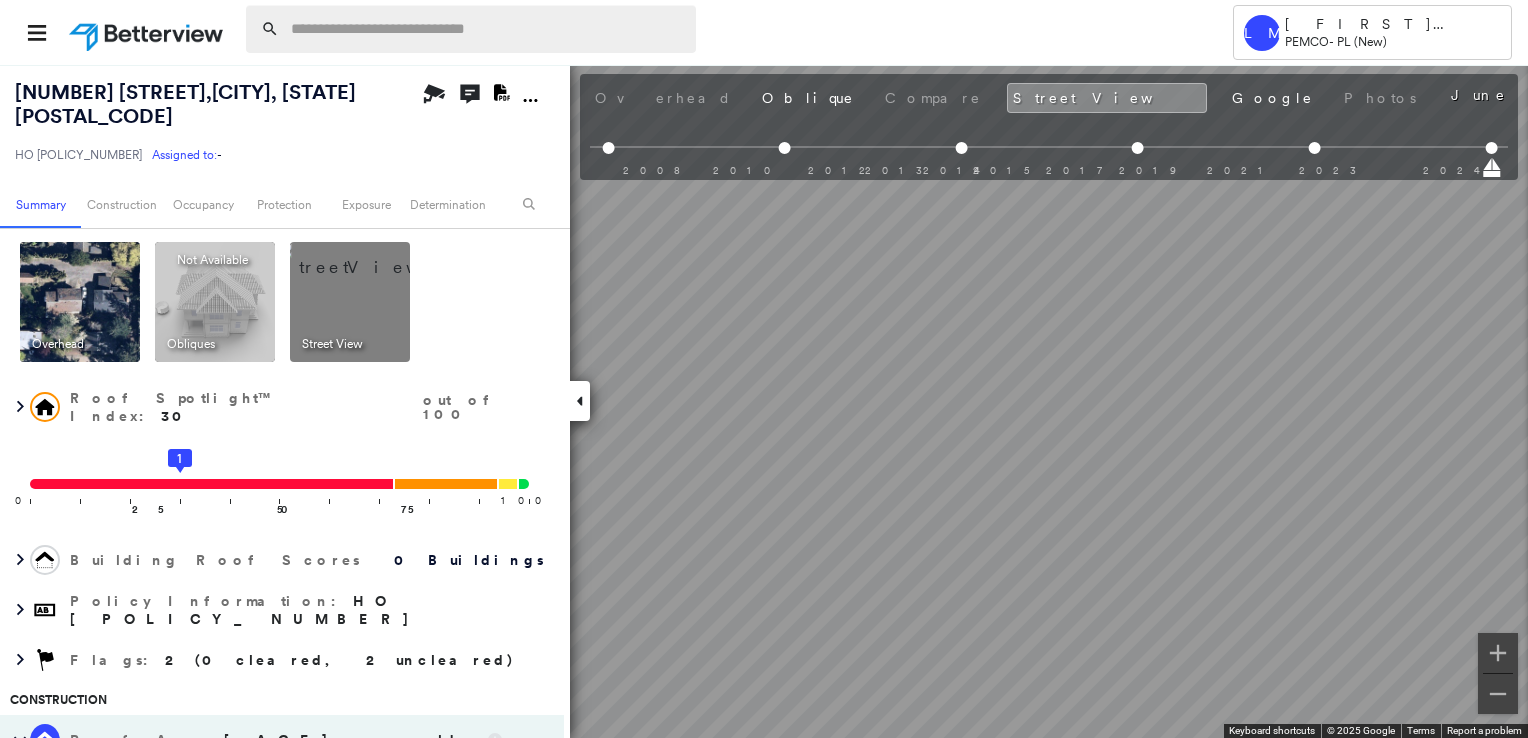 click at bounding box center (487, 29) 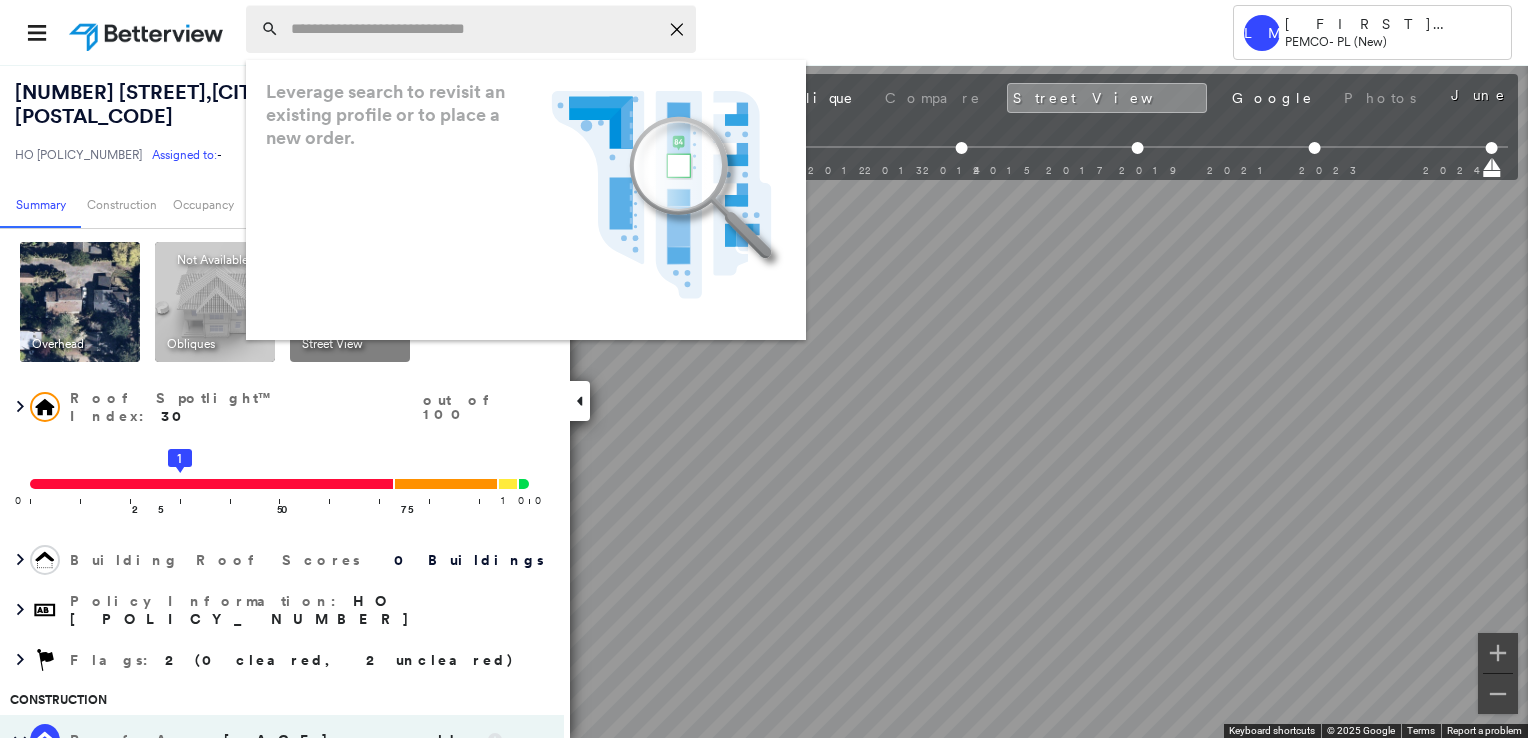 paste on "**********" 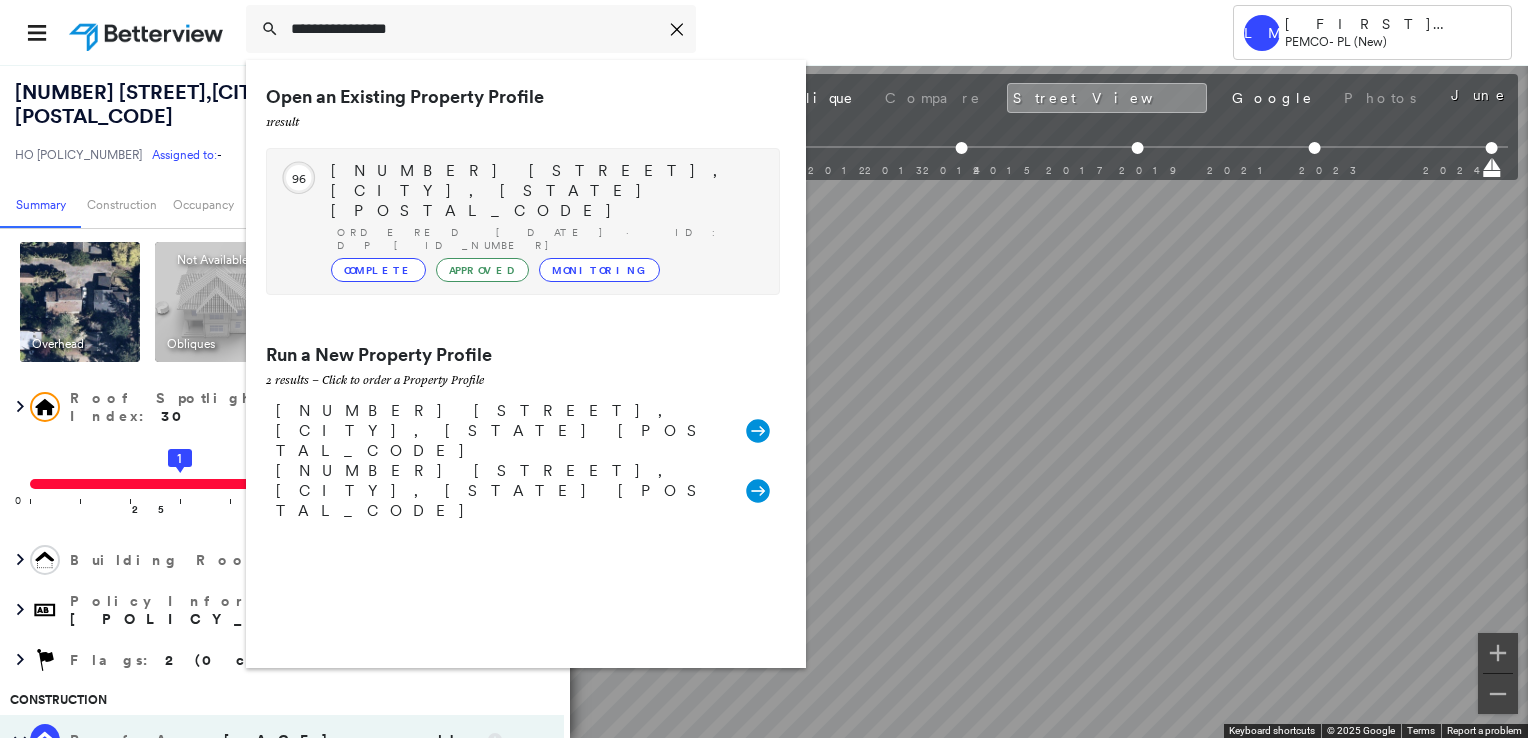 type on "**********" 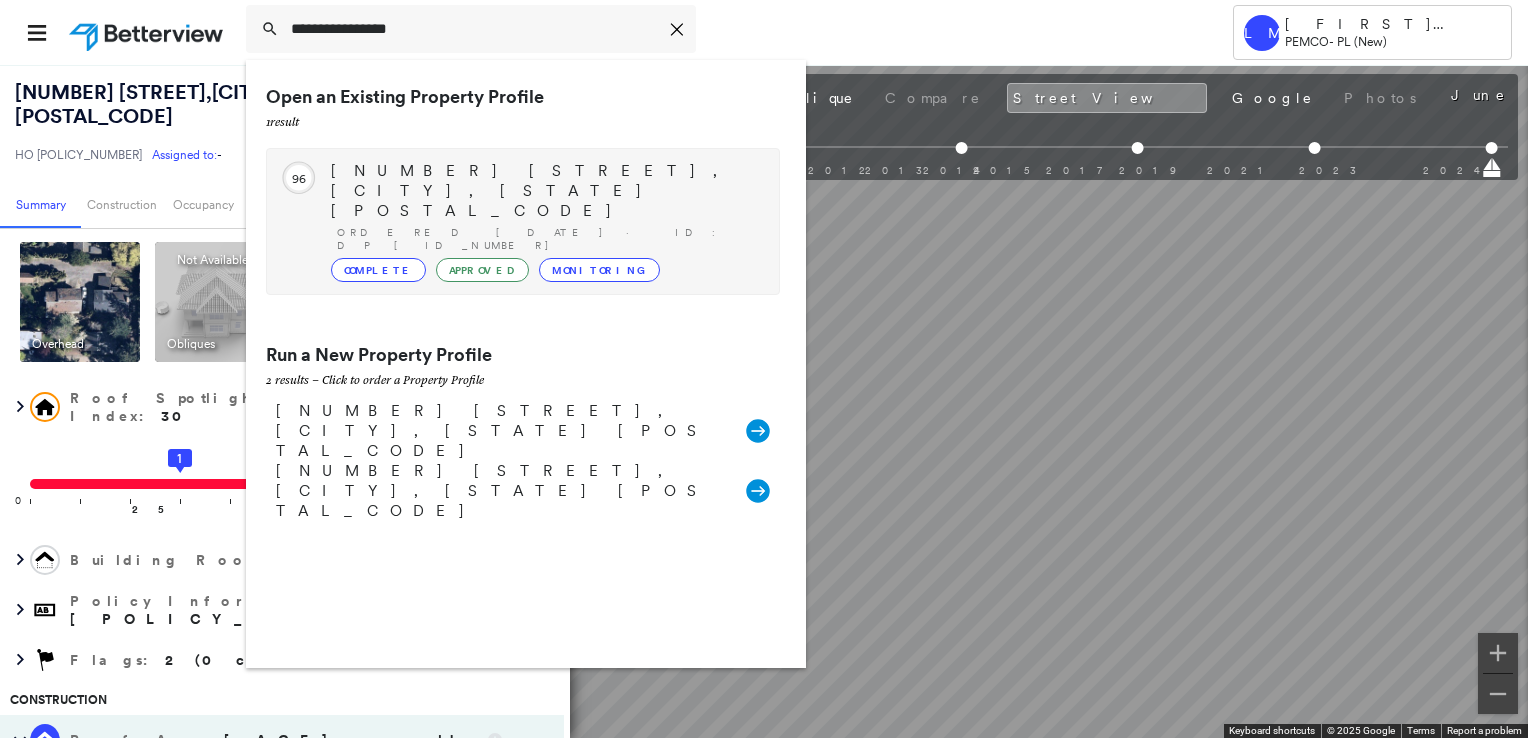 click on "[NUMBER] [STREET], [CITY], [STATE] [POSTAL_CODE]" at bounding box center (545, 191) 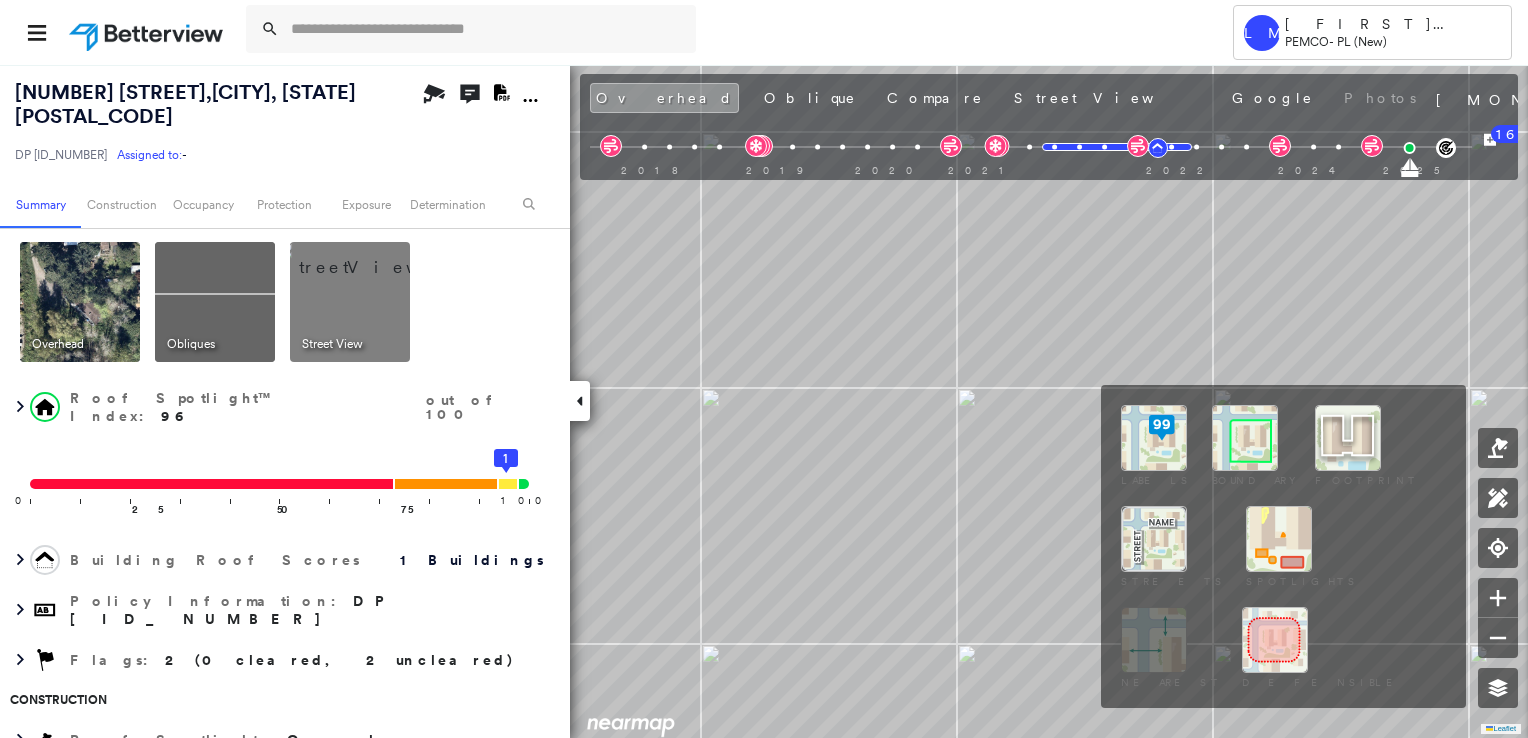 click at bounding box center [1154, 438] 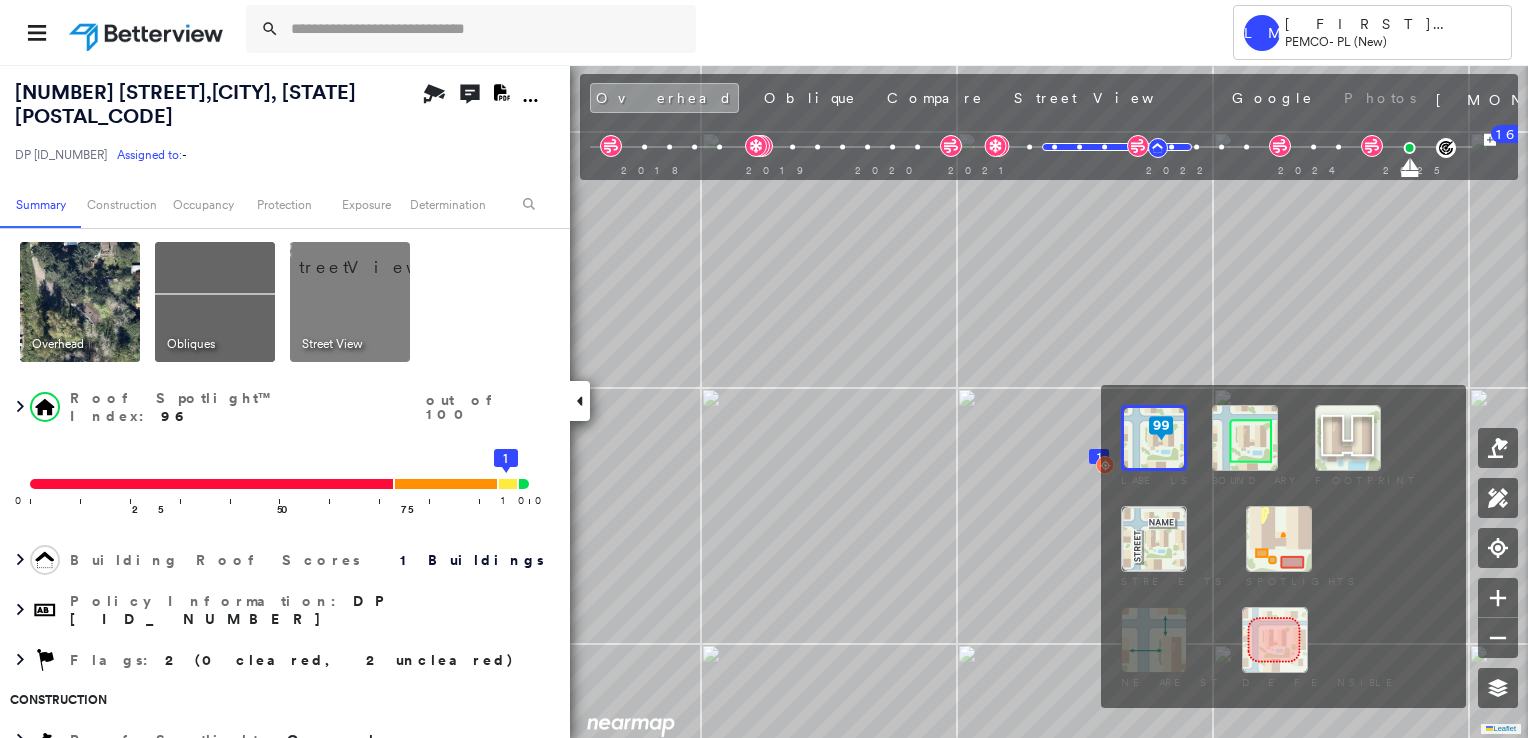 click at bounding box center [1245, 438] 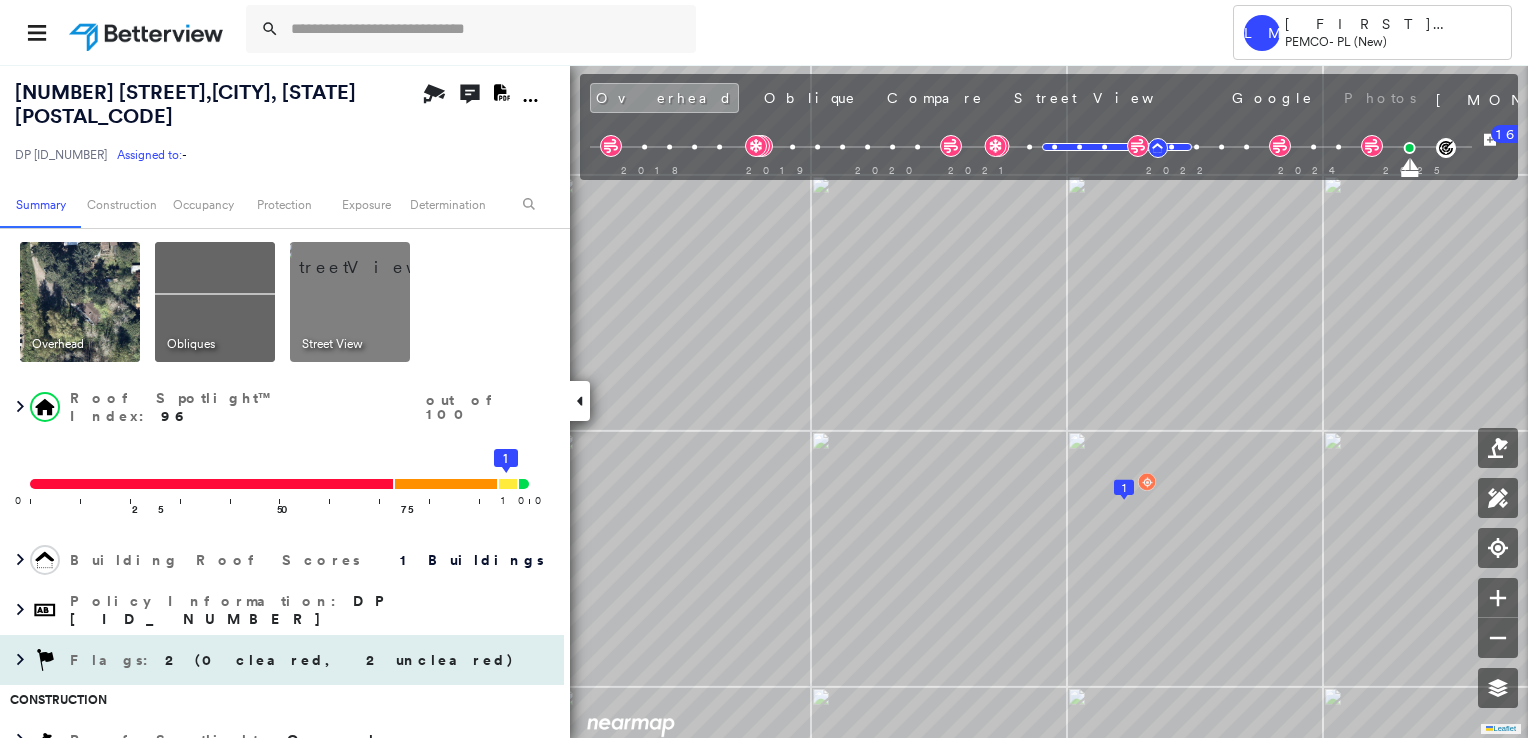 scroll, scrollTop: 102, scrollLeft: 0, axis: vertical 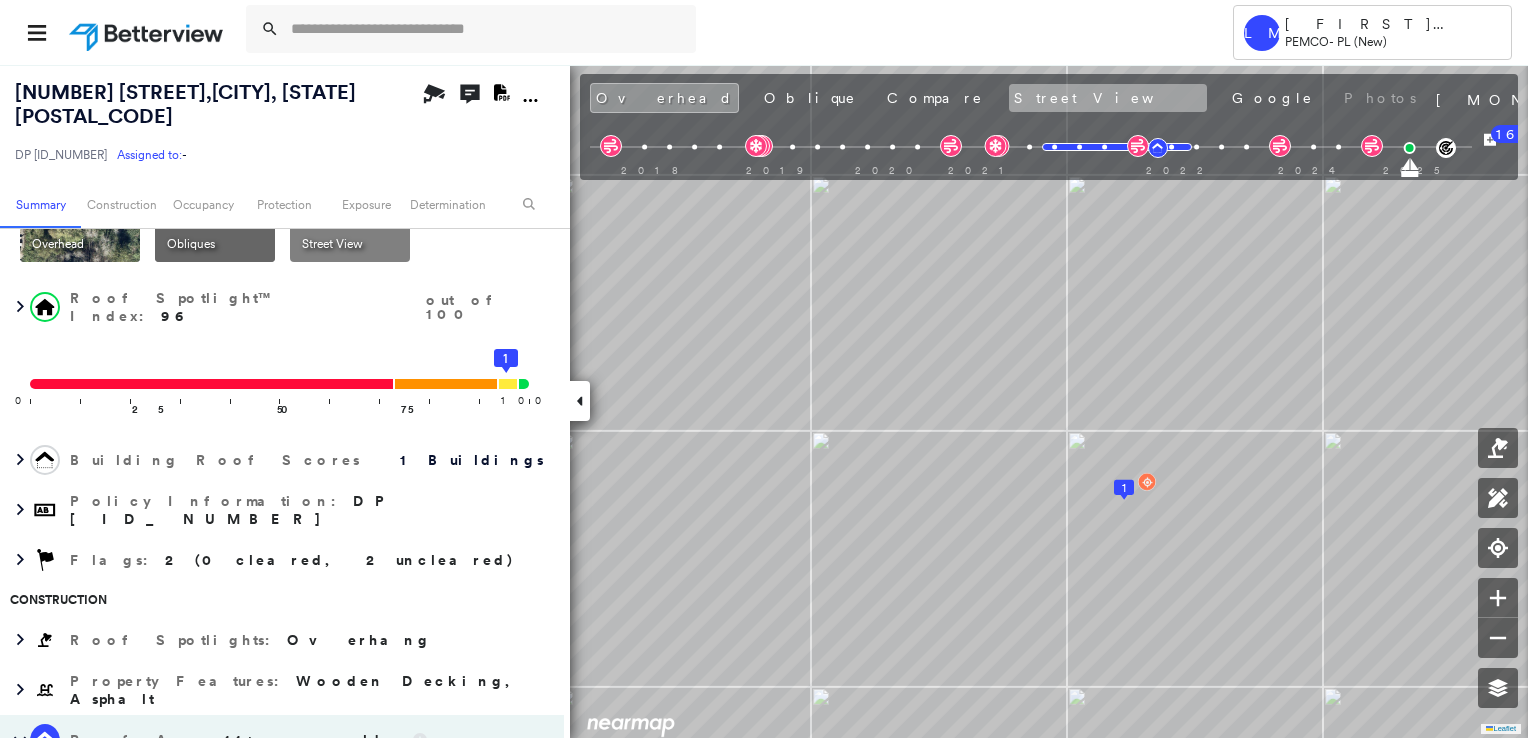 click on "Street View" at bounding box center (1108, 98) 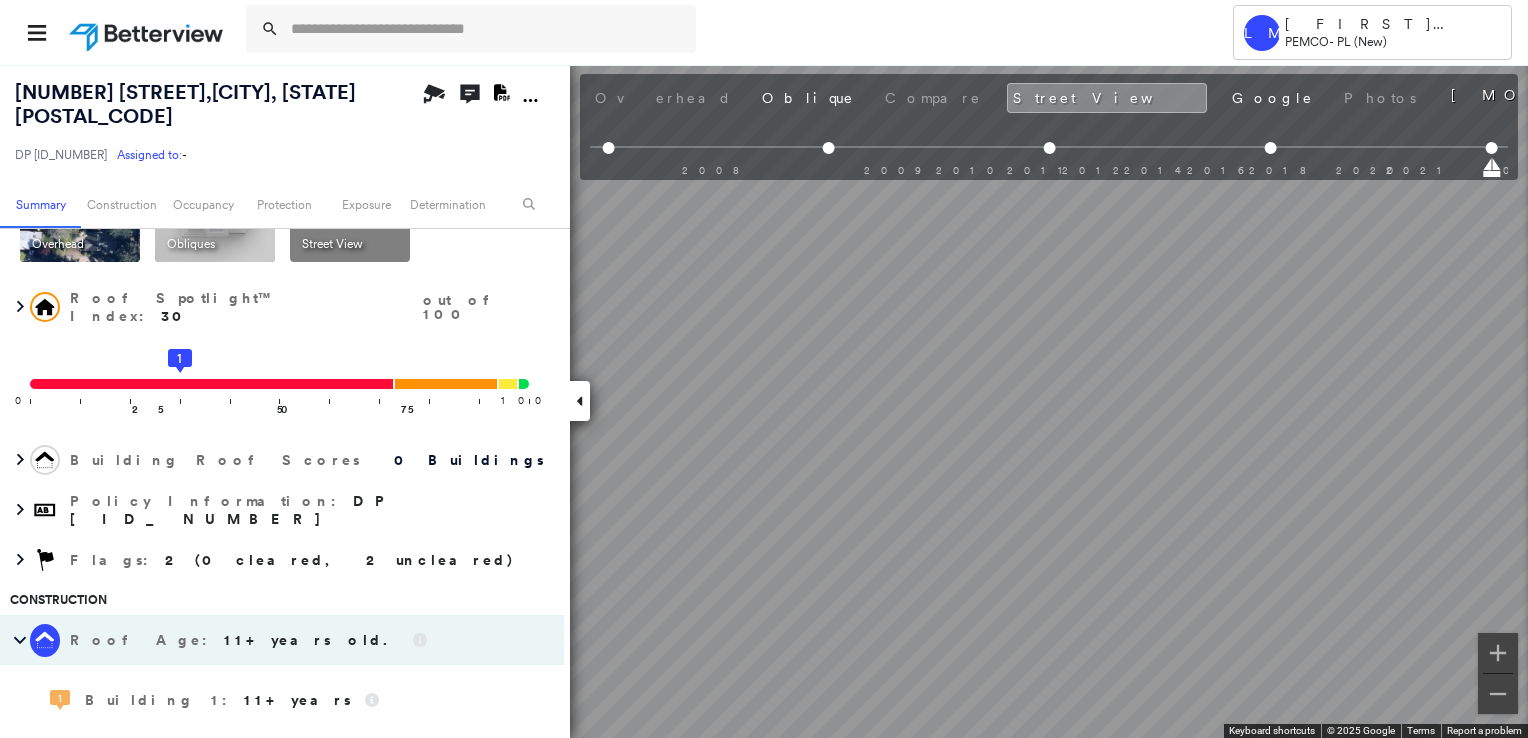 click on "Tower LM [FIRST] [LAST] PEMCO - PL (New) [NUMBER] [STREET], [CITY], [STATE] [POSTAL_CODE] DP [ID_NUMBER] Assigned to: - Assigned to: - DP [ID_NUMBER] Assigned to: - Open Comments Download PDF Report Summary Construction Occupancy Protection Exposure Determination Overhead Obliques Not Available ; Street View Roof Spotlight™ Index : [NUMBER] out of [NUMBER] 0 100 25 50 1 75 Building Roof Scores 0 Buildings Policy Information : DP [ID_NUMBER] Flags : 2 (0 cleared, 2 uncleared) Construction Roof Age : [AGE]+ years old. 1 Building 1 : [AGE]+ years BuildZoom - Building Permit Data and Analysis Occupancy Place Detail Protection Exposure FEMA Risk Index Wildfire Additional Perils Determination Flags : 2 (0 cleared, 2 uncleared) Uncleared Flags (2) Cleared Flags (0) Low Low Priority Flagged [DATE] Clear High High Priority Flagged [DATE] Clear Action Taken New Entry History Quote/New Business Terms & Conditions Added ACV Endorsement Added Cosmetic Endorsement Inspection/Loss Control General Save" at bounding box center (764, 369) 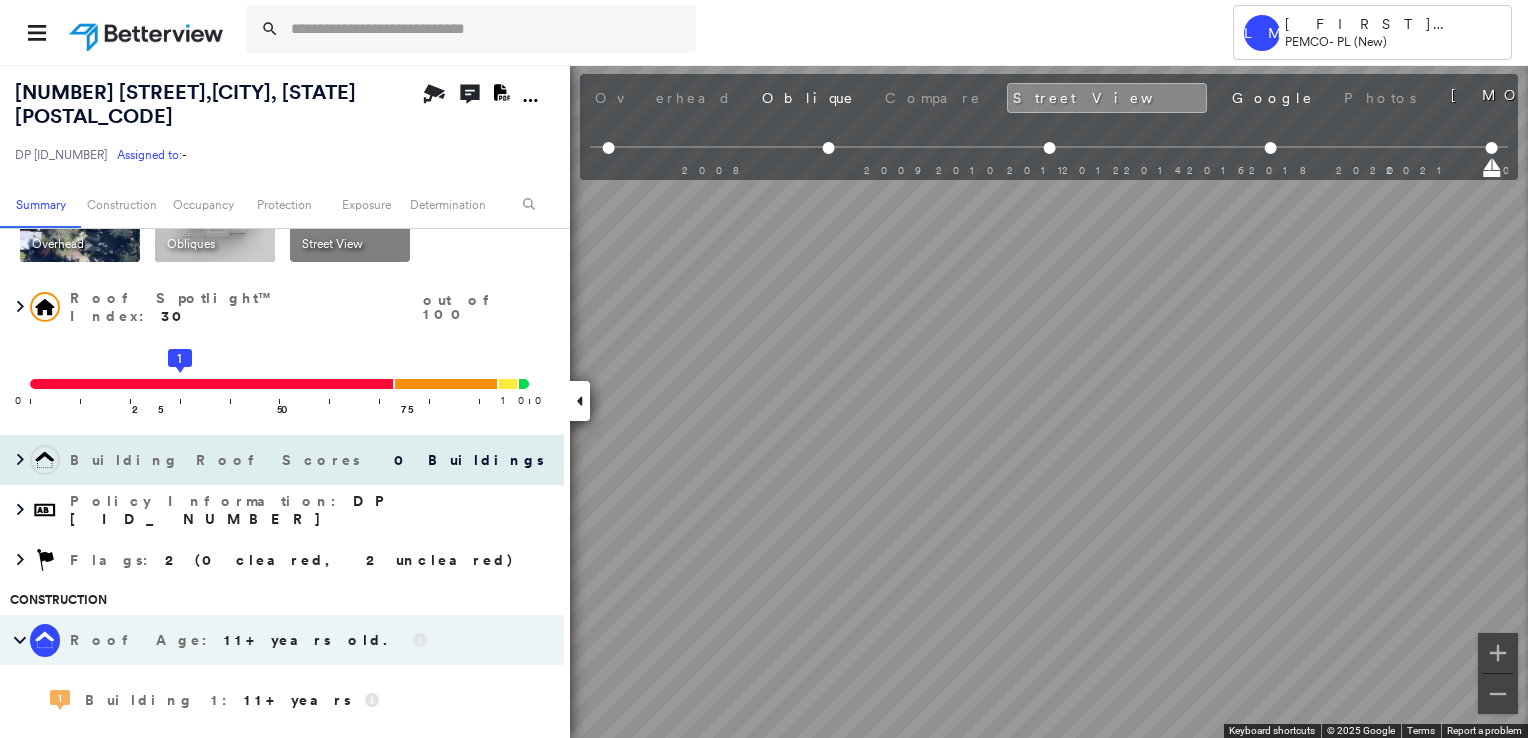 click on "Tower LM [FIRST] [LAST] PEMCO - PL (New) [NUMBER] [STREET], [CITY], [STATE] [POSTAL_CODE] HO [POLICY_NUMBER] Assigned to: - Assigned to: - DP [ID_NUMBER] Assigned to: - Open Comments Download PDF Report Summary Construction Occupancy Protection Exposure Determination Overhead Obliques Not Available ; Street View Roof Spotlight™ Index : [NUMBER] out of [NUMBER] 0 100 25 50 1 75 Building Roof Scores 0 Buildings Policy Information : DP [ID_NUMBER] Flags : 2 (0 cleared, 2 uncleared) Construction Roof Age : [AGE]+ years old. 1 Building 1 : [AGE]+ years BuildZoom - Building Permit Data and Analysis Occupancy Place Detail Protection Exposure FEMA Risk Index Wildfire Additional Perils Determination Flags : 2 (0 cleared, 2 uncleared) Uncleared Flags (2) Cleared Flags (0) Low Low Priority Flagged [DATE] Clear High High Priority Flagged [DATE] Clear Action Taken New Entry History Quote/New Business Terms & Conditions Added ACV Endorsement Added Cosmetic Endorsement Inspection/Loss Control General Save" at bounding box center (764, 401) 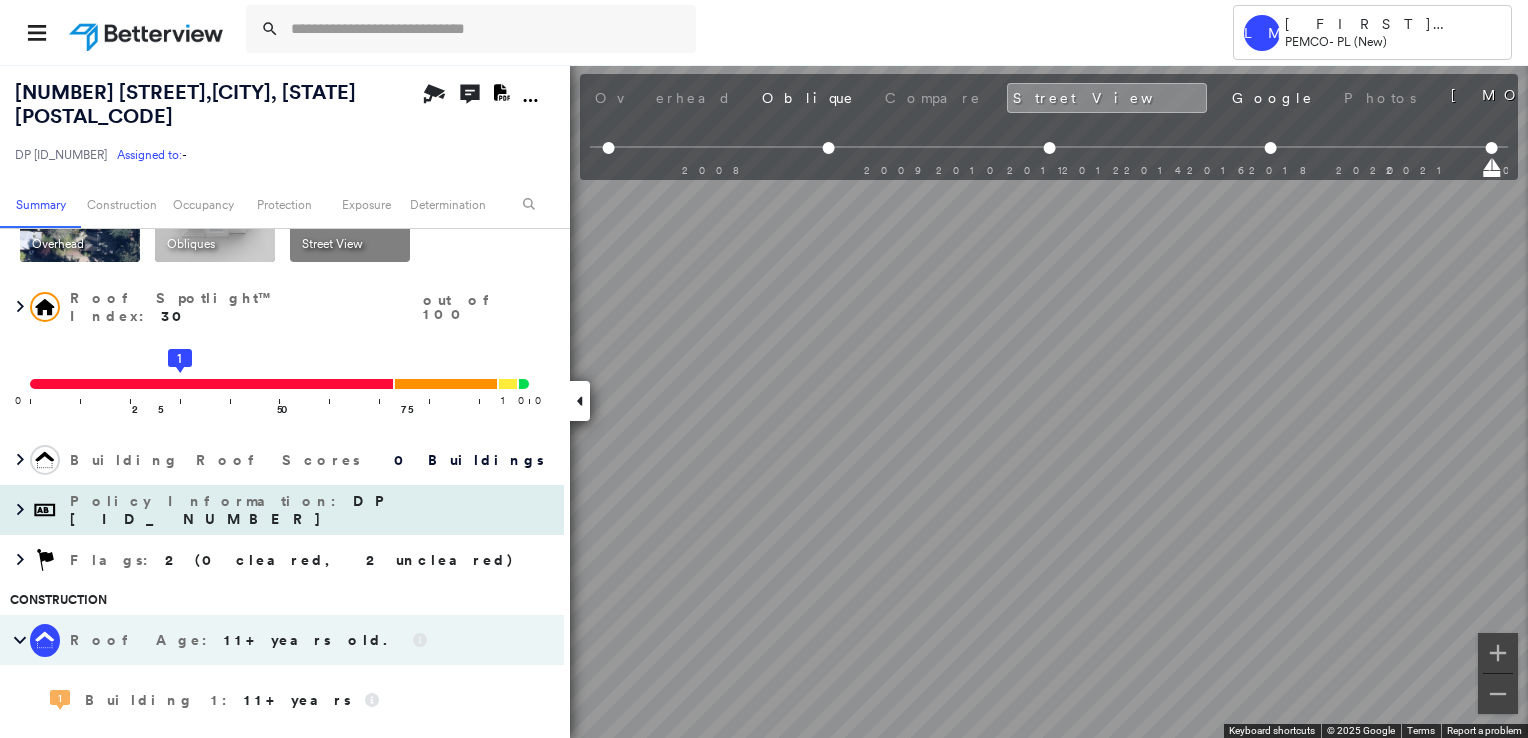 click on "Tower LM [FIRST] [LAST] PEMCO - PL (New) [NUMBER] [STREET], [CITY], [STATE] [POSTAL_CODE] HO [POLICY_NUMBER] Assigned to: - Assigned to: - DP [ID_NUMBER] Assigned to: - Open Comments Download PDF Report Summary Construction Occupancy Protection Exposure Determination Overhead Obliques Not Available ; Street View Roof Spotlight™ Index : [NUMBER] out of [NUMBER] 0 100 25 50 1 75 Building Roof Scores 0 Buildings Policy Information : DP [ID_NUMBER] Flags : 2 (0 cleared, 2 uncleared) Construction Roof Age : [AGE]+ years old. 1 Building 1 : [AGE]+ years BuildZoom - Building Permit Data and Analysis Occupancy Place Detail Protection Exposure FEMA Risk Index Wildfire Additional Perils Determination Flags : 2 (0 cleared, 2 uncleared) Uncleared Flags (2) Cleared Flags (0) Low Low Priority Flagged [DATE] Clear High High Priority Flagged [DATE] Clear Action Taken New Entry History Quote/New Business Terms & Conditions Added ACV Endorsement Added Cosmetic Endorsement Inspection/Loss Control General Save" at bounding box center [764, 401] 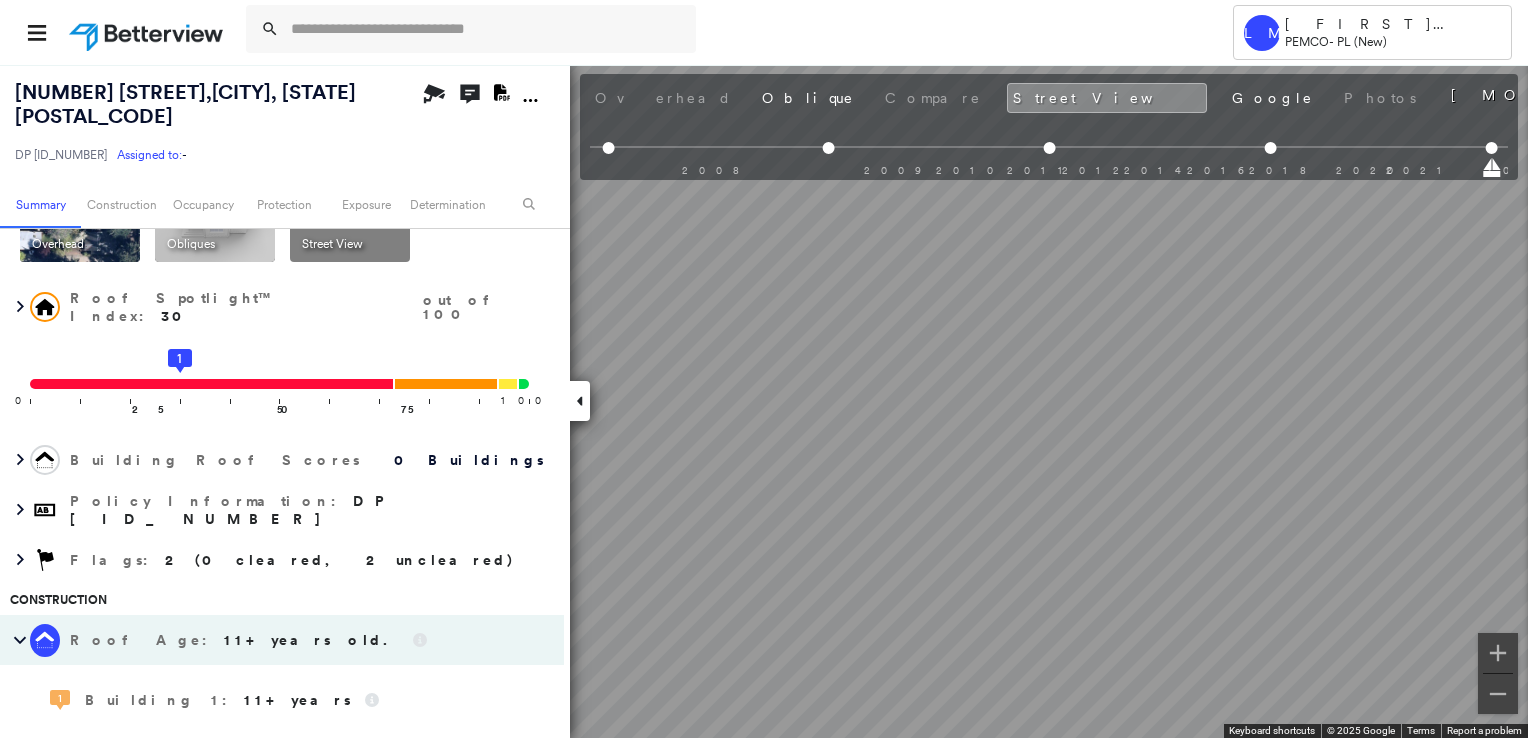 click on "Tower LM [FIRST] [LAST] PEMCO - PL (New) [NUMBER] [STREET], [CITY], [STATE] [POSTAL_CODE] HO [POLICY_NUMBER] Assigned to: - Assigned to: - DP [ID_NUMBER] Assigned to: - Open Comments Download PDF Report Summary Construction Occupancy Protection Exposure Determination Overhead Obliques Not Available ; Street View Roof Spotlight™ Index : [NUMBER] out of [NUMBER] 0 100 25 50 1 75 Building Roof Scores 0 Buildings Policy Information : DP [ID_NUMBER] Flags : 2 (0 cleared, 2 uncleared) Construction Roof Age : [AGE]+ years old. 1 Building 1 : [AGE]+ years BuildZoom - Building Permit Data and Analysis Occupancy Place Detail Protection Exposure FEMA Risk Index Wildfire Additional Perils Determination Flags : 2 (0 cleared, 2 uncleared) Uncleared Flags (2) Cleared Flags (0) Low Low Priority Flagged [DATE] Clear High High Priority Flagged [DATE] Clear Action Taken New Entry History Quote/New Business Terms & Conditions Added ACV Endorsement Added Cosmetic Endorsement Inspection/Loss Control General Save" at bounding box center (764, 401) 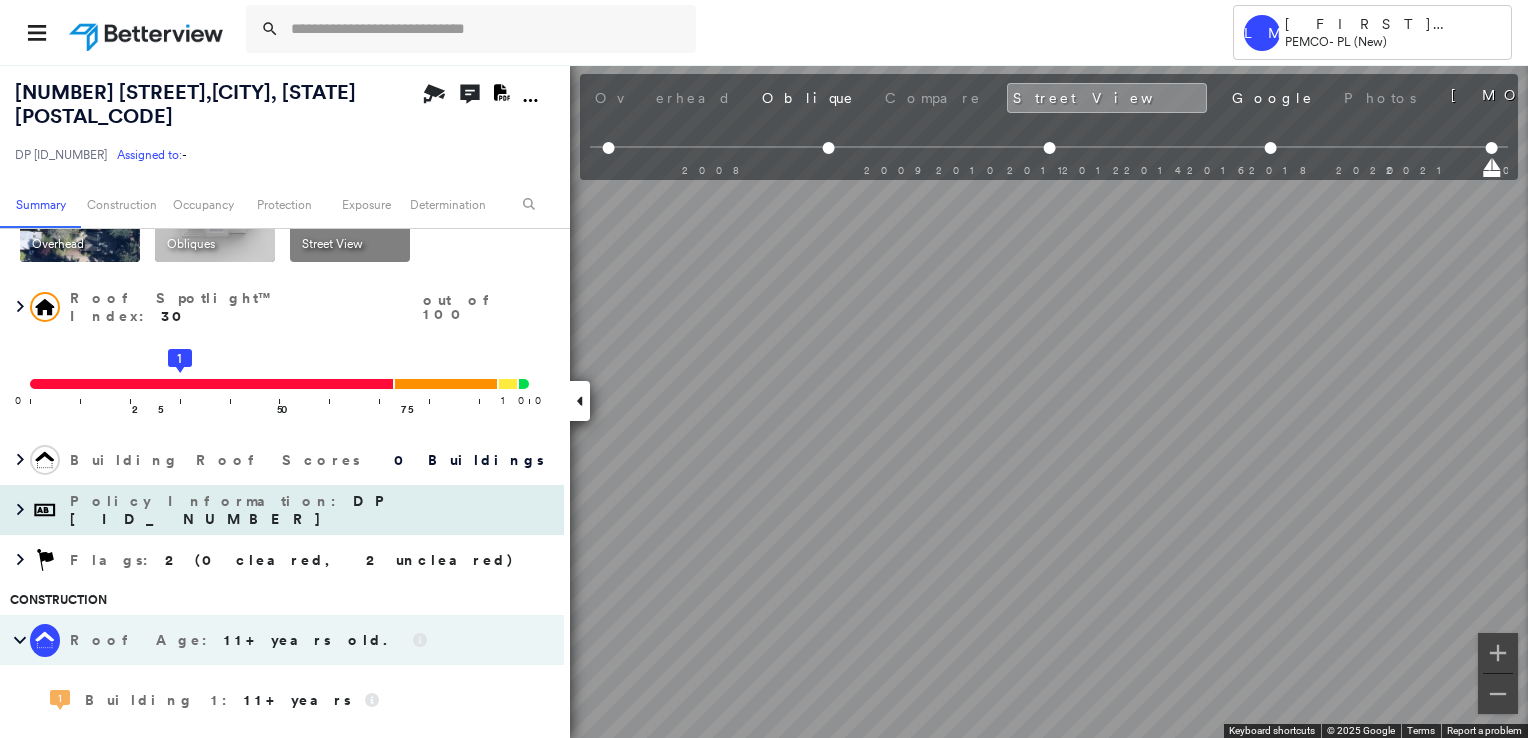 click on "Tower LM [FIRST] [LAST] PEMCO - PL (New) [NUMBER] [STREET], [CITY], [STATE] [POSTAL_CODE] HO [POLICY_NUMBER] Assigned to: - Assigned to: - DP [ID_NUMBER] Assigned to: - Open Comments Download PDF Report Summary Construction Occupancy Protection Exposure Determination Overhead Obliques Not Available ; Street View Roof Spotlight™ Index : [NUMBER] out of [NUMBER] 0 100 25 50 1 75 Building Roof Scores 0 Buildings Policy Information : DP [ID_NUMBER] Flags : 2 (0 cleared, 2 uncleared) Construction Roof Age : [AGE]+ years old. 1 Building 1 : [AGE]+ years BuildZoom - Building Permit Data and Analysis Occupancy Place Detail Protection Exposure FEMA Risk Index Wildfire Additional Perils Determination Flags : 2 (0 cleared, 2 uncleared) Uncleared Flags (2) Cleared Flags (0) Low Low Priority Flagged [DATE] Clear High High Priority Flagged [DATE] Clear Action Taken New Entry History Quote/New Business Terms & Conditions Added ACV Endorsement Added Cosmetic Endorsement Inspection/Loss Control General Save" at bounding box center (764, 401) 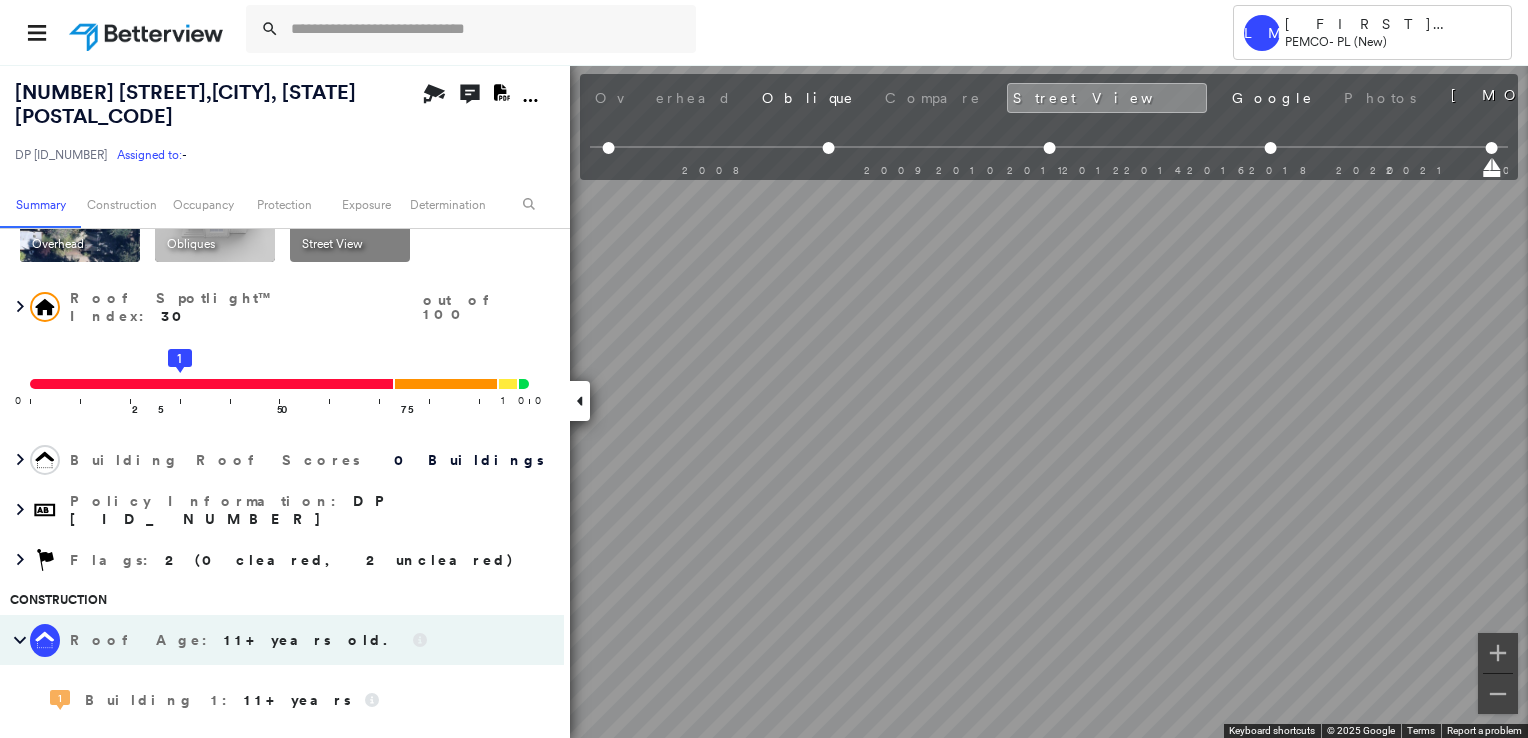 click on "Overhead" at bounding box center [58, 244] 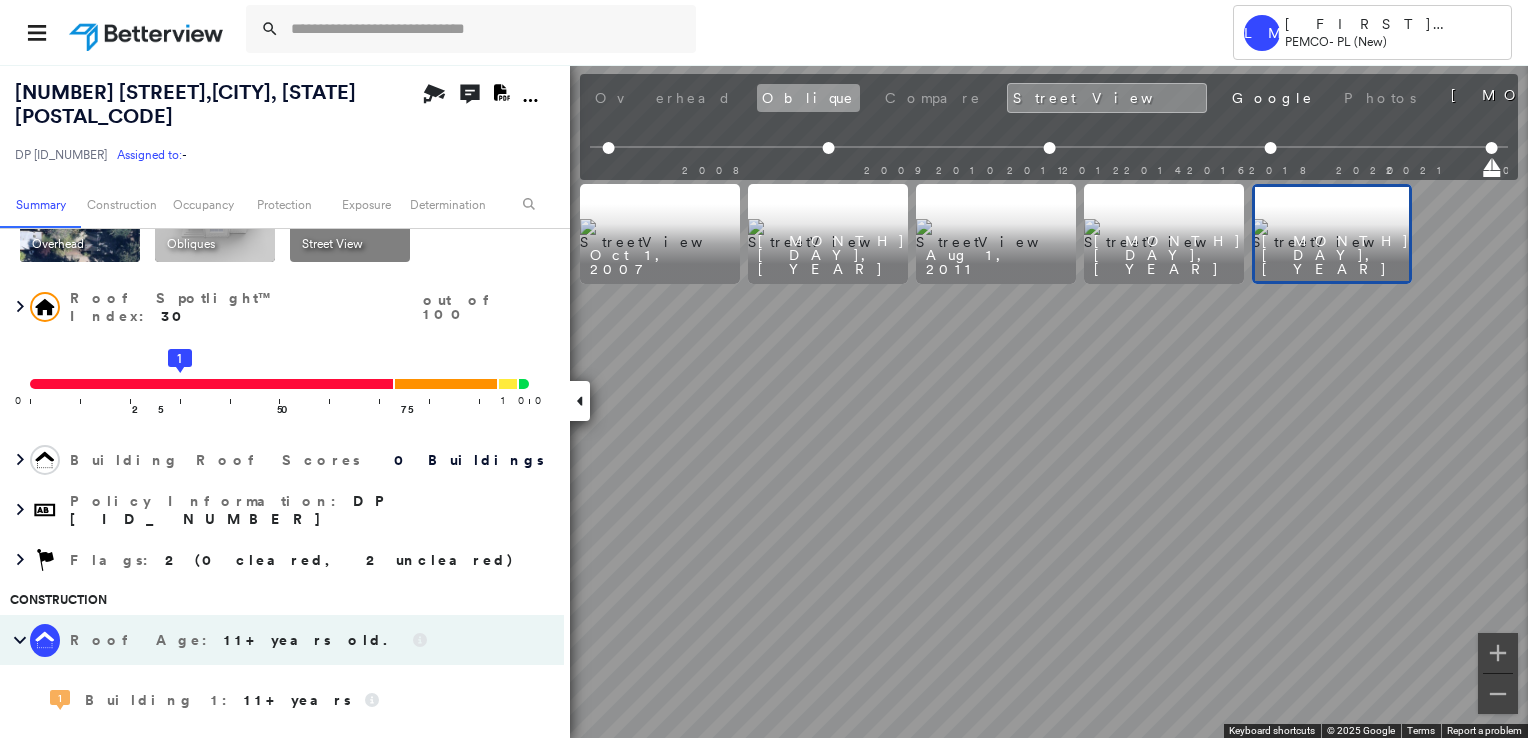 click on "Oblique" at bounding box center [808, 98] 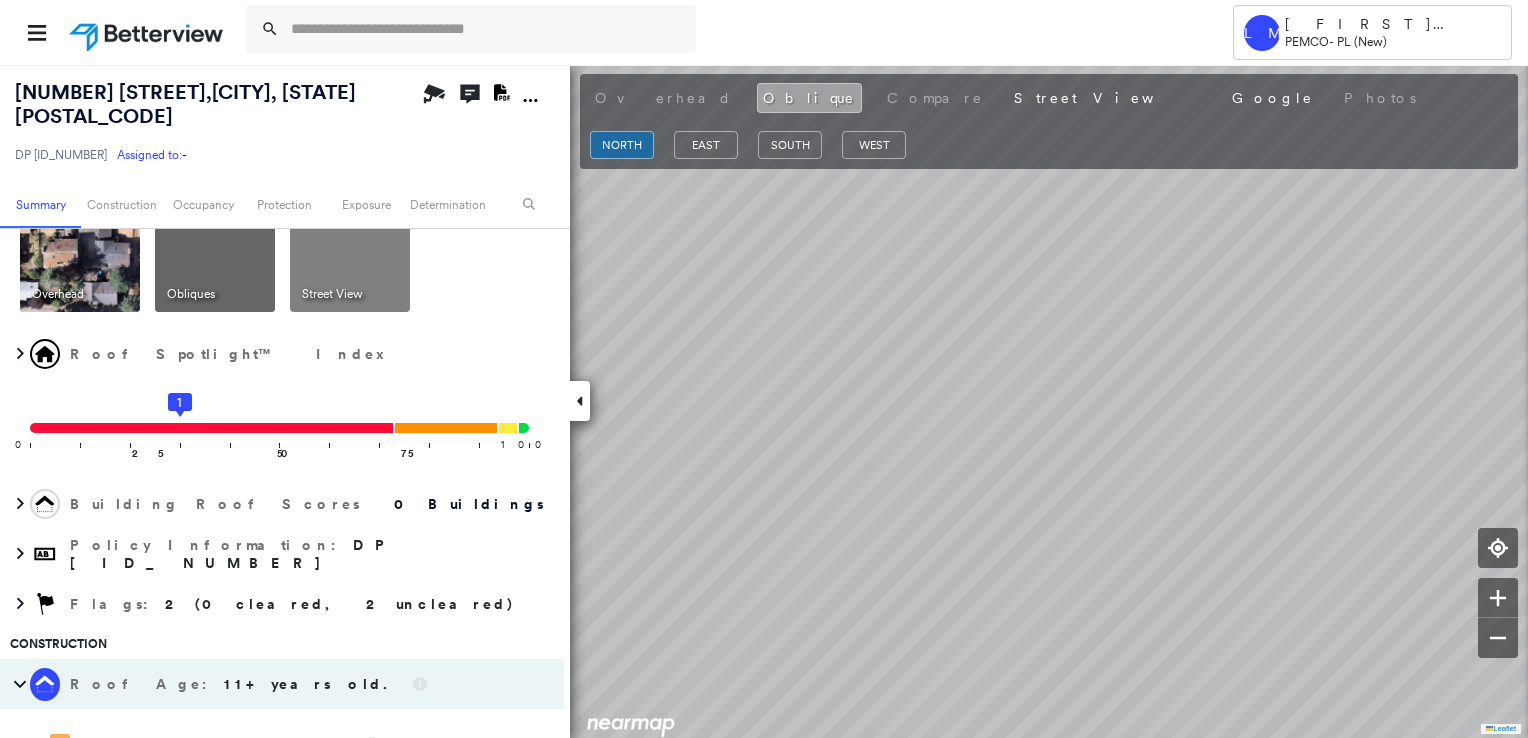 scroll, scrollTop: 152, scrollLeft: 0, axis: vertical 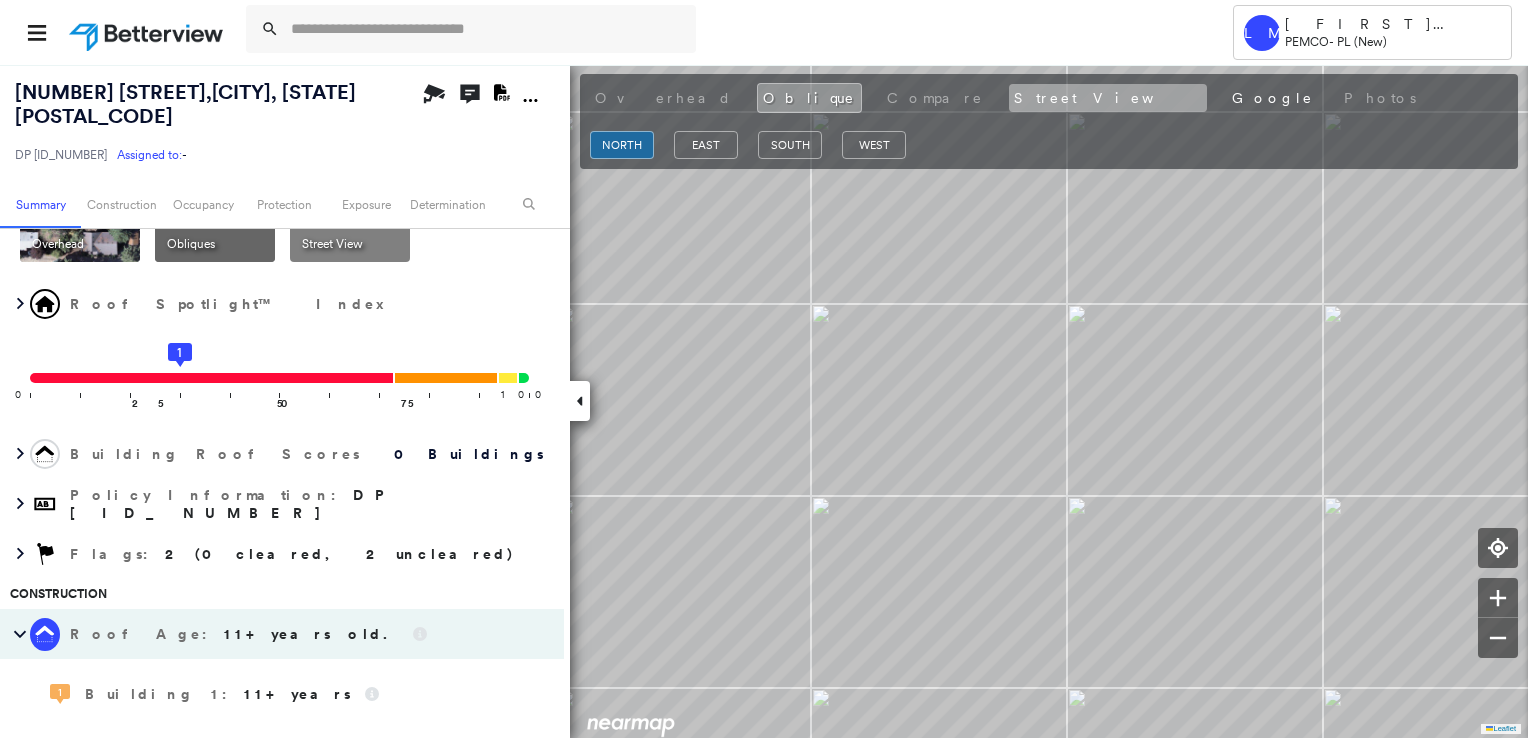 click on "Street View" at bounding box center [1108, 98] 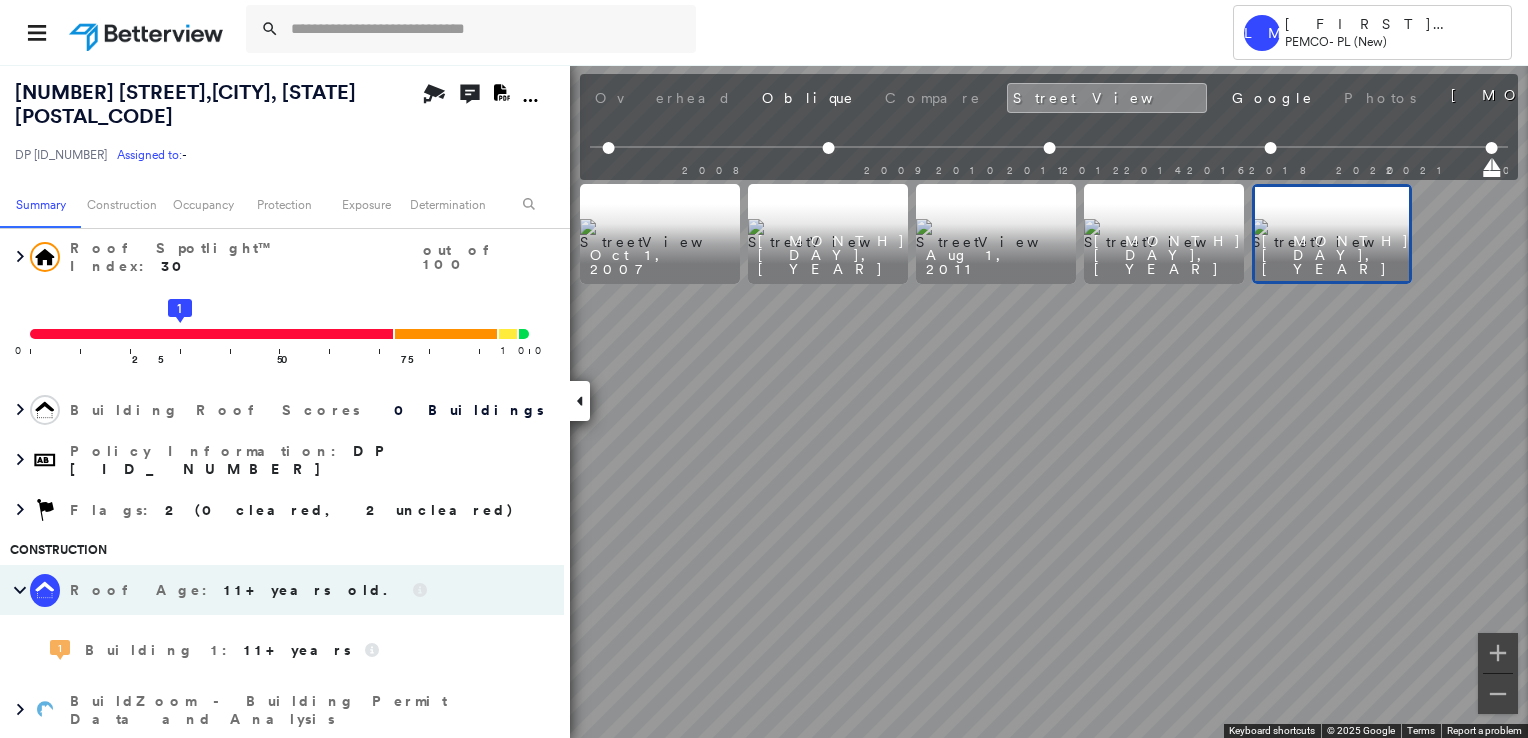 scroll, scrollTop: 102, scrollLeft: 0, axis: vertical 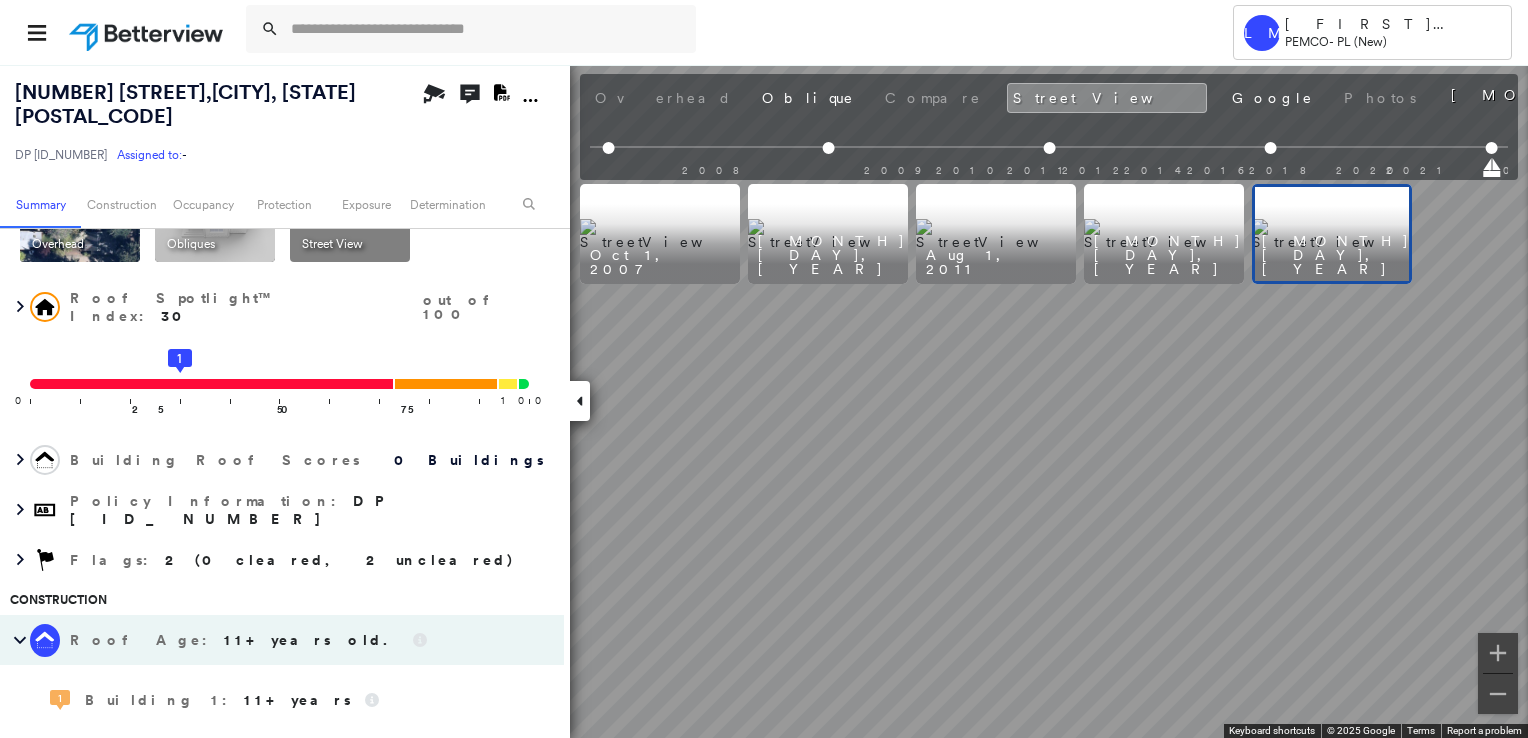 click at bounding box center (1332, 234) 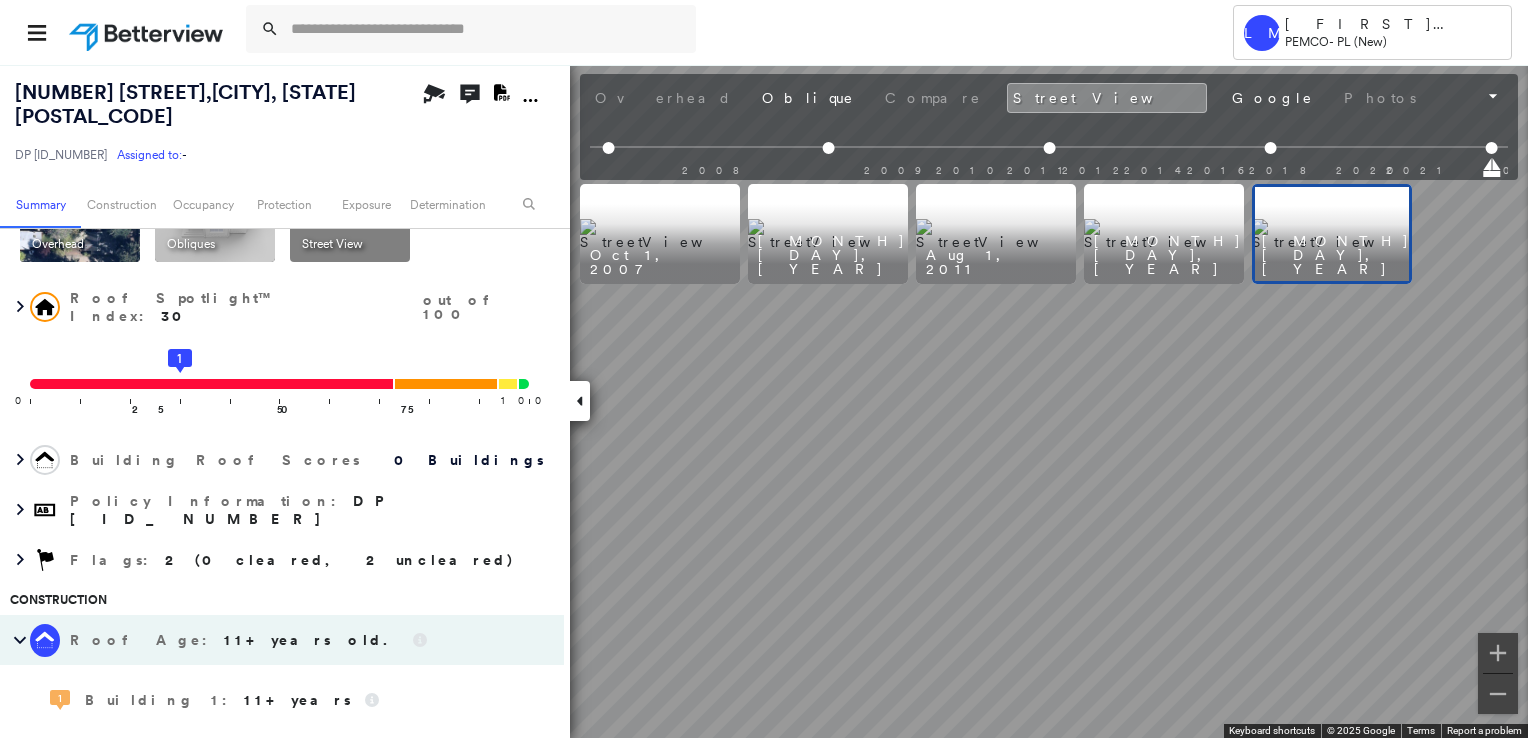 click at bounding box center (1164, 234) 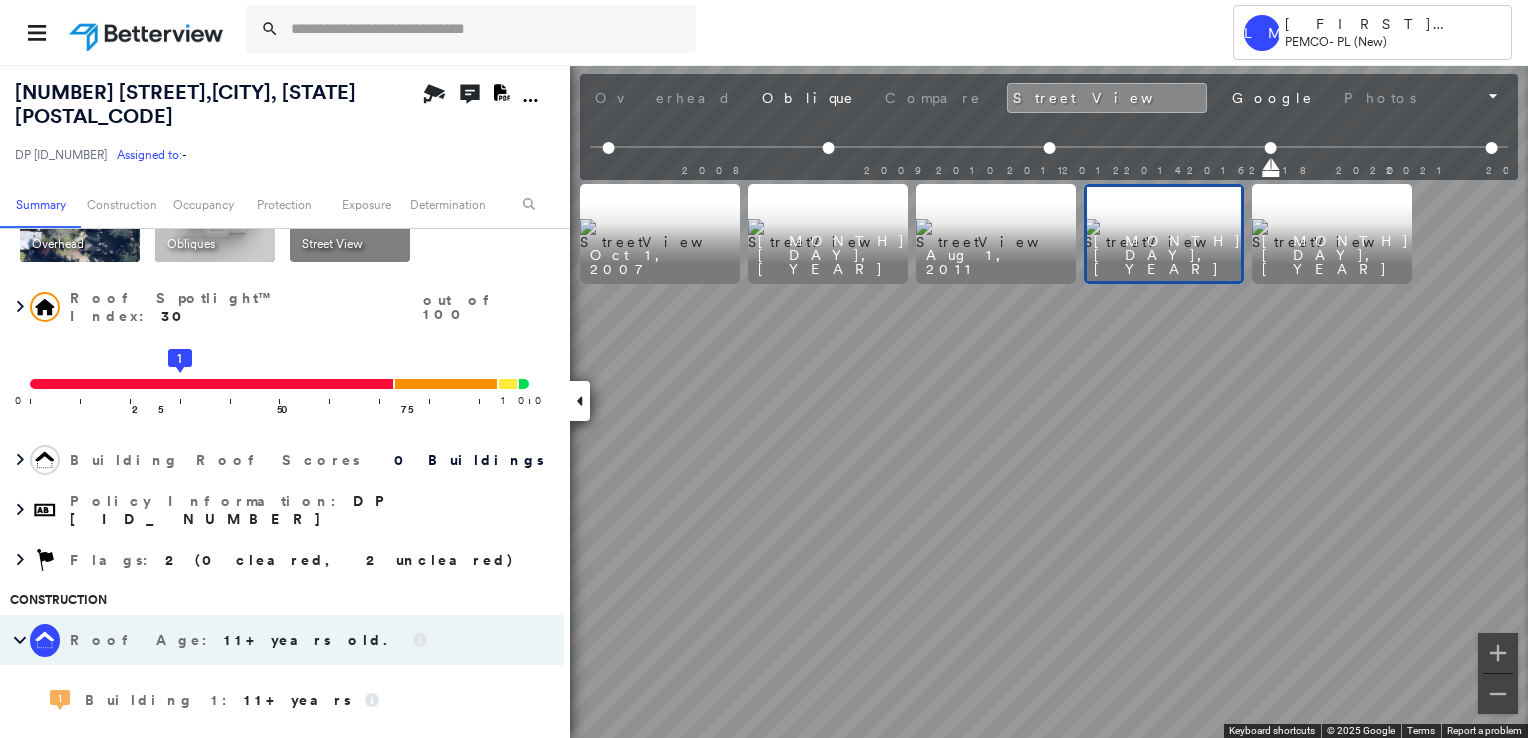 click at bounding box center (996, 234) 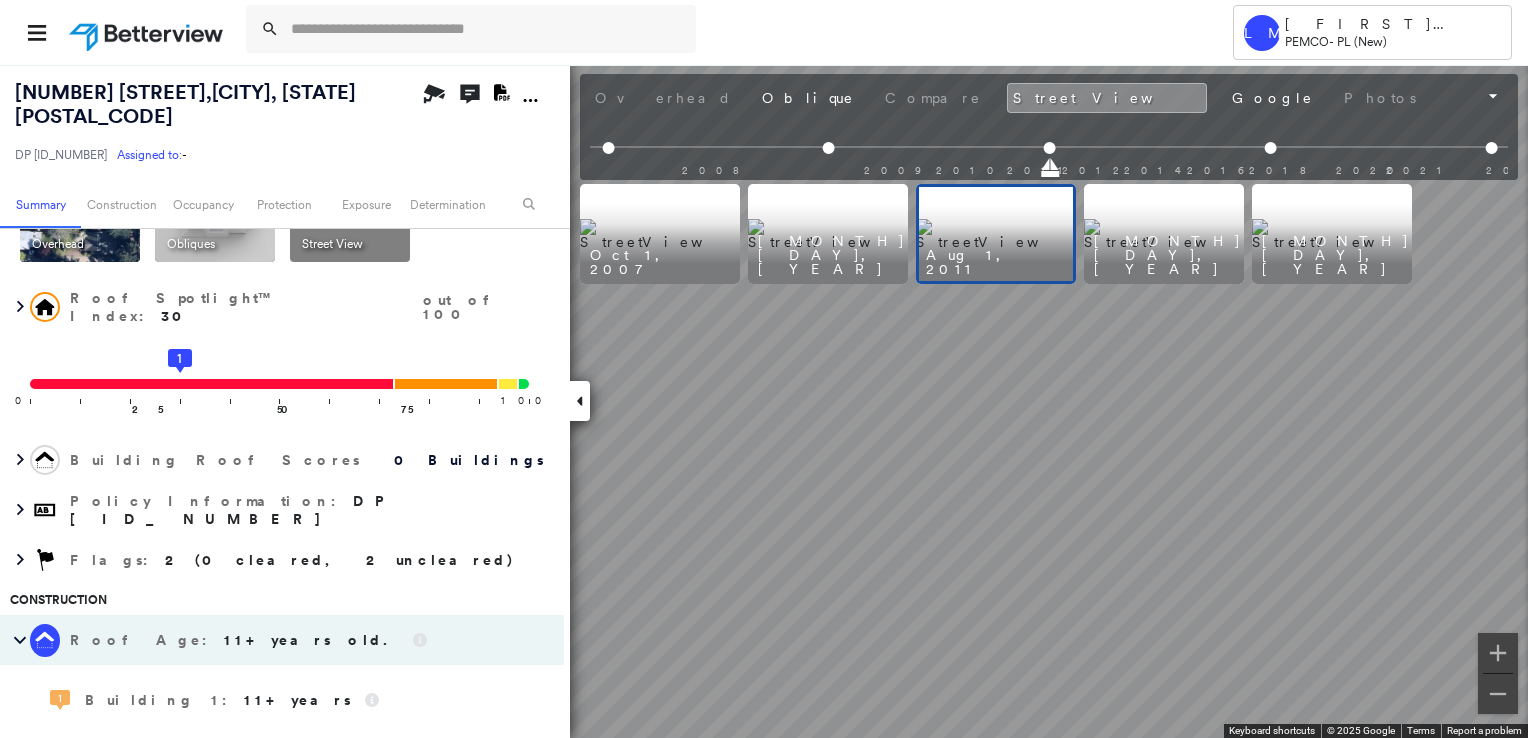 click at bounding box center [660, 234] 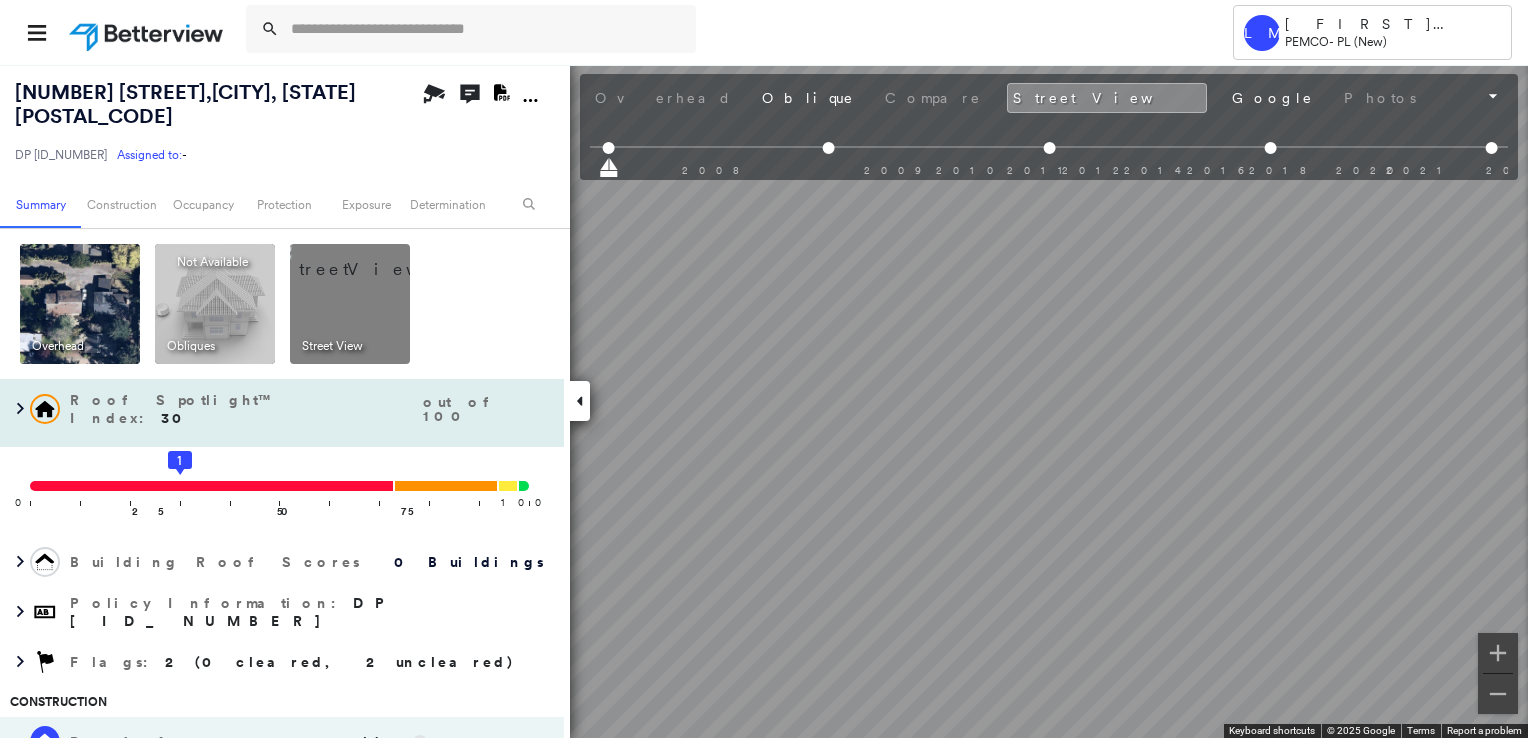 scroll, scrollTop: 0, scrollLeft: 0, axis: both 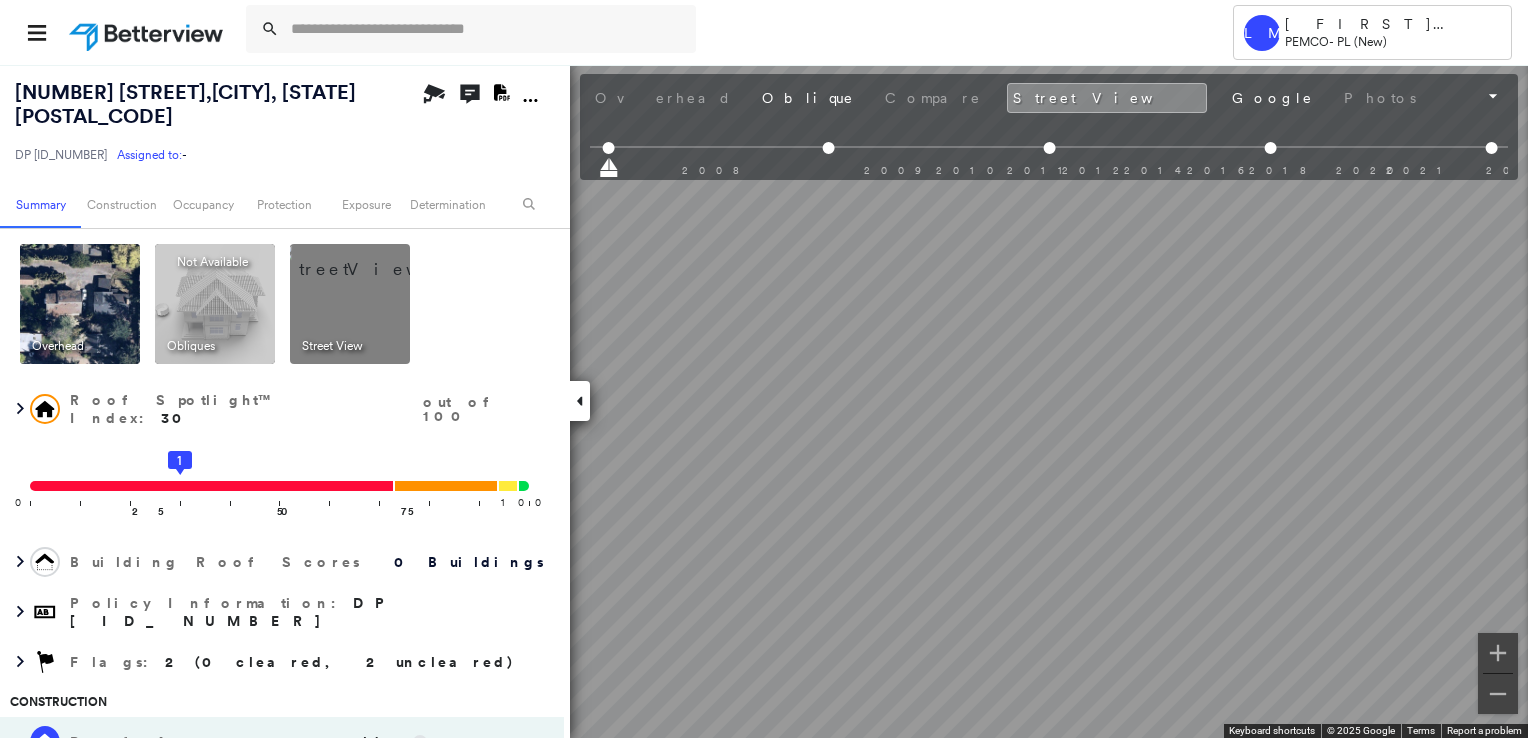 click at bounding box center (374, 259) 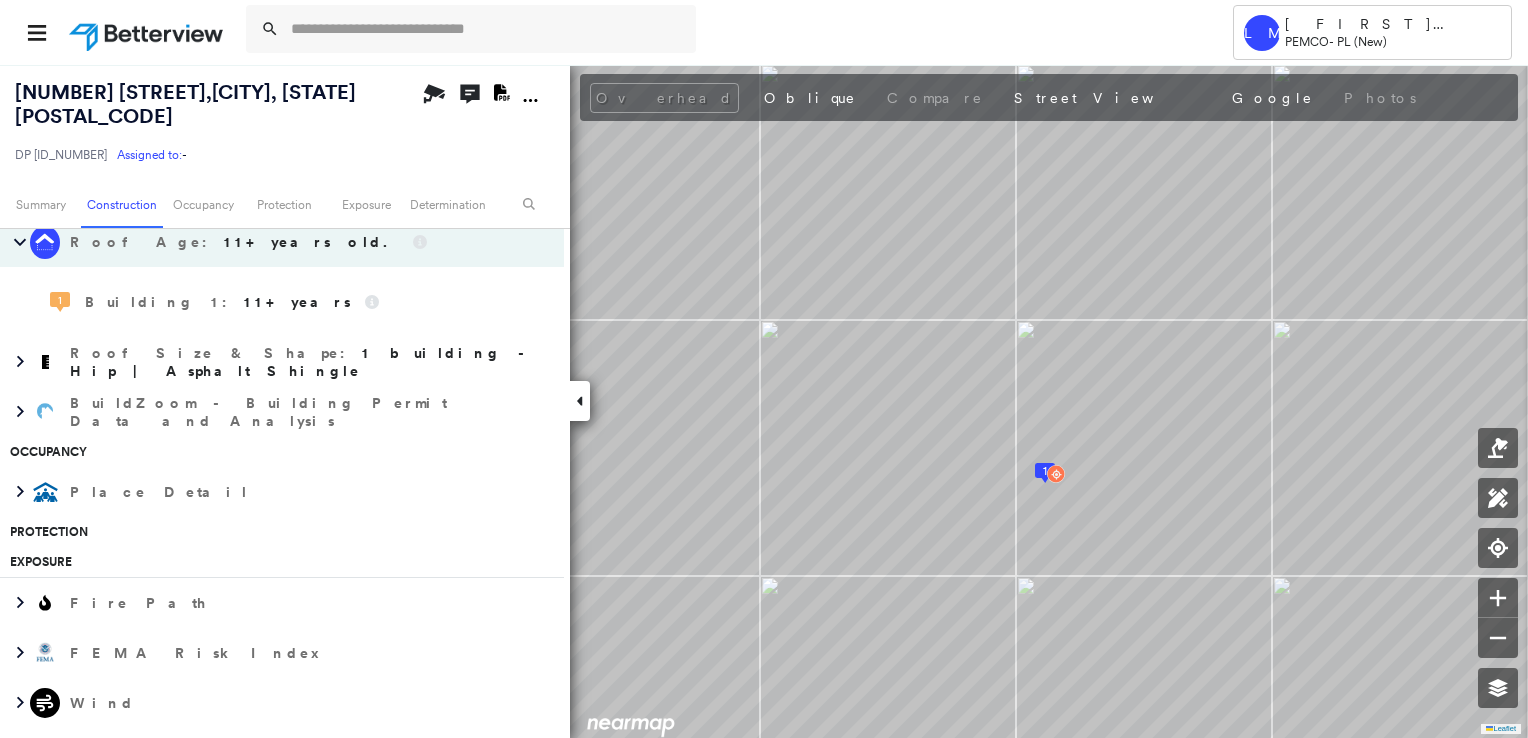 scroll, scrollTop: 300, scrollLeft: 0, axis: vertical 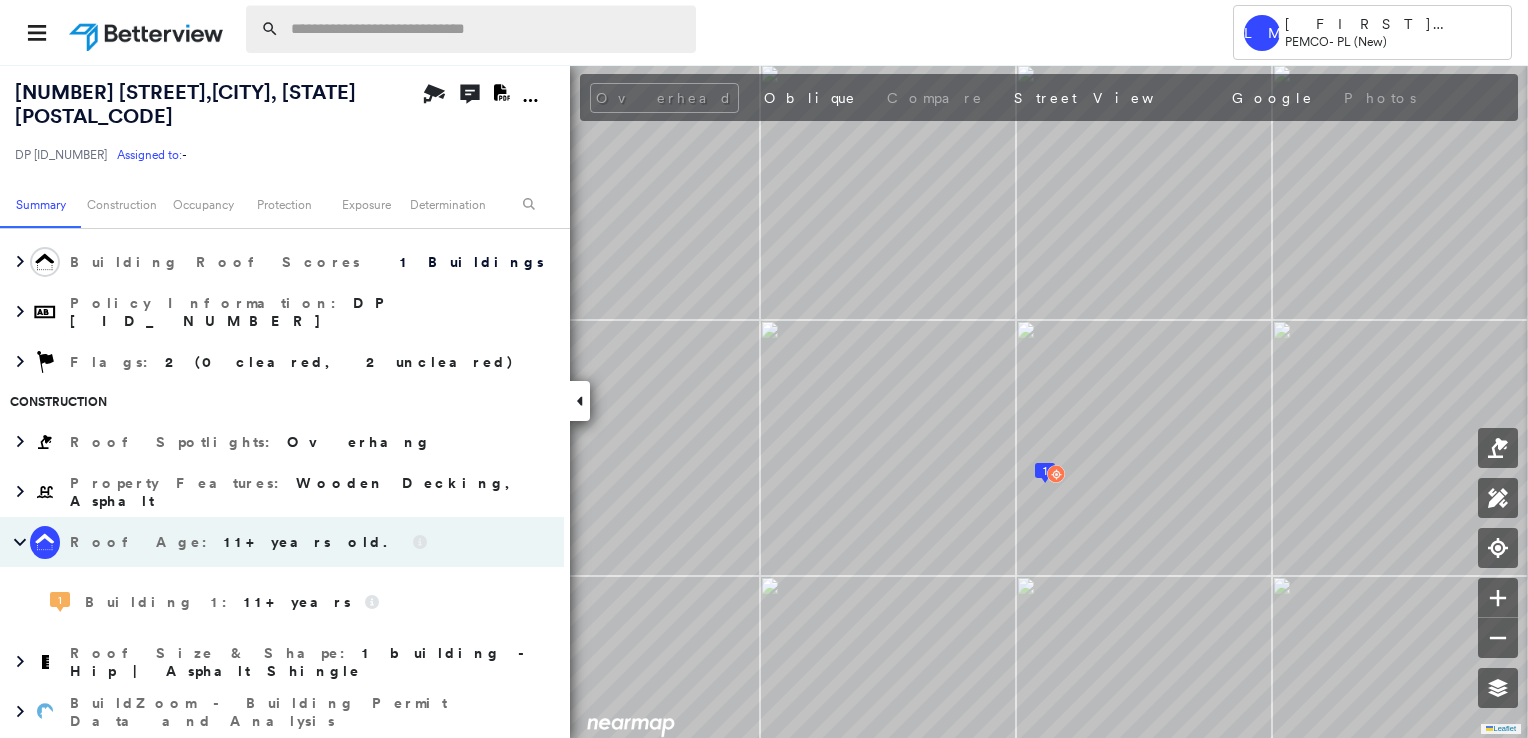 click at bounding box center [487, 29] 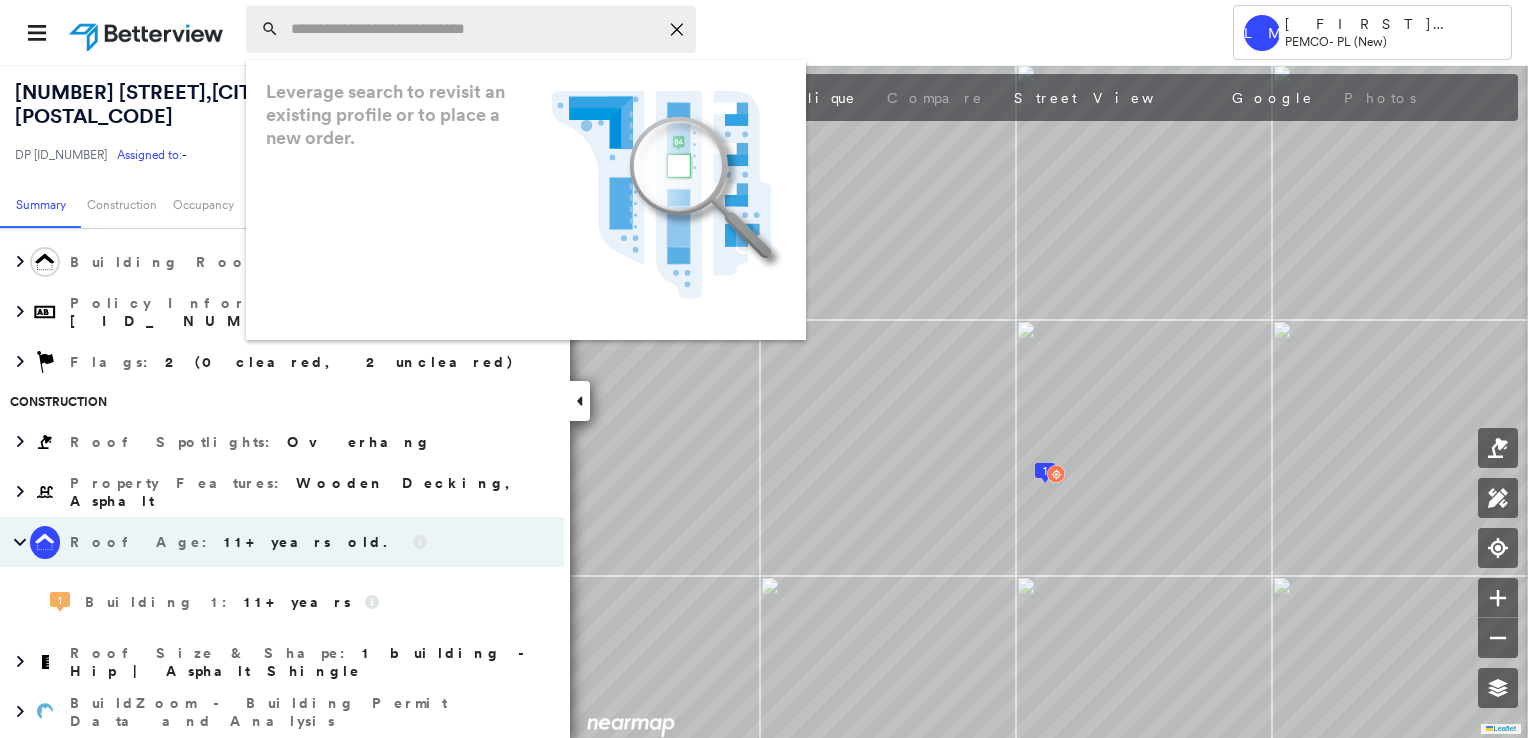 paste on "**********" 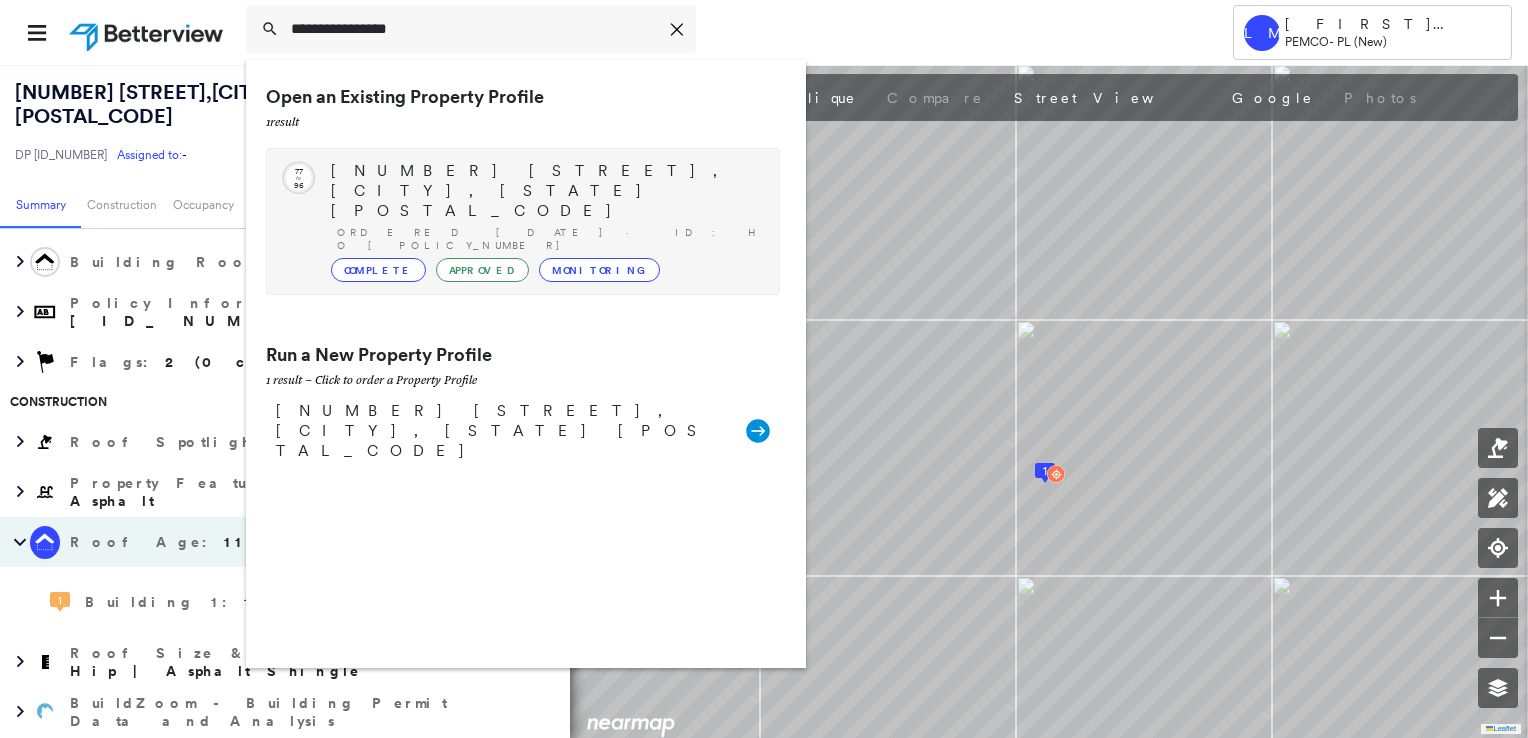 type on "**********" 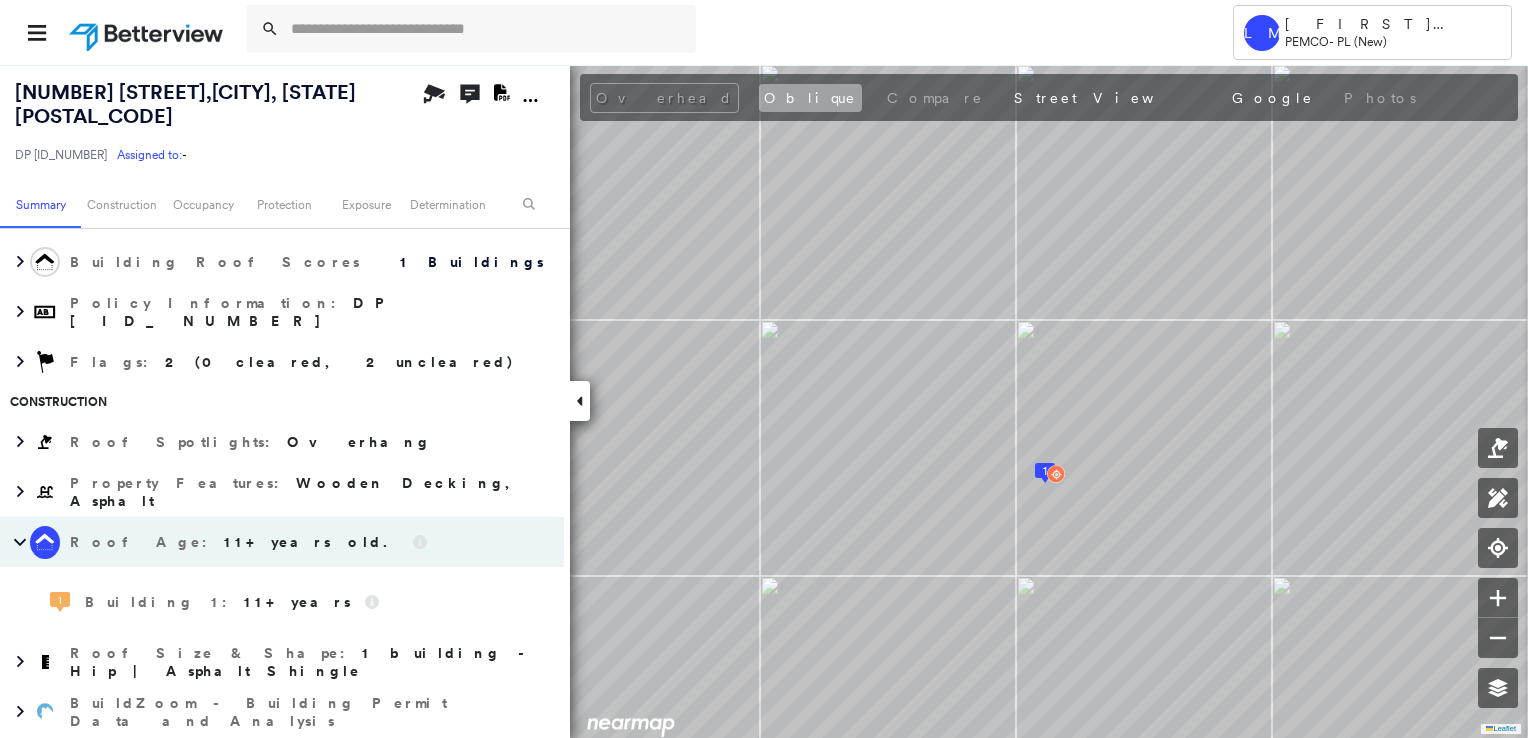 click on "Oblique" at bounding box center (810, 98) 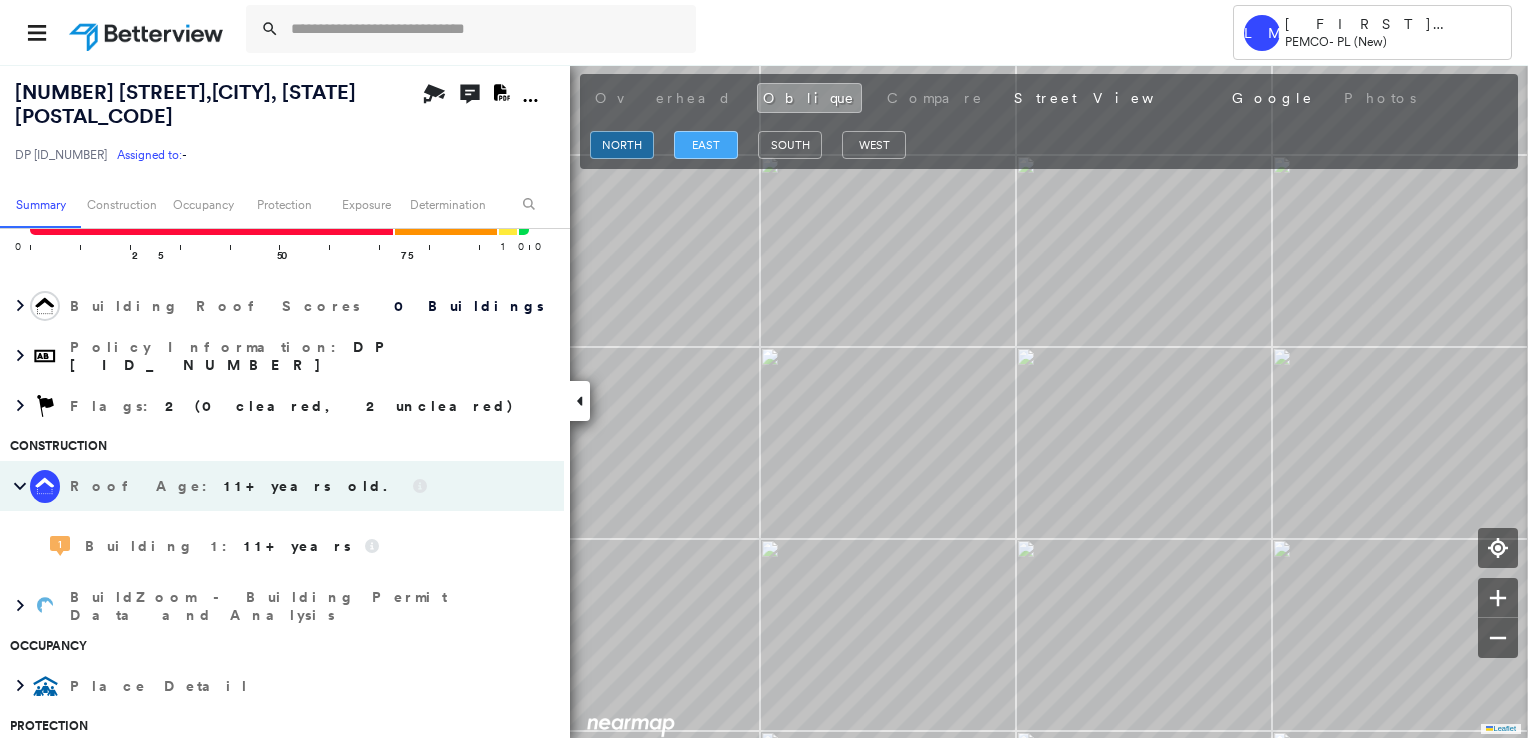 click on "east" at bounding box center [706, 145] 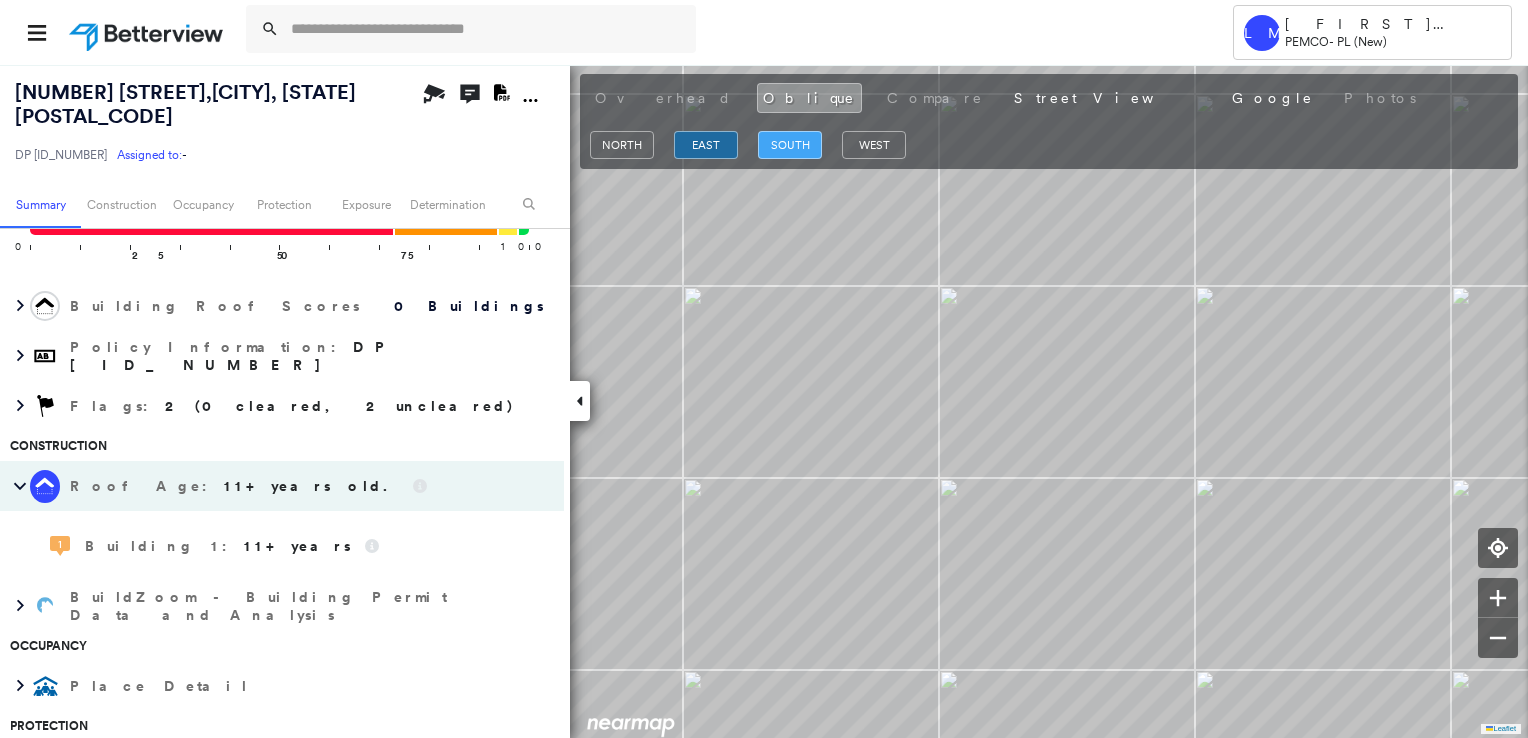click on "south" at bounding box center (790, 145) 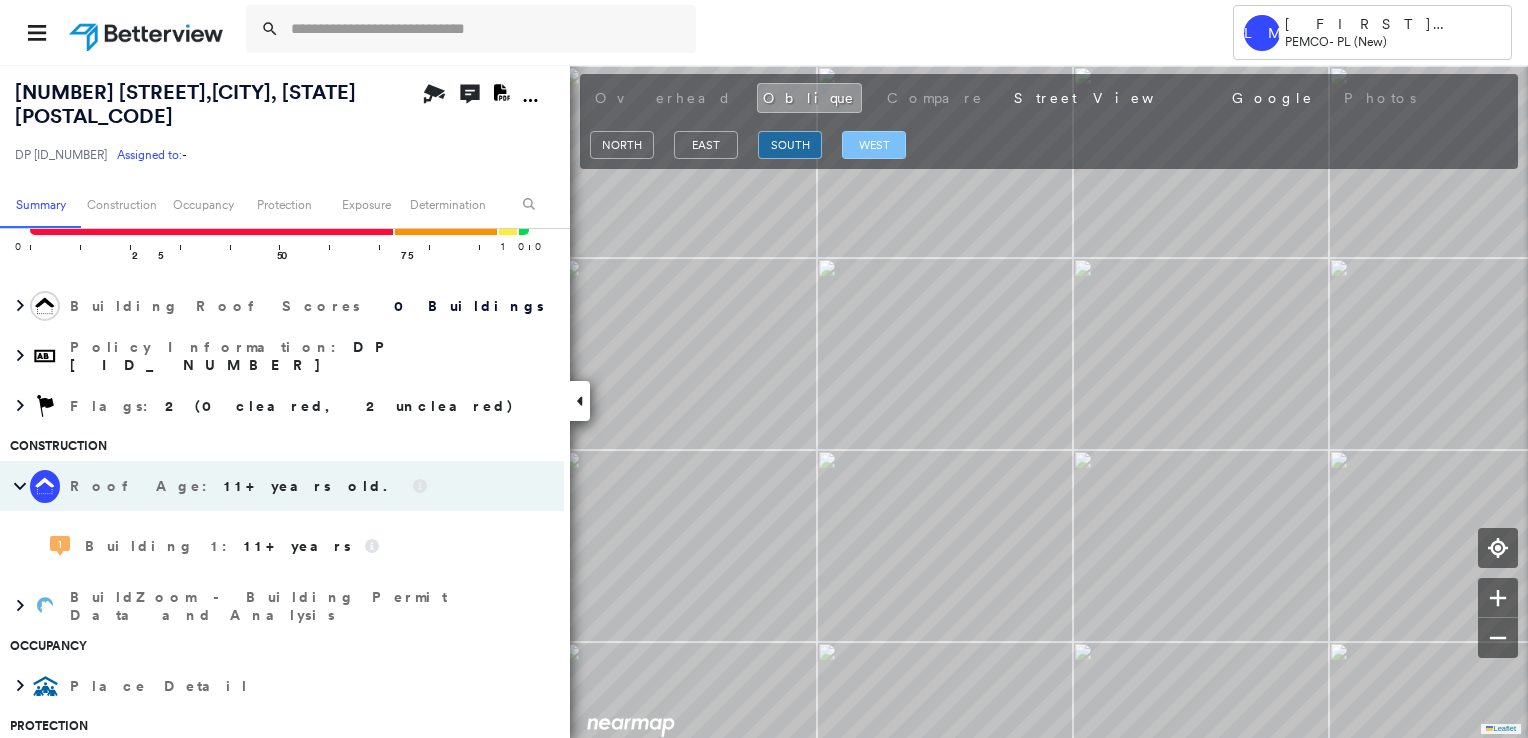 click on "west" at bounding box center (874, 145) 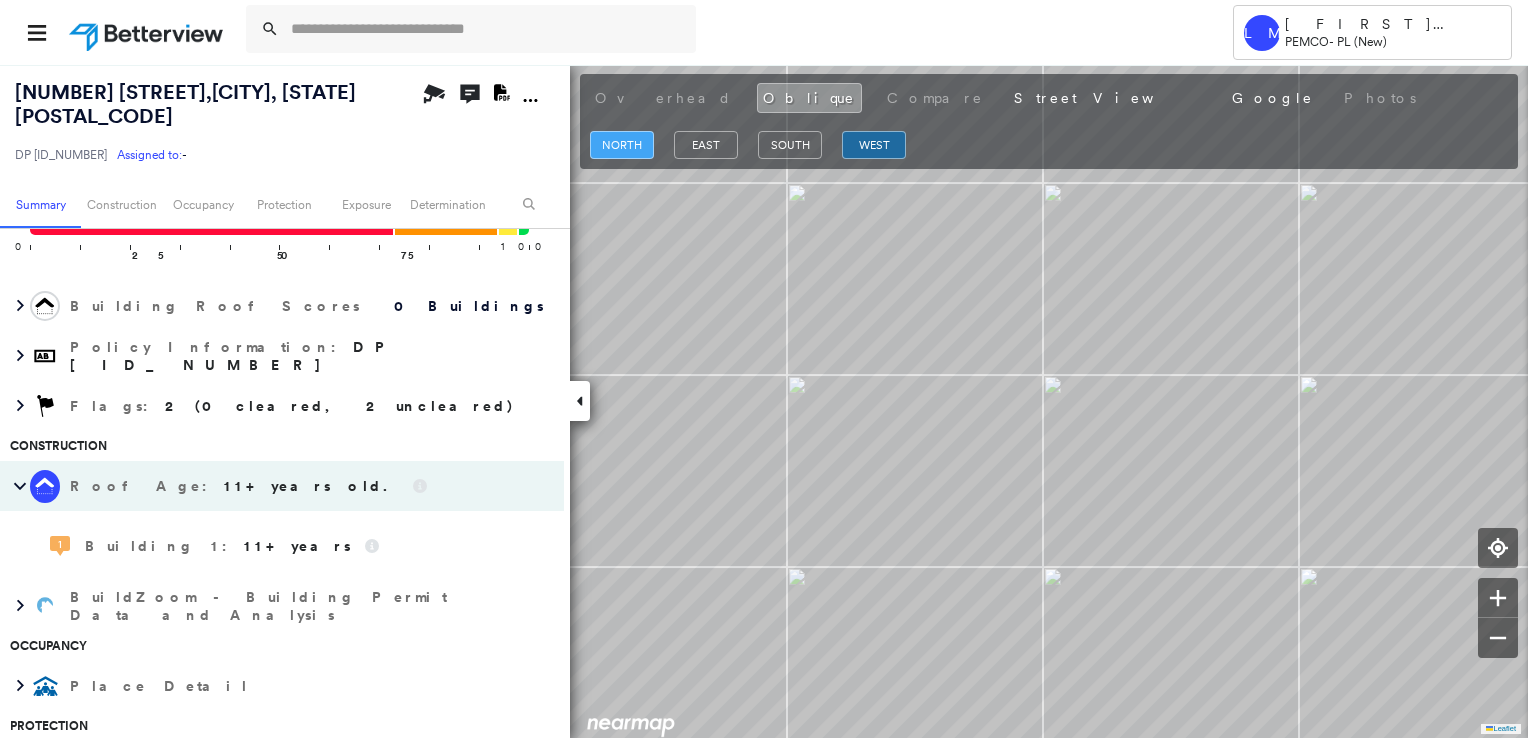 click on "north" at bounding box center [622, 145] 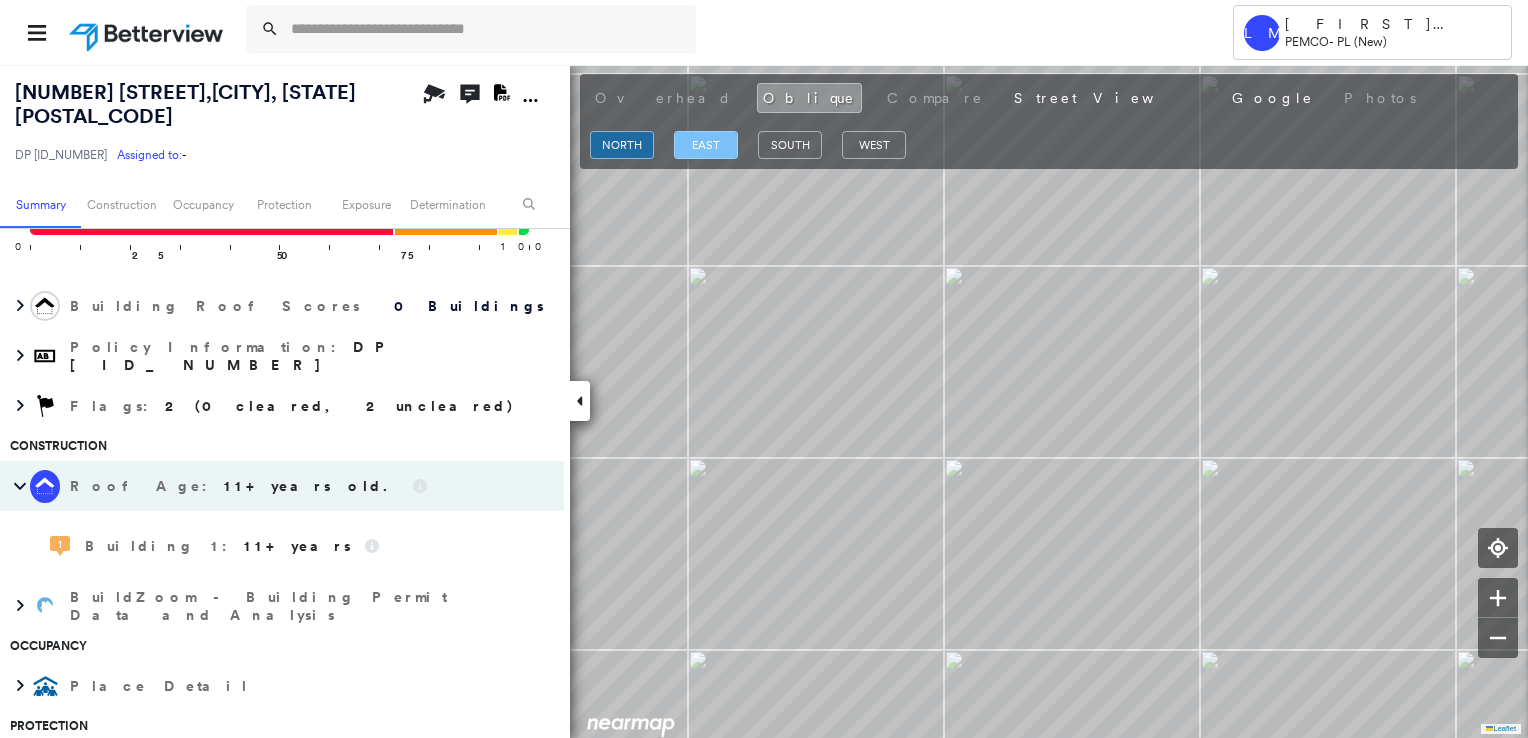 click on "east" at bounding box center (706, 145) 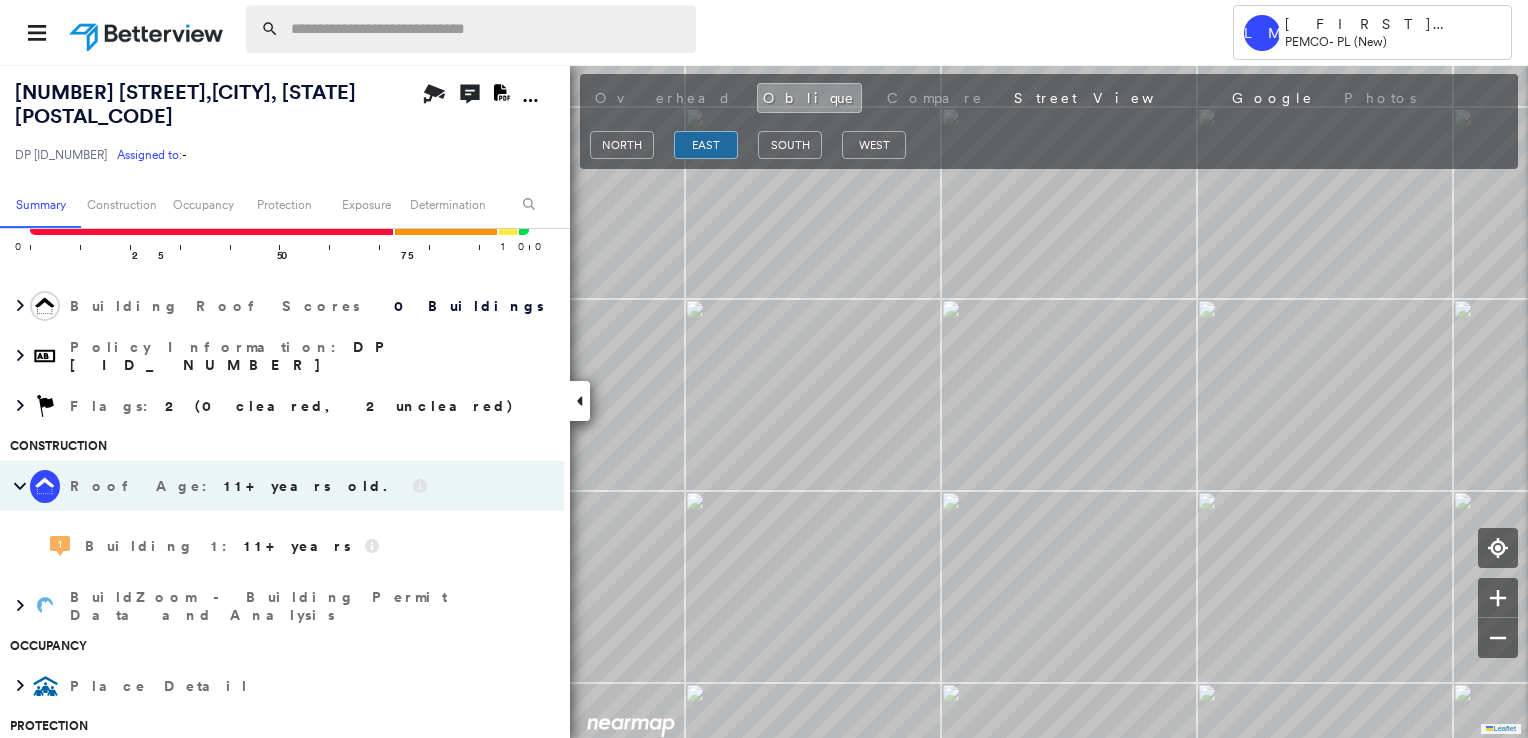 click at bounding box center (487, 29) 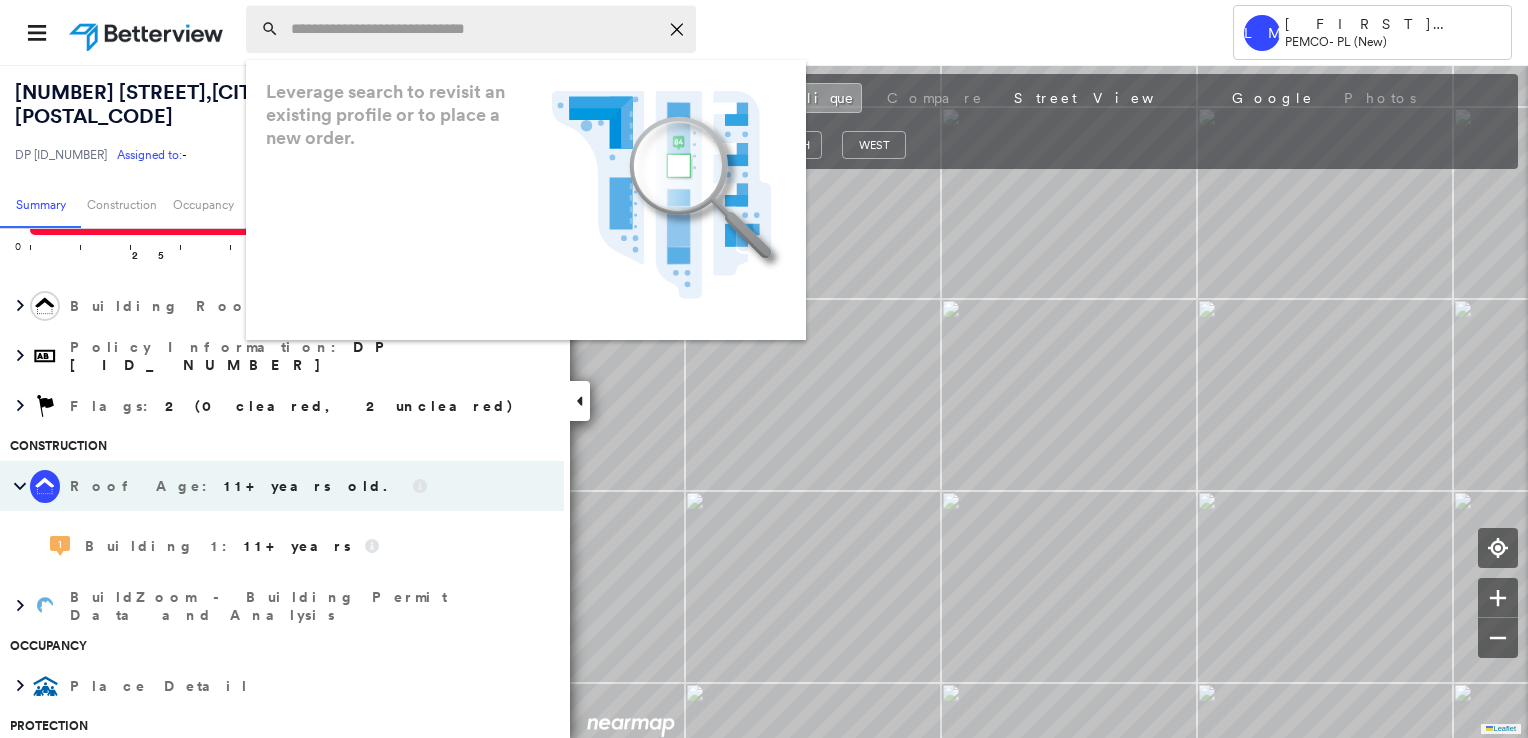 paste on "**********" 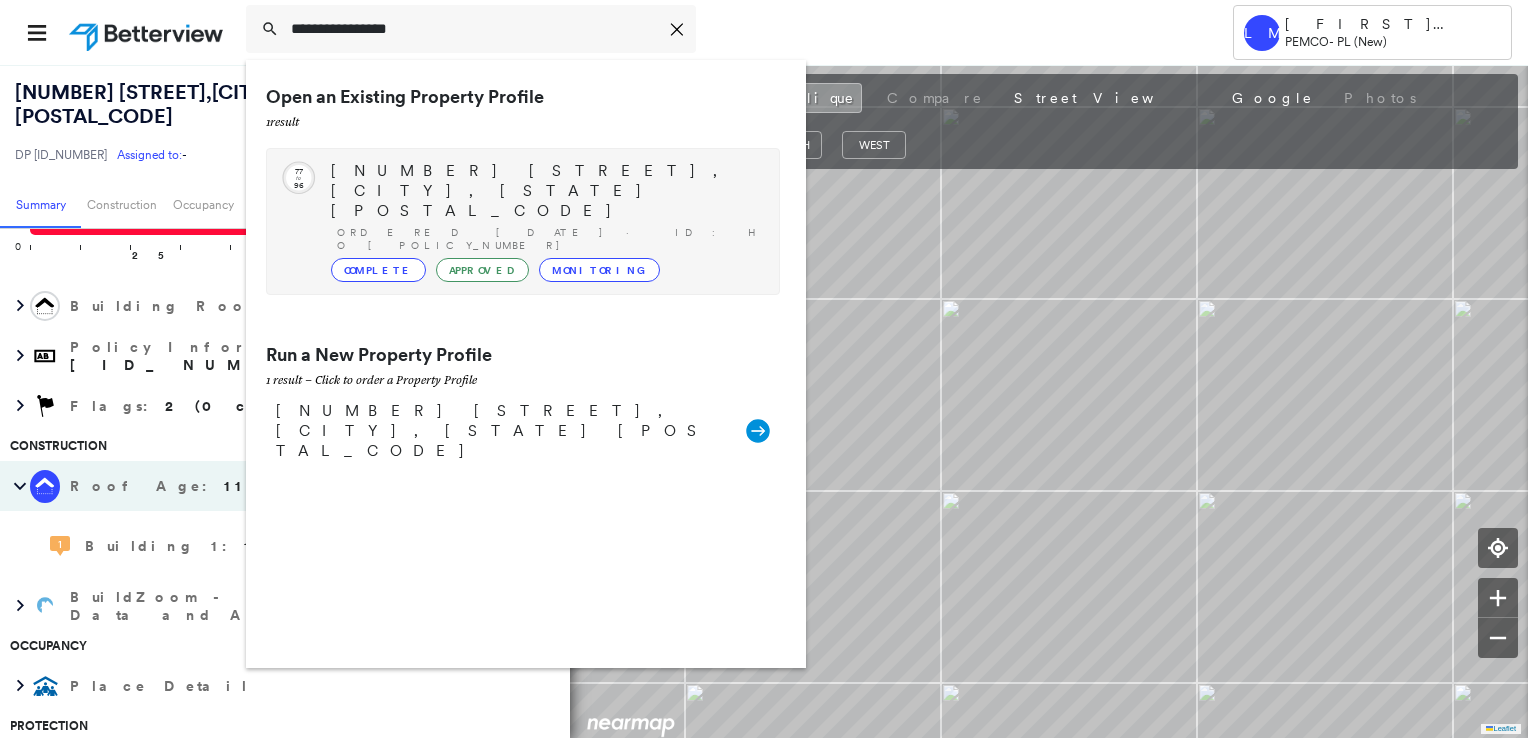 type on "**********" 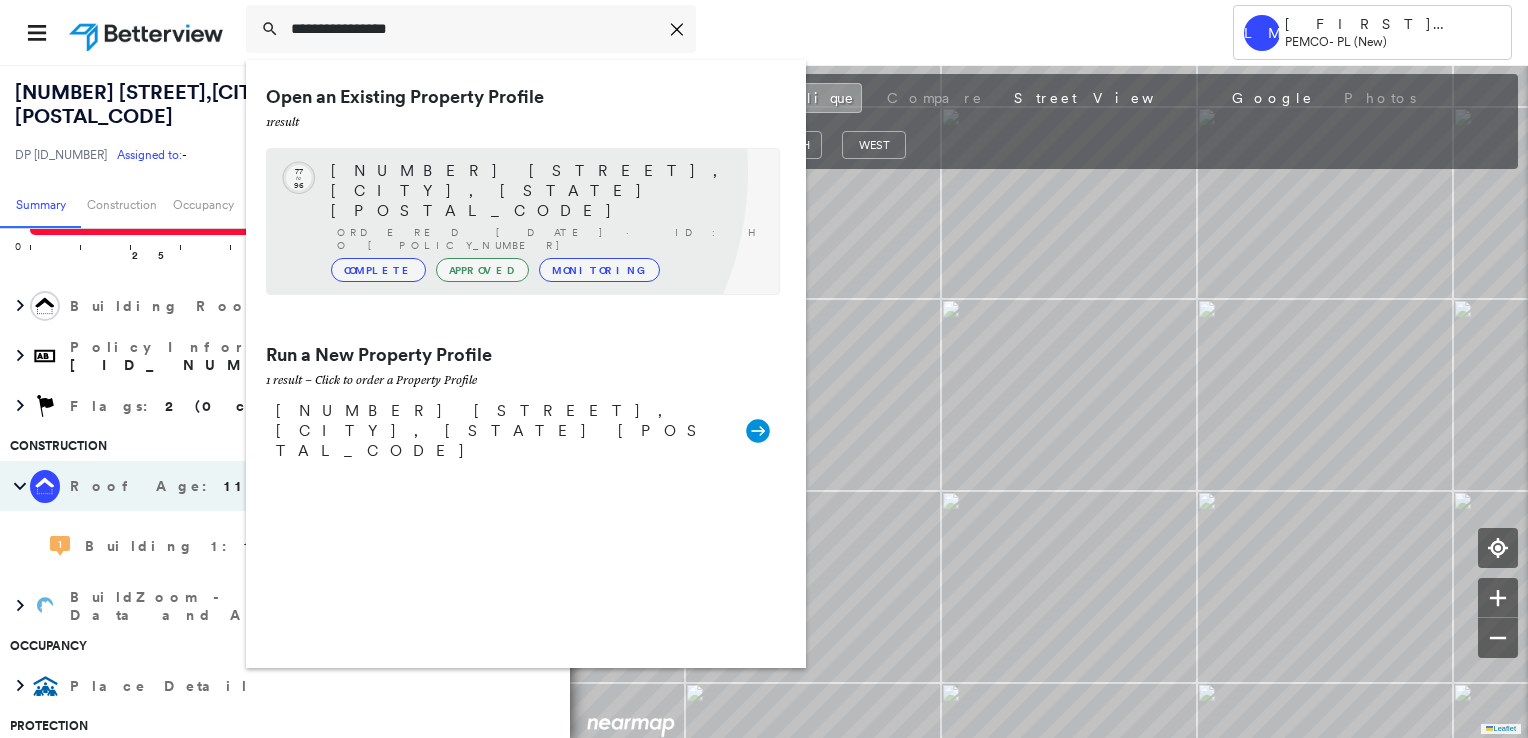 click on "[NUMBER] [STREET], [CITY], [STATE] [POSTAL_CODE]" at bounding box center [545, 191] 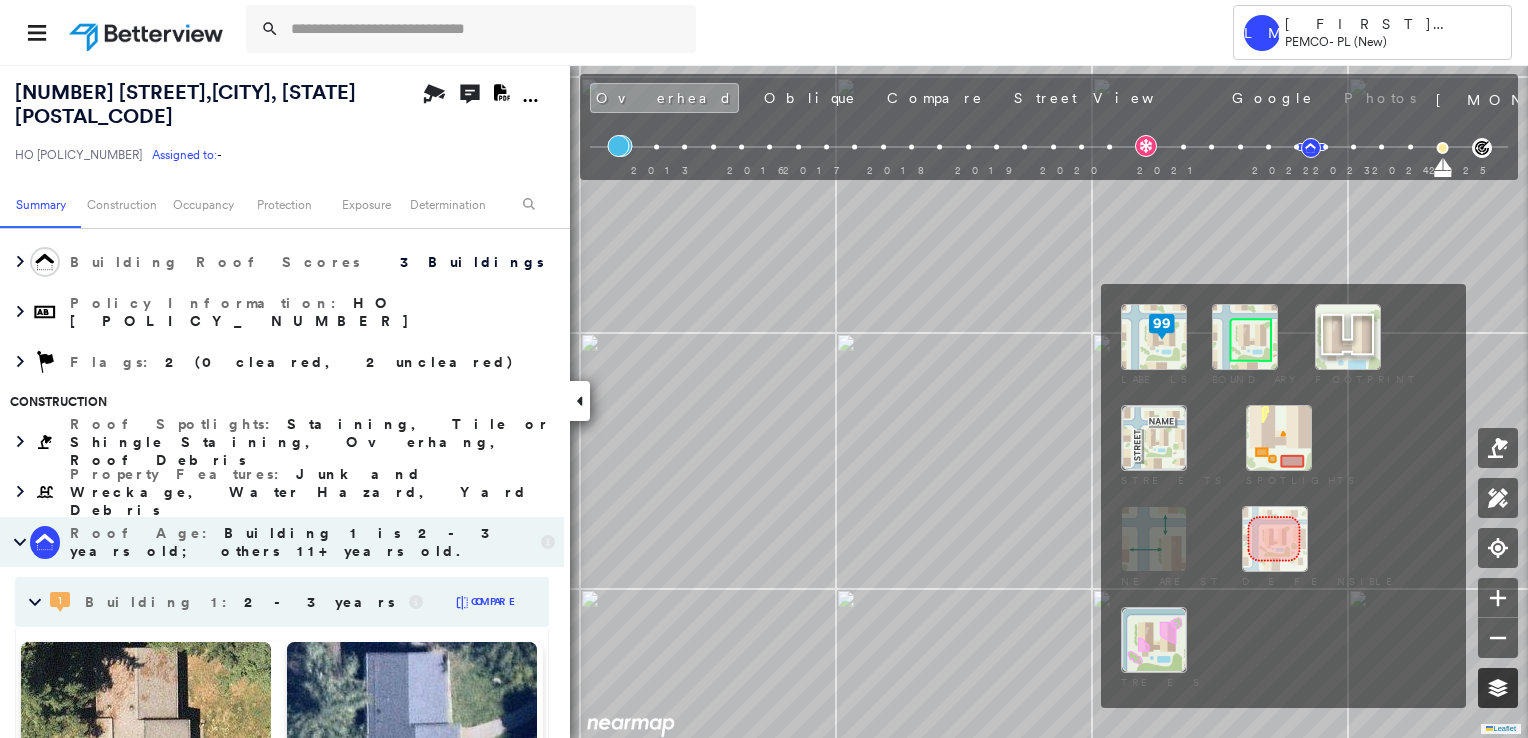 click 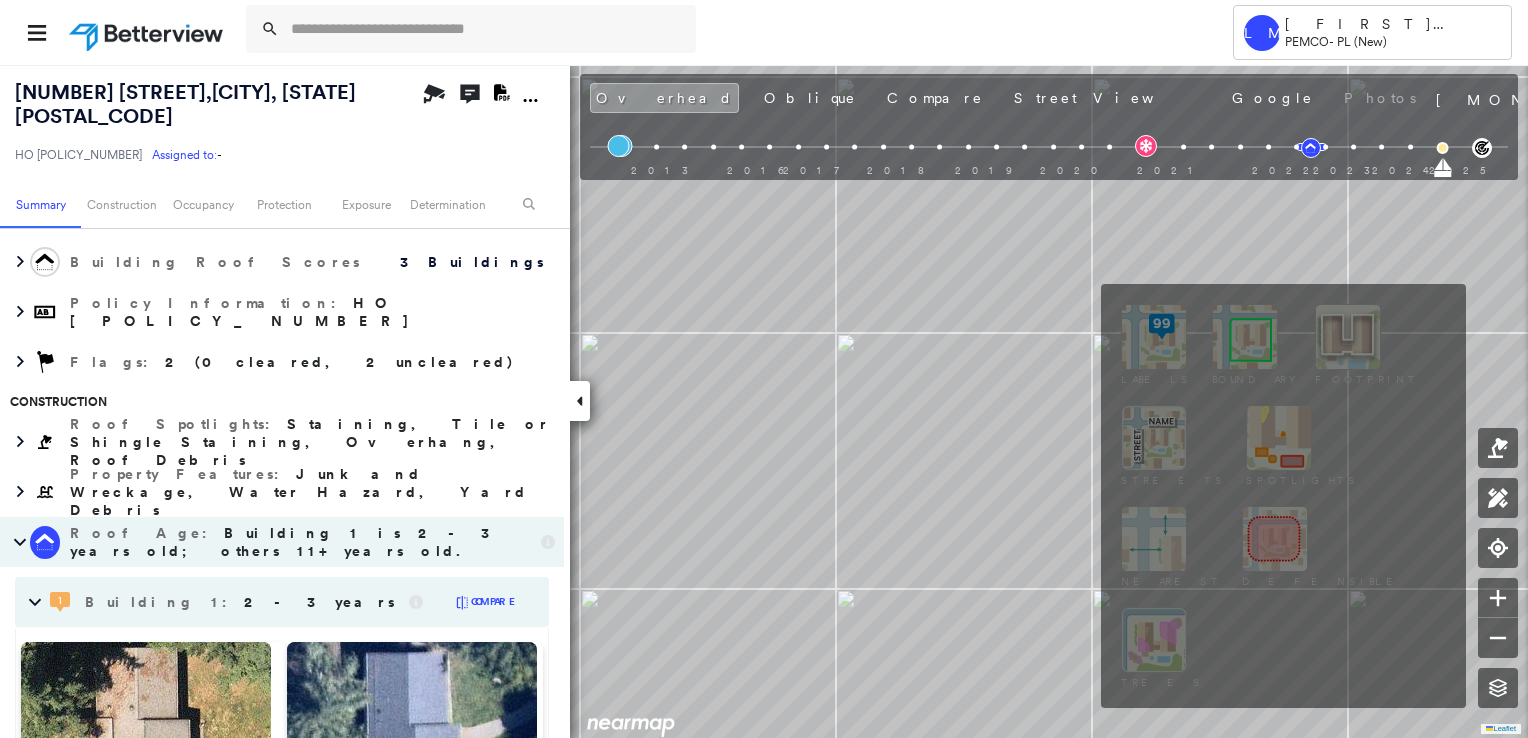 click at bounding box center [1245, 337] 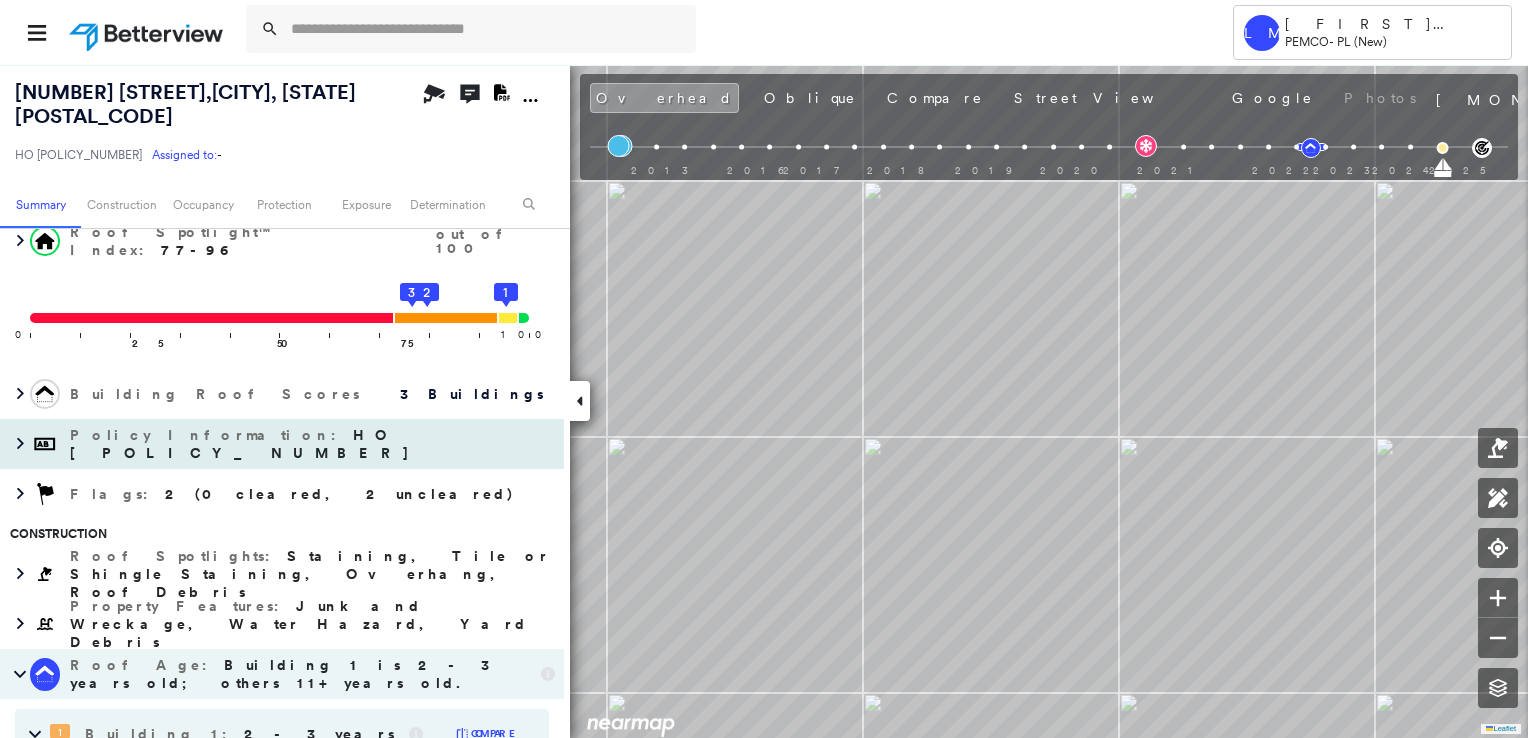 scroll, scrollTop: 0, scrollLeft: 0, axis: both 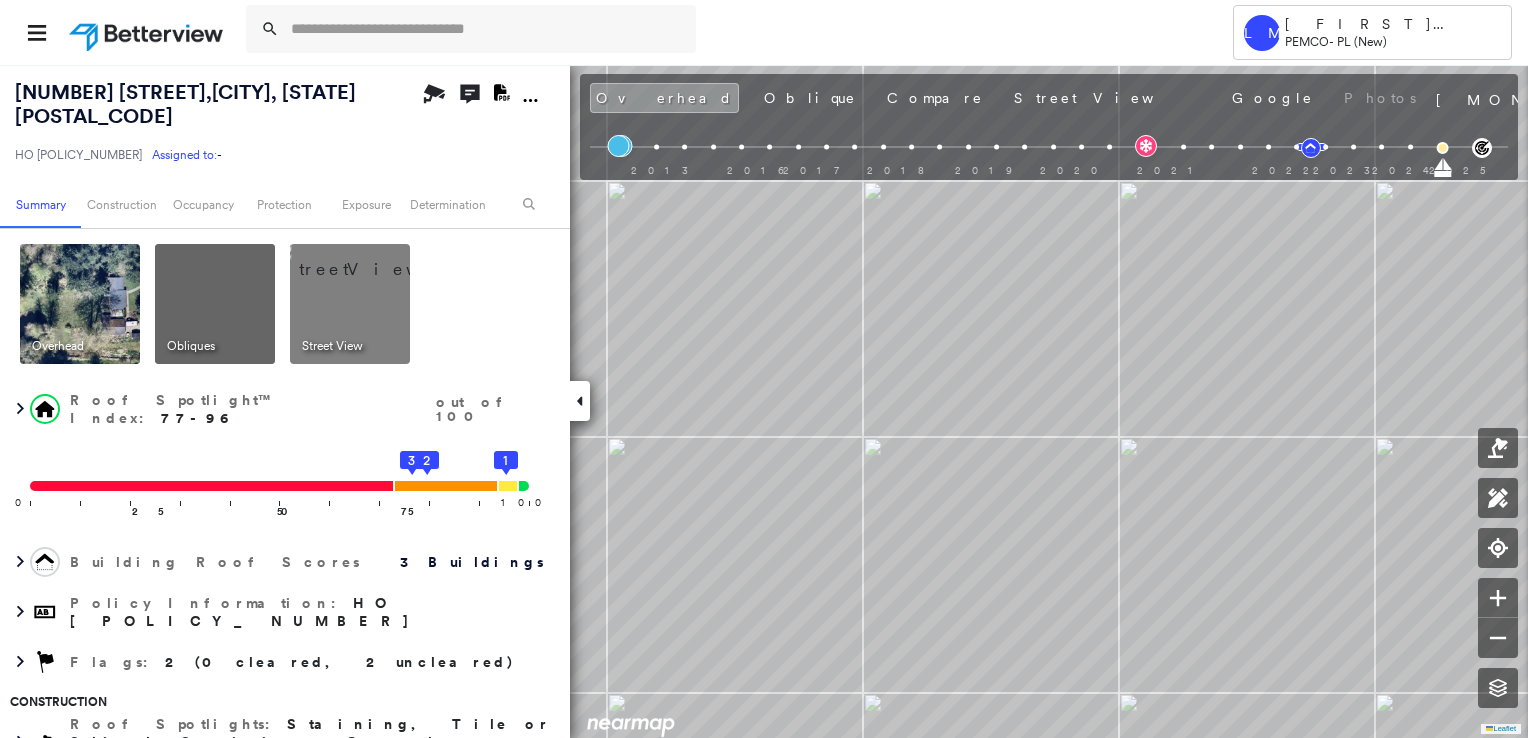 click at bounding box center (80, 304) 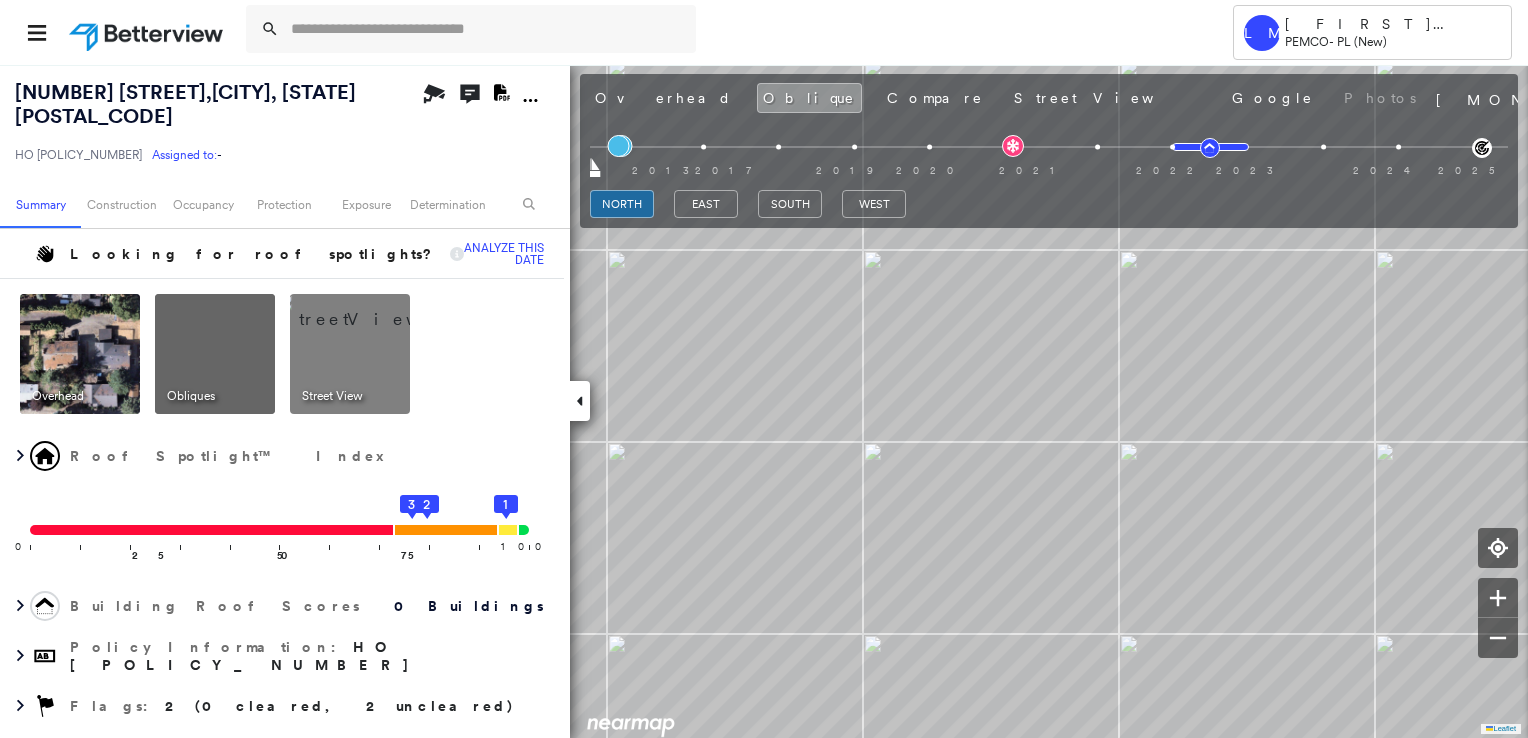 click at bounding box center [374, 309] 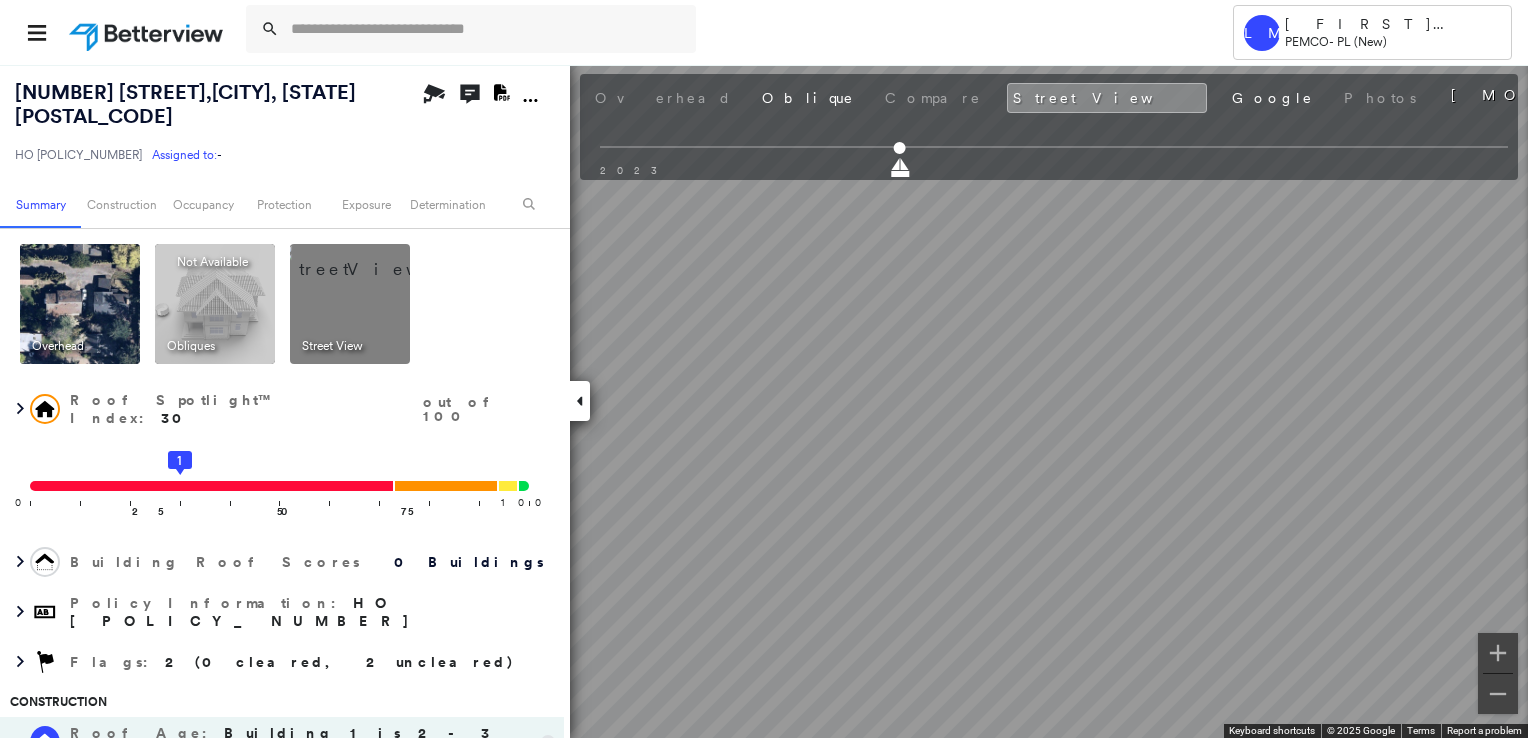 click at bounding box center [215, 304] 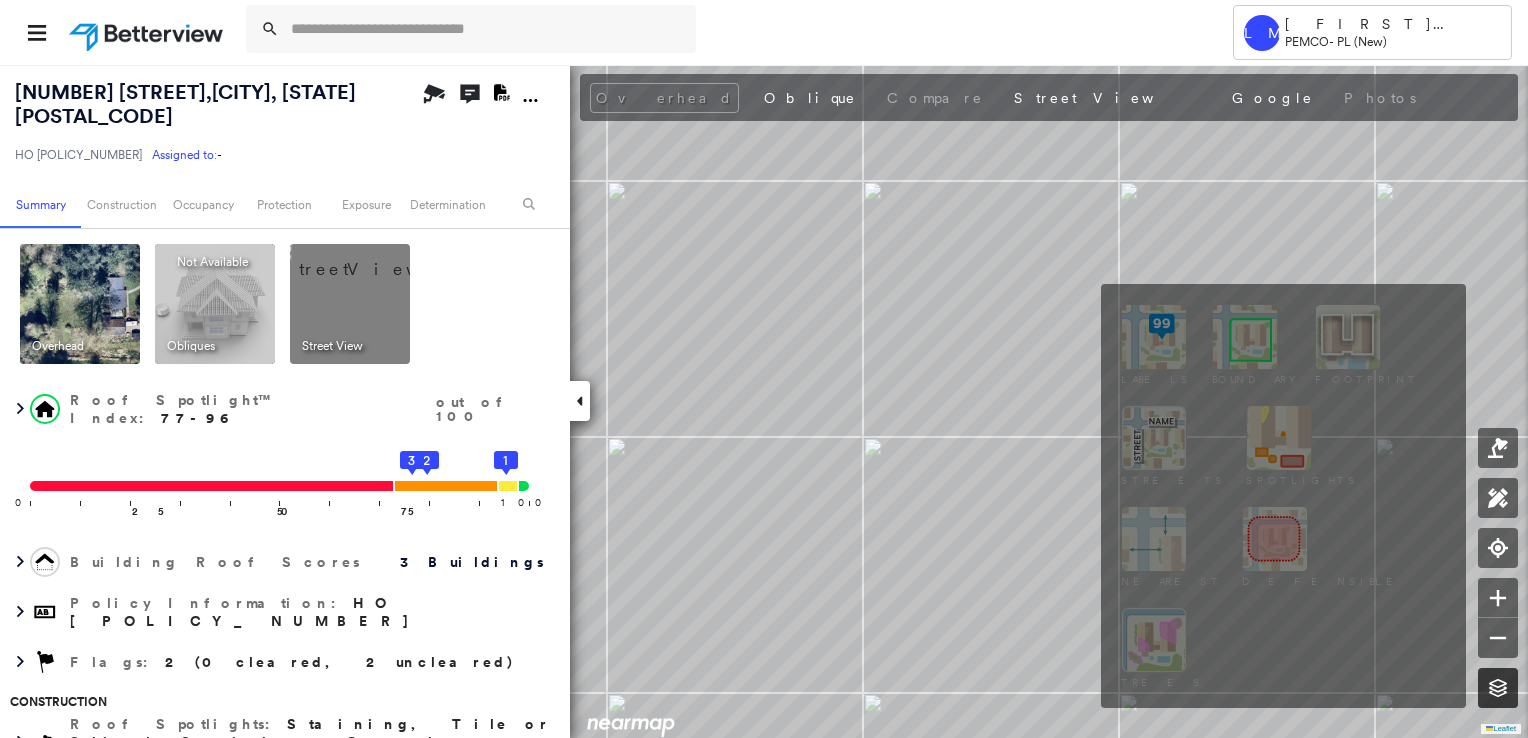 click 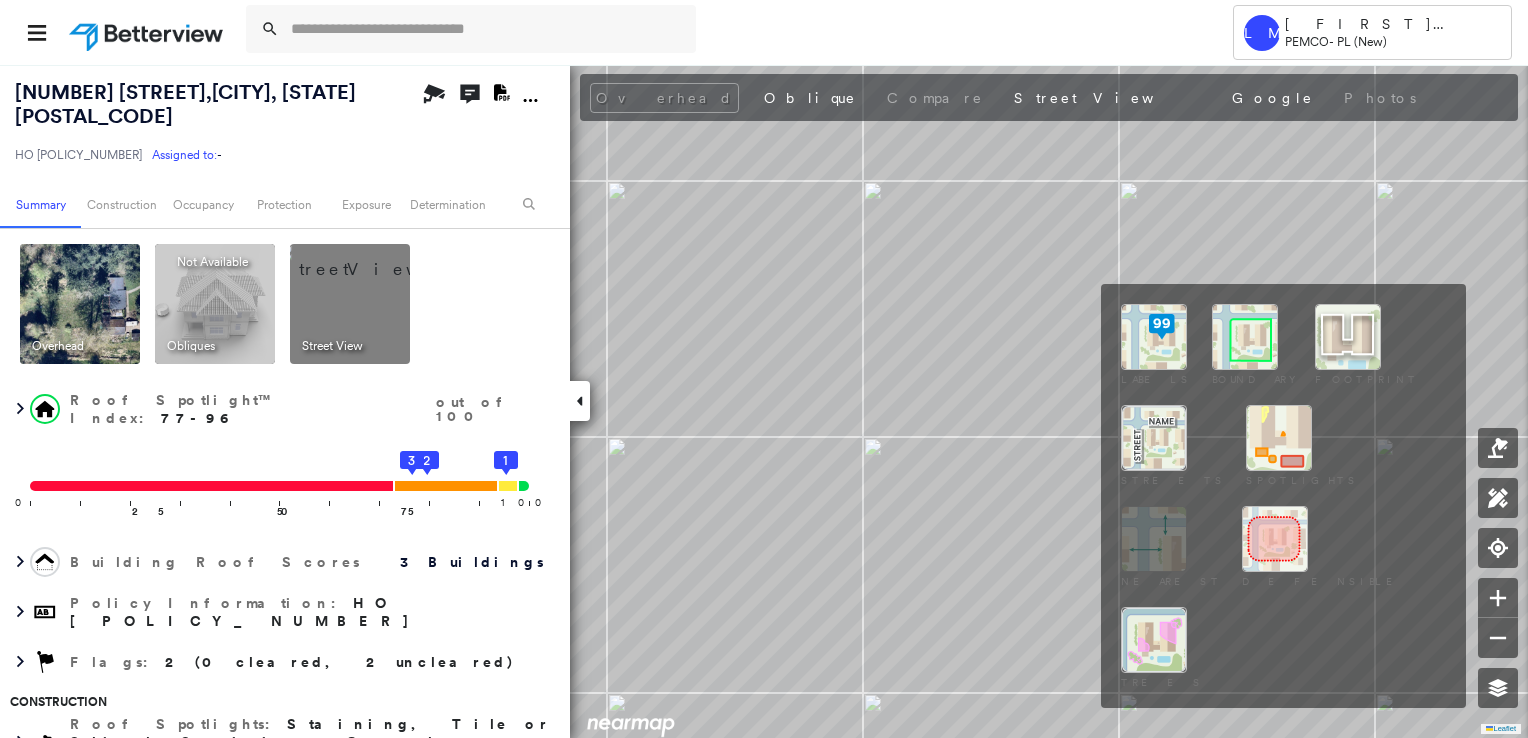 click at bounding box center (1245, 337) 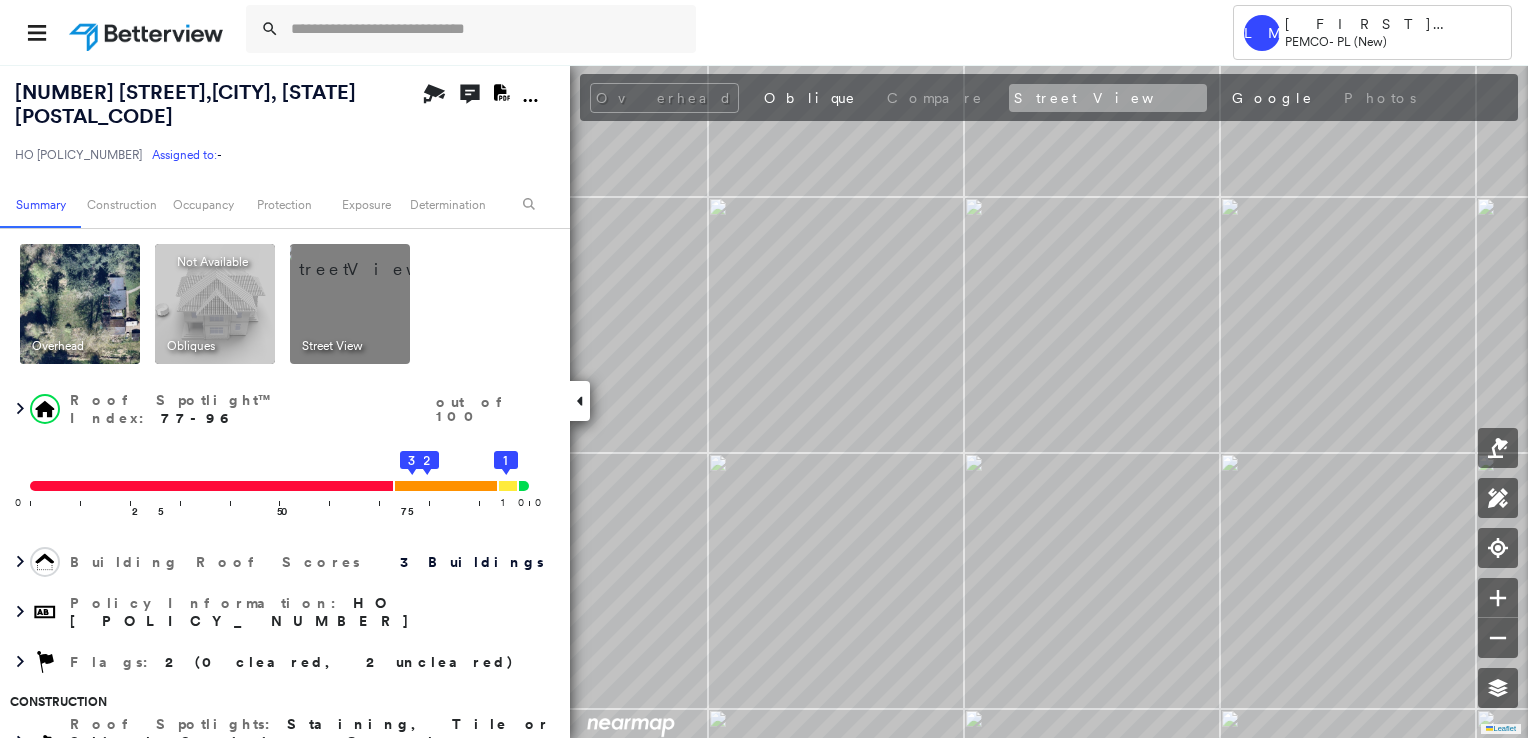 drag, startPoint x: 874, startPoint y: 88, endPoint x: 874, endPoint y: 104, distance: 16 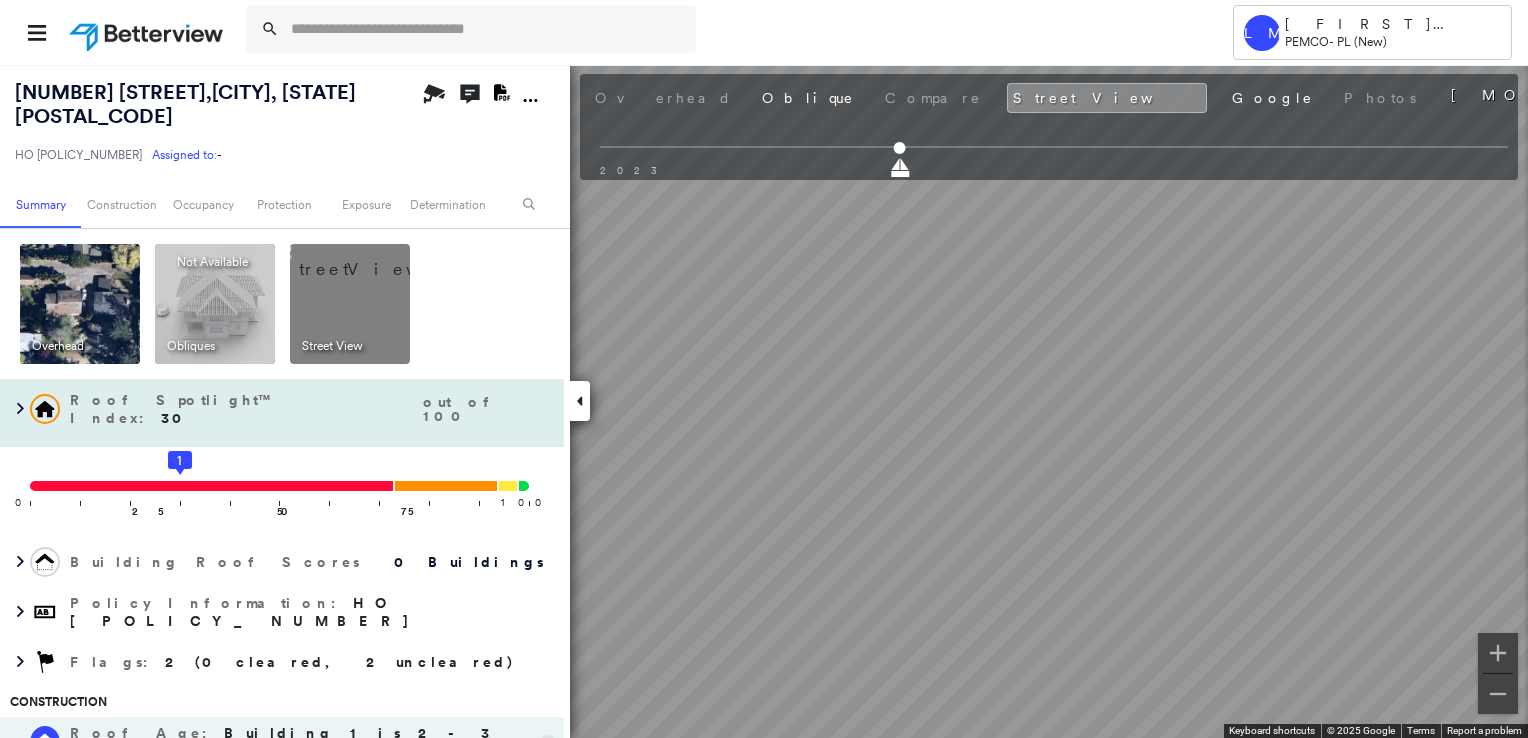 click on "Tower LM [FIRST] [LAST] PEMCO - PL (New) [NUMBER] [STREET], [STATE] [POSTAL_CODE] HO [POLICY_NUMBER] Assigned to: - Assigned to: - HO [POLICY_NUMBER] Assigned to: - Open Comments Download PDF Report Summary Construction Occupancy Protection Exposure Determination Overhead Obliques Not Available ; Street View Roof Spotlight™ Index : [NUMBER] out of [NUMBER] 0 100 25 50 1 75 Building Roof Scores 0 Buildings Policy Information : HO [POLICY_NUMBER] Flags : 2 (0 cleared, 2 uncleared) Construction Roof Age : Building 1 is [AGE] - [AGE] years old; others [AGE]+ years old. 1 Building 1 : [AGE] - [AGE] years COMPARE Before : [MONTH] [DAY], [YEAR] [AREA] After : [MONTH] [DAY], [YEAR] [AREA] 2 Building 2 : [AGE]+ years 3 Building 3 : [AGE]+ years BuildZoom - Building Permit Data and Analysis Occupancy Place Detail Protection Exposure FEMA Risk Index Additional Perils Determination Flags : 2 (0 cleared, 2 uncleared) Uncleared Flags (2) Cleared Flags (0) Low Low Priority Flagged [DATE] Clear High High Priority Flagged [DATE] Clear Action Taken New Entry History Quote/New Business Terms & Conditions General Save" at bounding box center [764, 401] 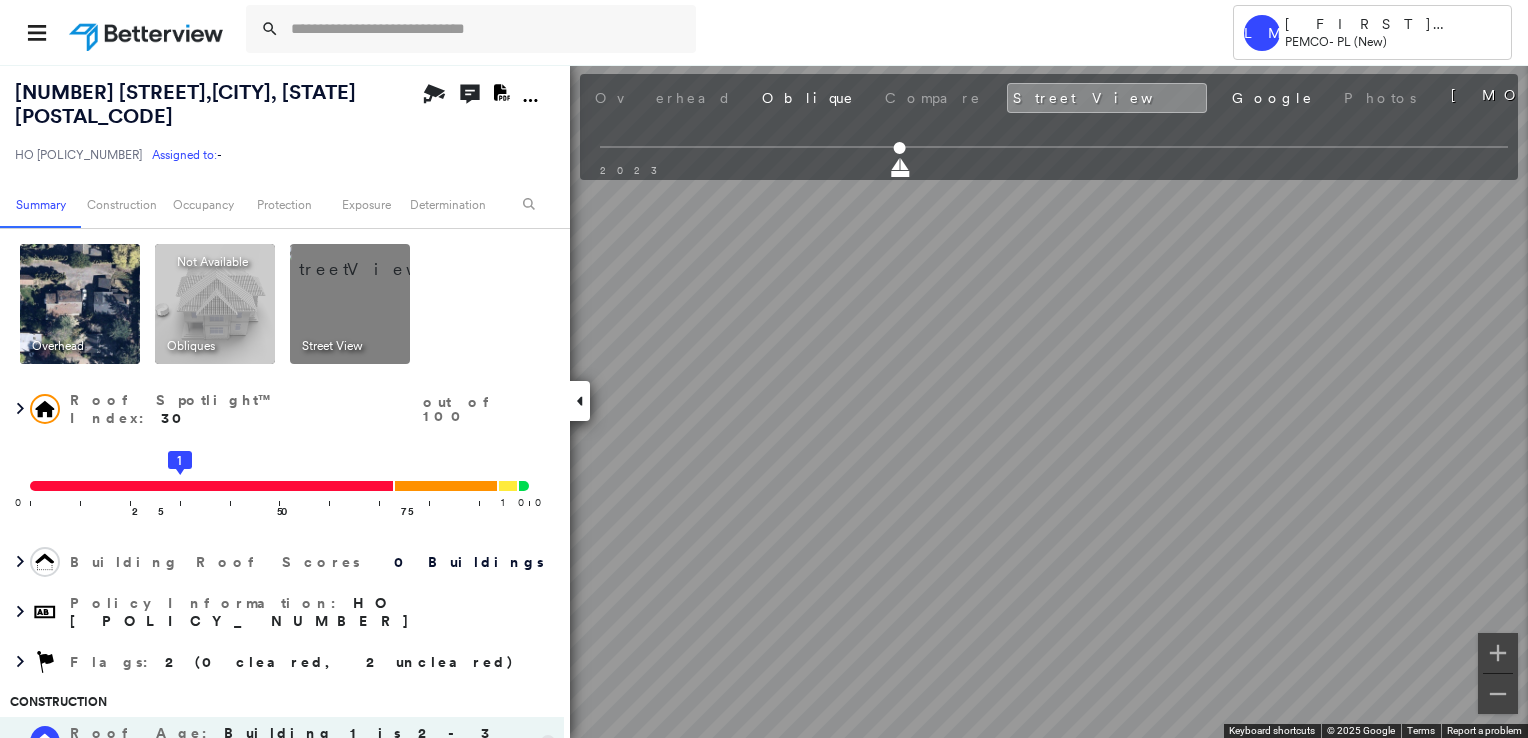 click at bounding box center (80, 304) 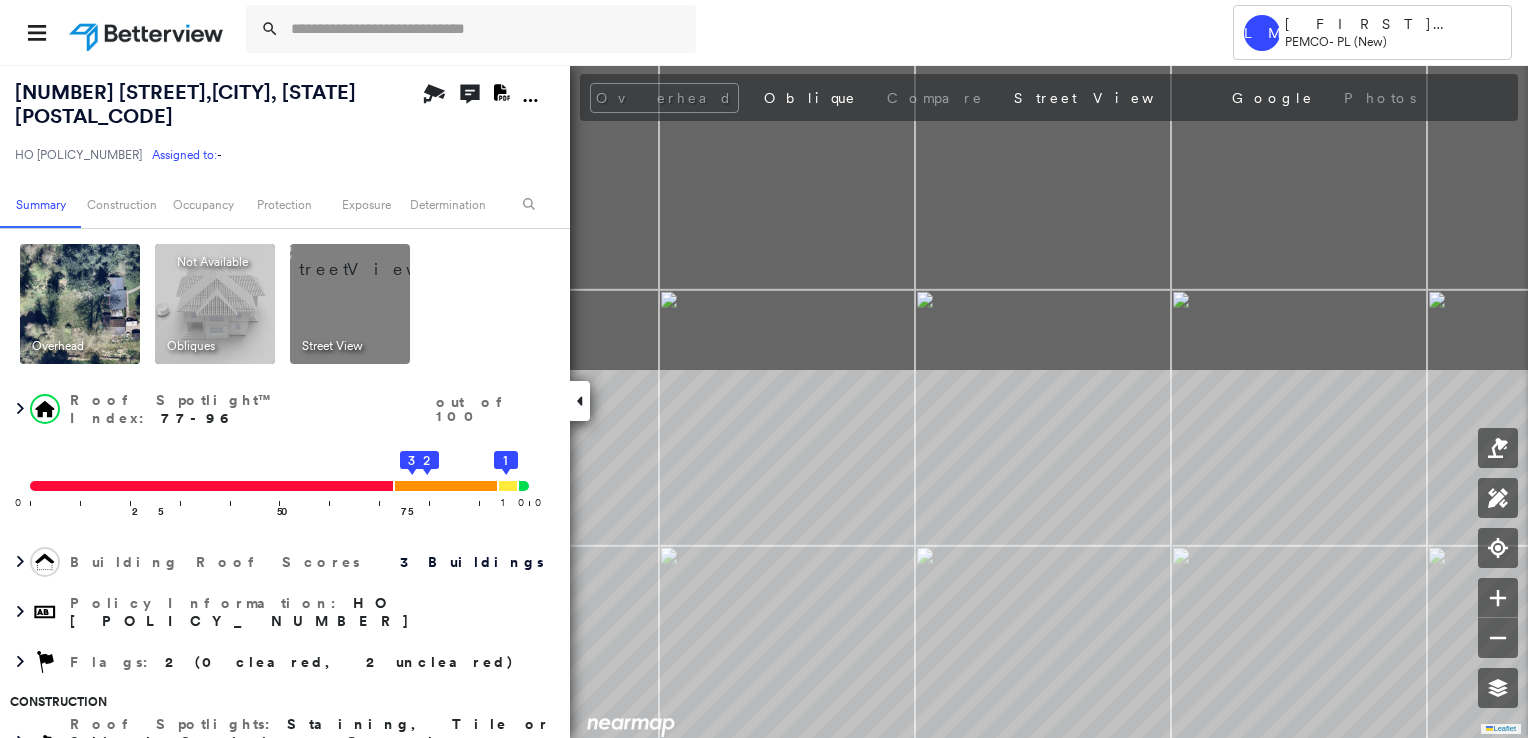 click on "Tower LM [FIRST] [LAST] PEMCO - PL (New) [NUMBER] [STREET], [STATE] [POSTAL_CODE] HO [POLICY_NUMBER] Assigned to: - Assigned to: - HO [POLICY_NUMBER] Assigned to: - Open Comments Download PDF Report Summary Construction Occupancy Protection Exposure Determination Overhead Obliques Not Available ; Street View Roof Spotlight™ Index : [NUMBER]-[NUMBER] out of [NUMBER] 0 100 25 50 75 3 2 1 Building Roof Scores [NUMBER] Buildings Policy Information : HO [POLICY_NUMBER] Flags : 2 (0 cleared, 2 uncleared) Construction Roof Spotlights : Staining, Tile or Shingle Staining, Overhang, Roof Debris Property Features : Junk and Wreckage, Water Hazard, Yard Debris Roof Age : Building 1 is [AGE] - [AGE] years old; others [AGE]+ years old. 1 Building 1 : [AGE] - [AGE] years COMPARE Before : [MONTH] [DAY], [YEAR] [AREA] After : [MONTH] [DAY], [YEAR] [AREA] 2 Building 2 : [AGE]+ years 3 Building 3 : [AGE]+ years Roof Size & Shape : [NUMBER] buildings BuildZoom - Building Permit Data and Analysis Occupancy Place Detail Protection Exposure Fire Path FEMA Risk Index Wind Additional Perils Tree Fall Risk:" at bounding box center (764, 369) 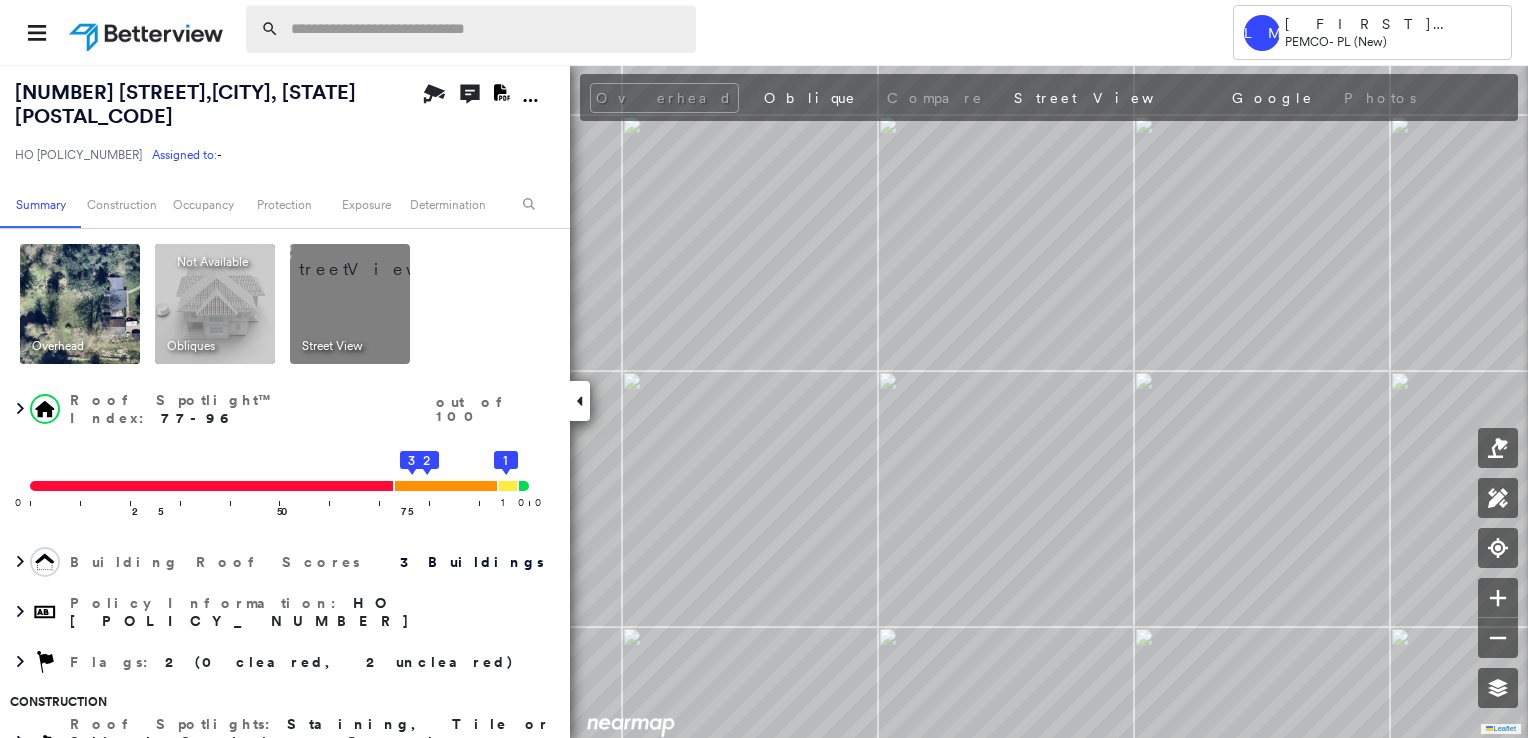 click at bounding box center [487, 29] 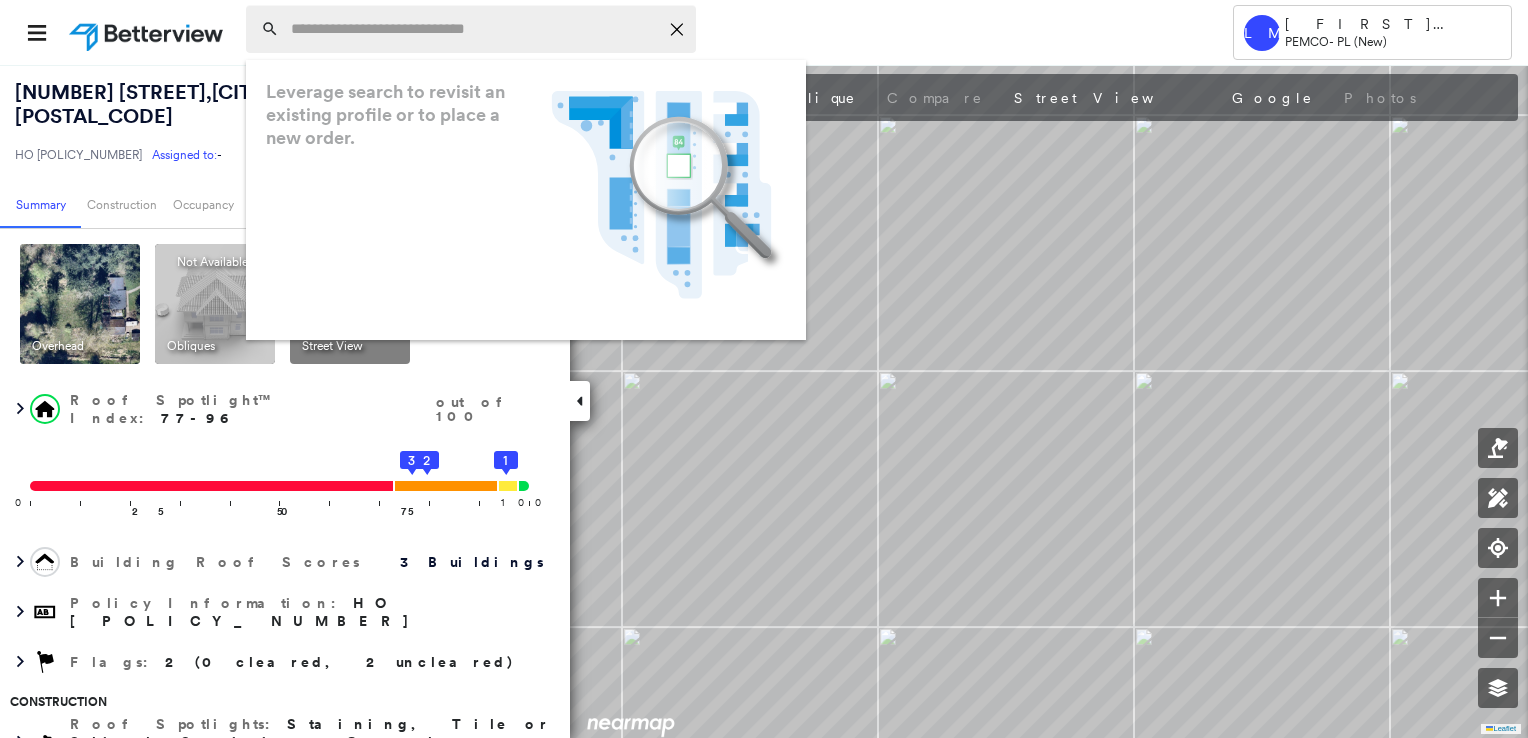 paste on "**********" 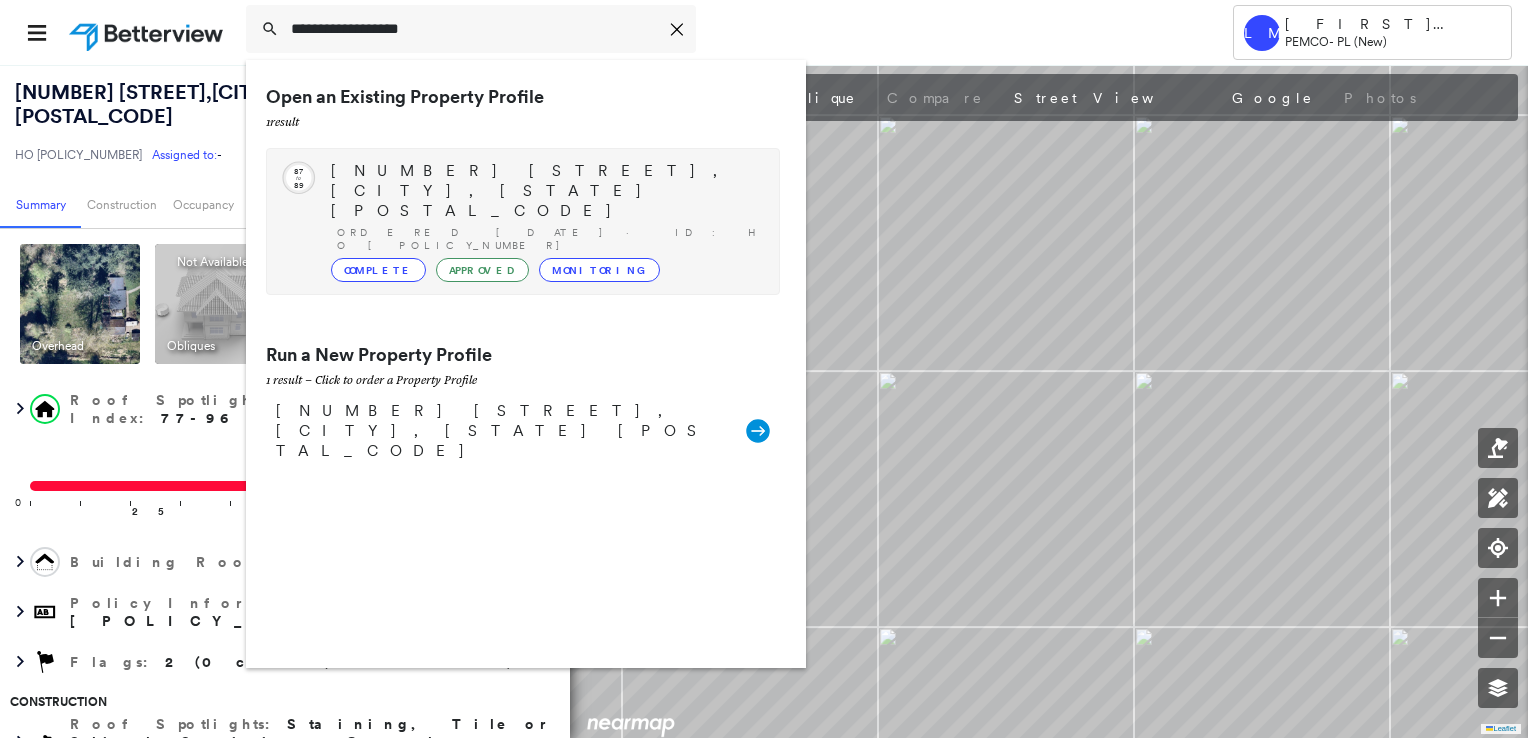 type on "**********" 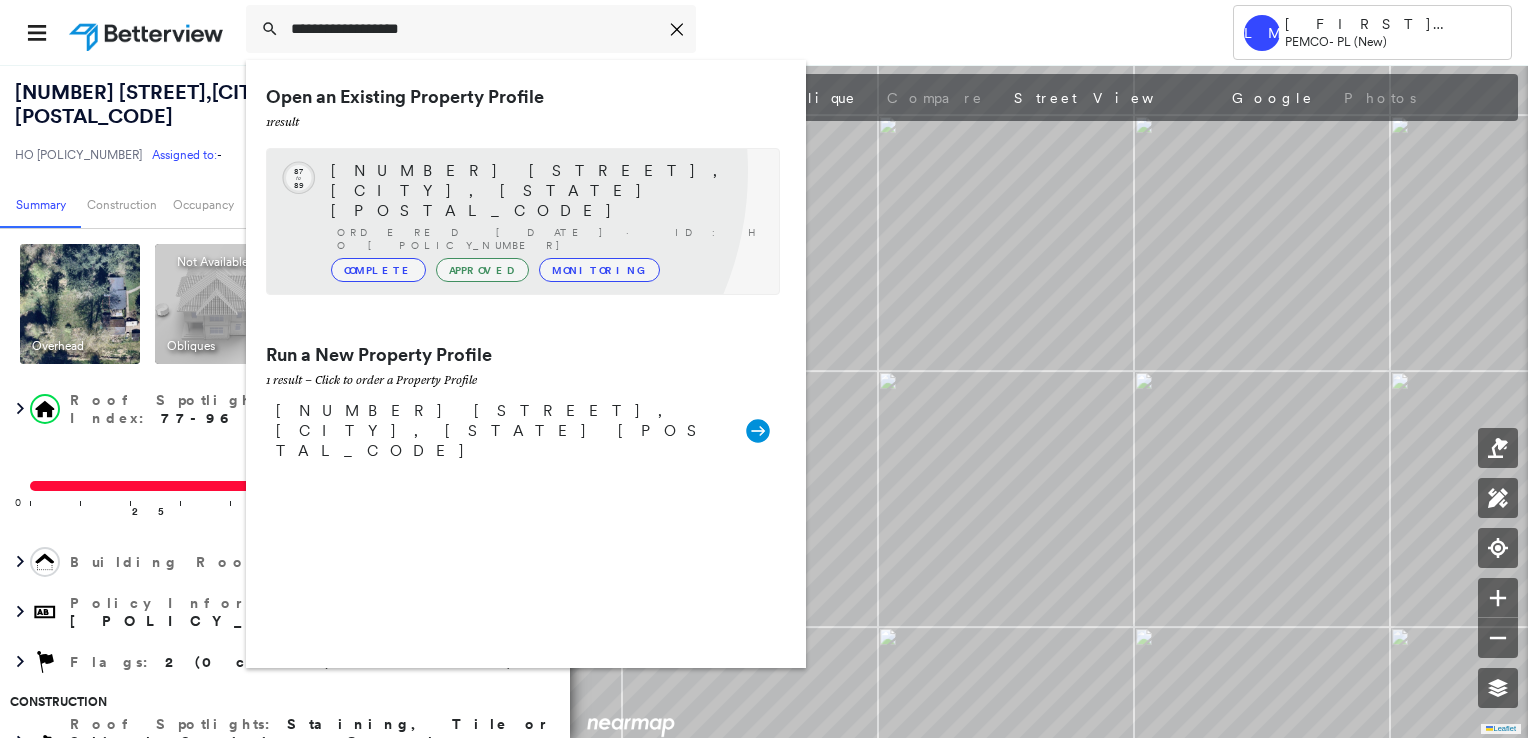 click on "[NUMBER] [STREET], [CITY], [STATE] [POSTAL_CODE]" at bounding box center (545, 191) 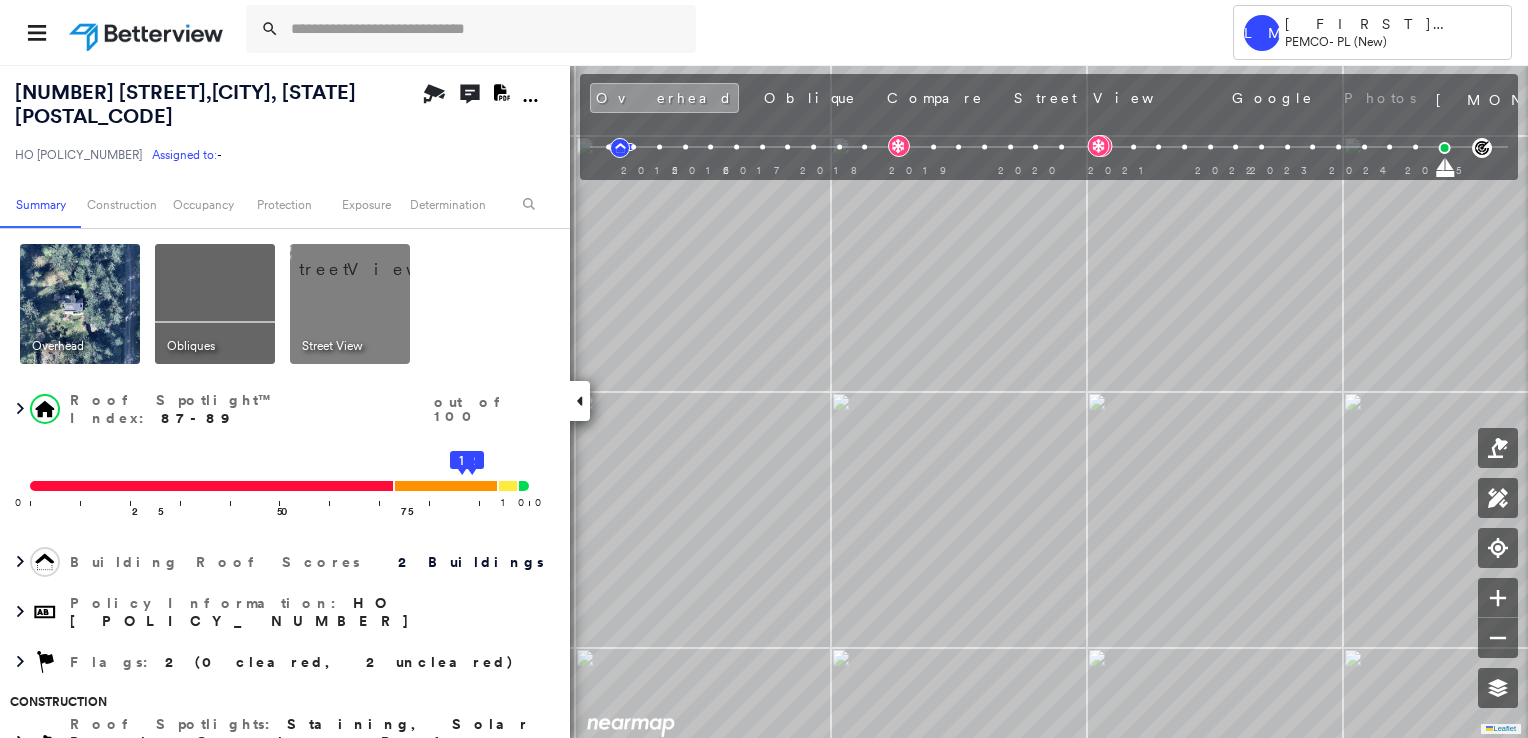 click at bounding box center [374, 259] 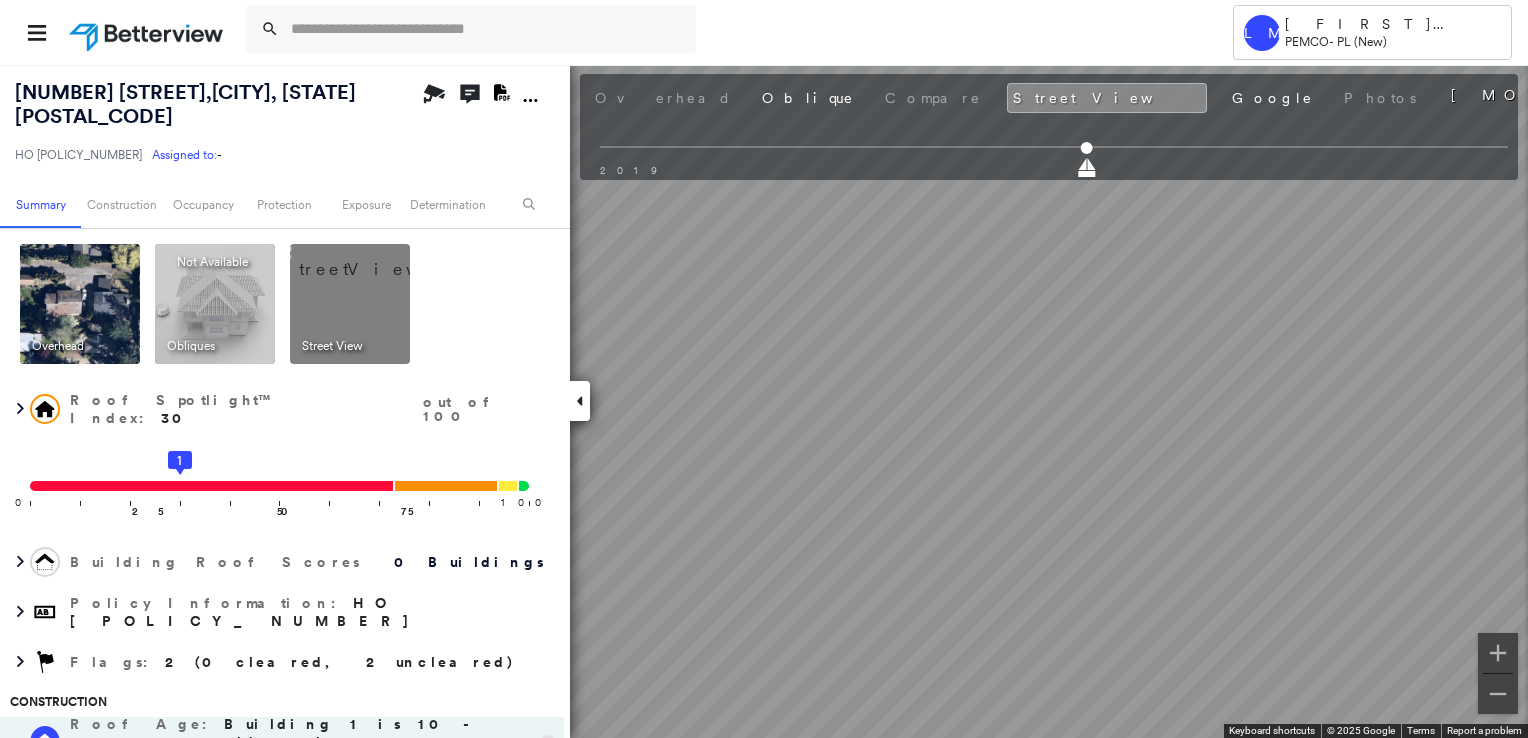 click at bounding box center [80, 304] 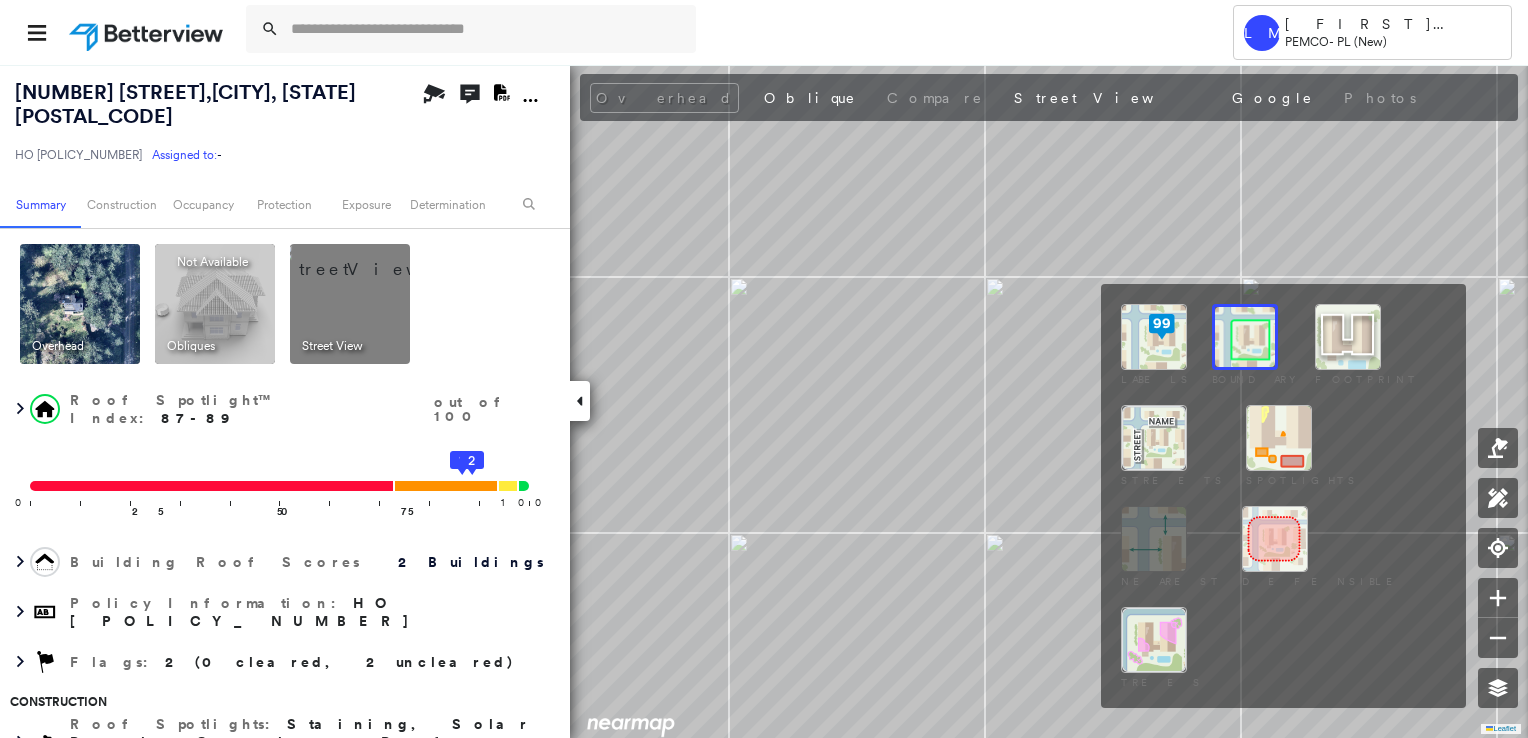click at bounding box center (1154, 337) 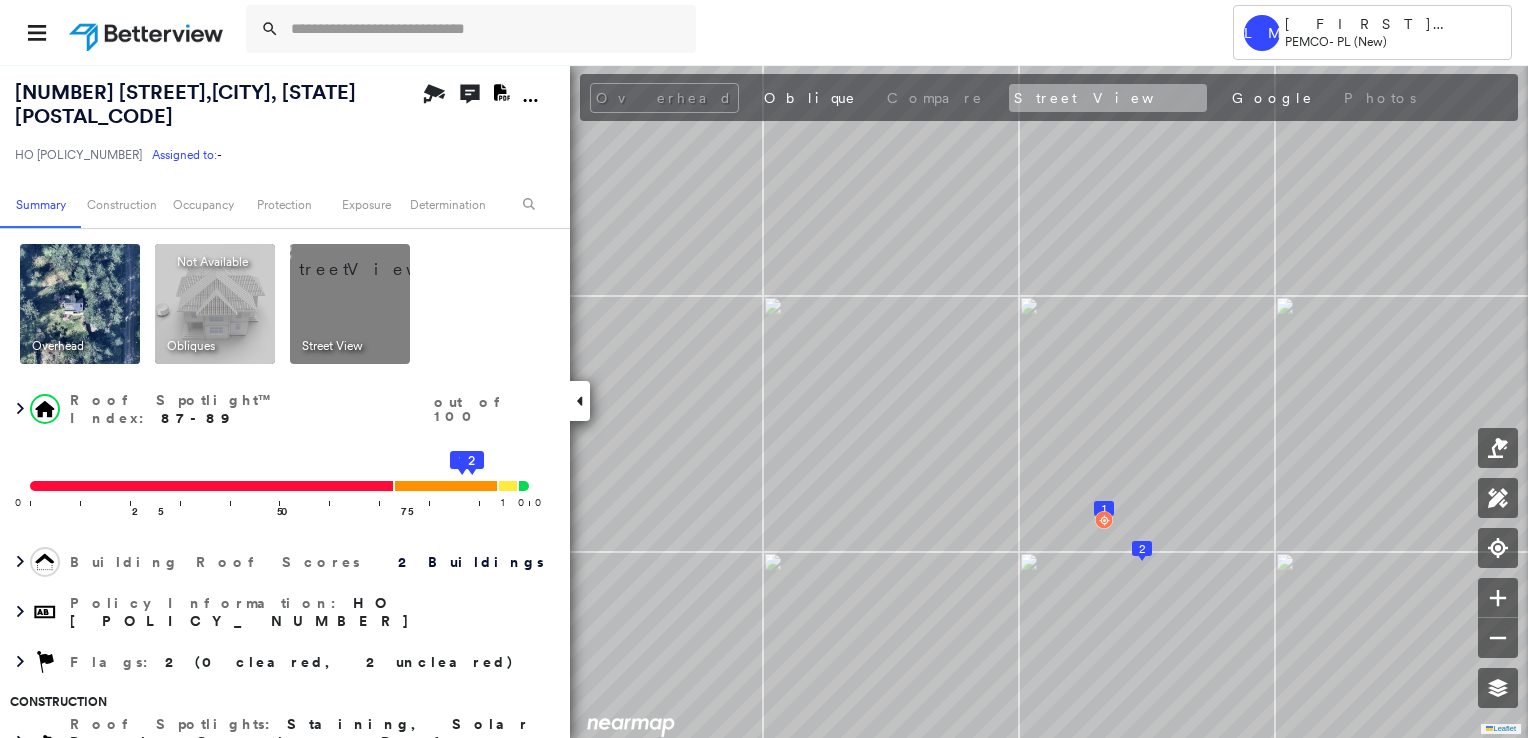 click on "Street View" at bounding box center (1108, 98) 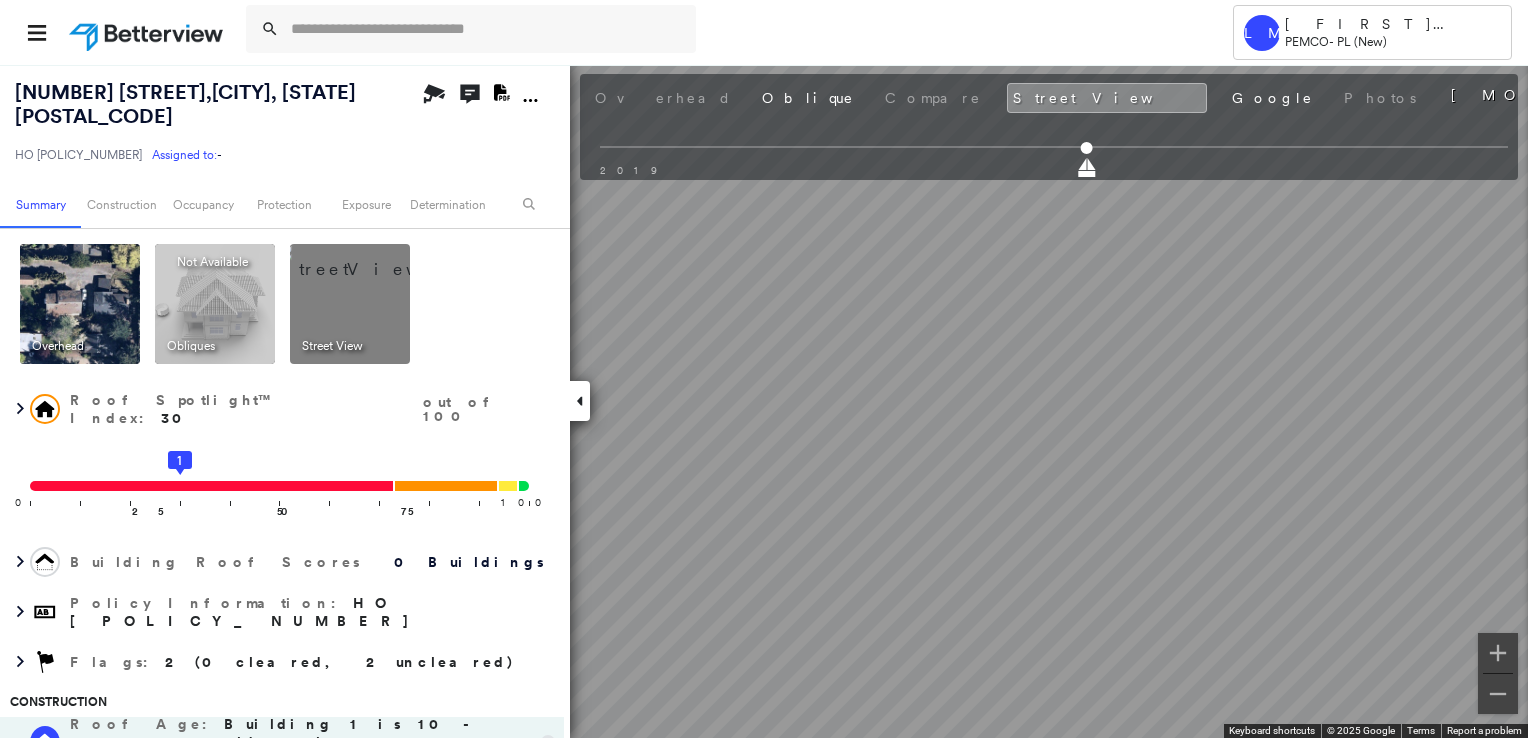 click on "Tower LM [FIRST] [LAST] PEMCO - PL (New) [NUMBER] [STREET], [CITY], [STATE] [POSTAL_CODE] HO [POLICY_NUMBER] Assigned to: - Assigned to: - HO [POLICY_NUMBER] Assigned to: - Open Comments Download PDF Report Summary Construction Occupancy Protection Exposure Determination Overhead Obliques Not Available ; Street View Roof Spotlight™ Index : [NUMBER] out of [NUMBER] 0 100 25 50 1 75 Building Roof Scores 0 Buildings Policy Information : HO [POLICY_NUMBER] Flags : 2 (0 cleared, 2 uncleared) Construction Roof Age : Building 1 is [AGE] - [AGE] years old; others [AGE]+ years old. 1 Building 1 : [AGE] - [AGE] years COMPARE Before : [MONTH] [DAY], [YEAR] [AREA] After : [MONTH] [DAY], [YEAR] [AREA] 2 Building 2 : [AGE]+ years BuildZoom - Building Permit Data and Analysis Occupancy Place Detail Protection Exposure FEMA Risk Index Flood Regional Hazard: [NUMBER] out of [NUMBER] Wildfire Additional Perils Determination Flags : 2 (0 cleared, 2 uncleared) Uncleared Flags (2) Cleared Flags (0) Low Low Priority Flagged [DATE] Clear High High Priority Flagged [DATE] Clear Action Taken Save" at bounding box center [764, 369] 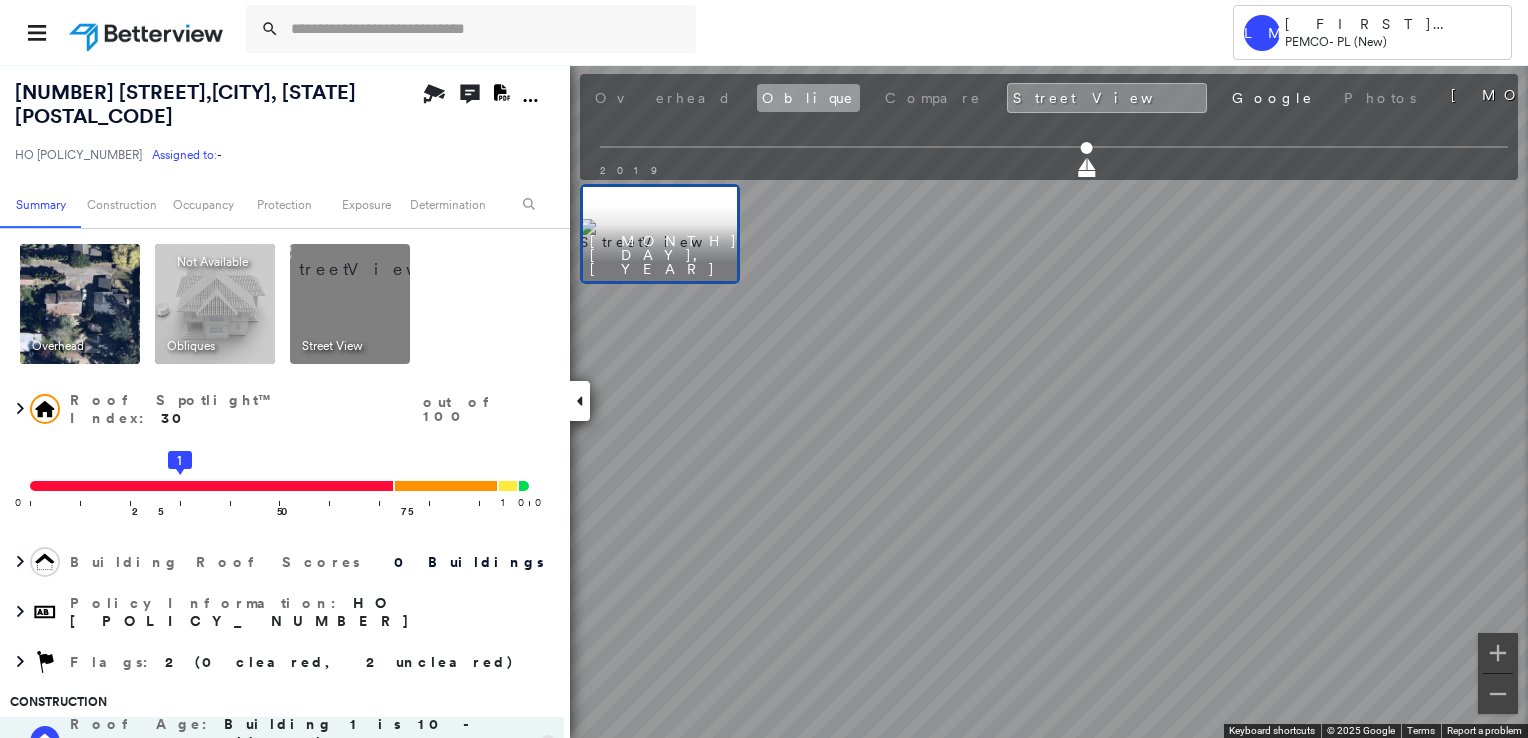 click on "Oblique" at bounding box center [808, 98] 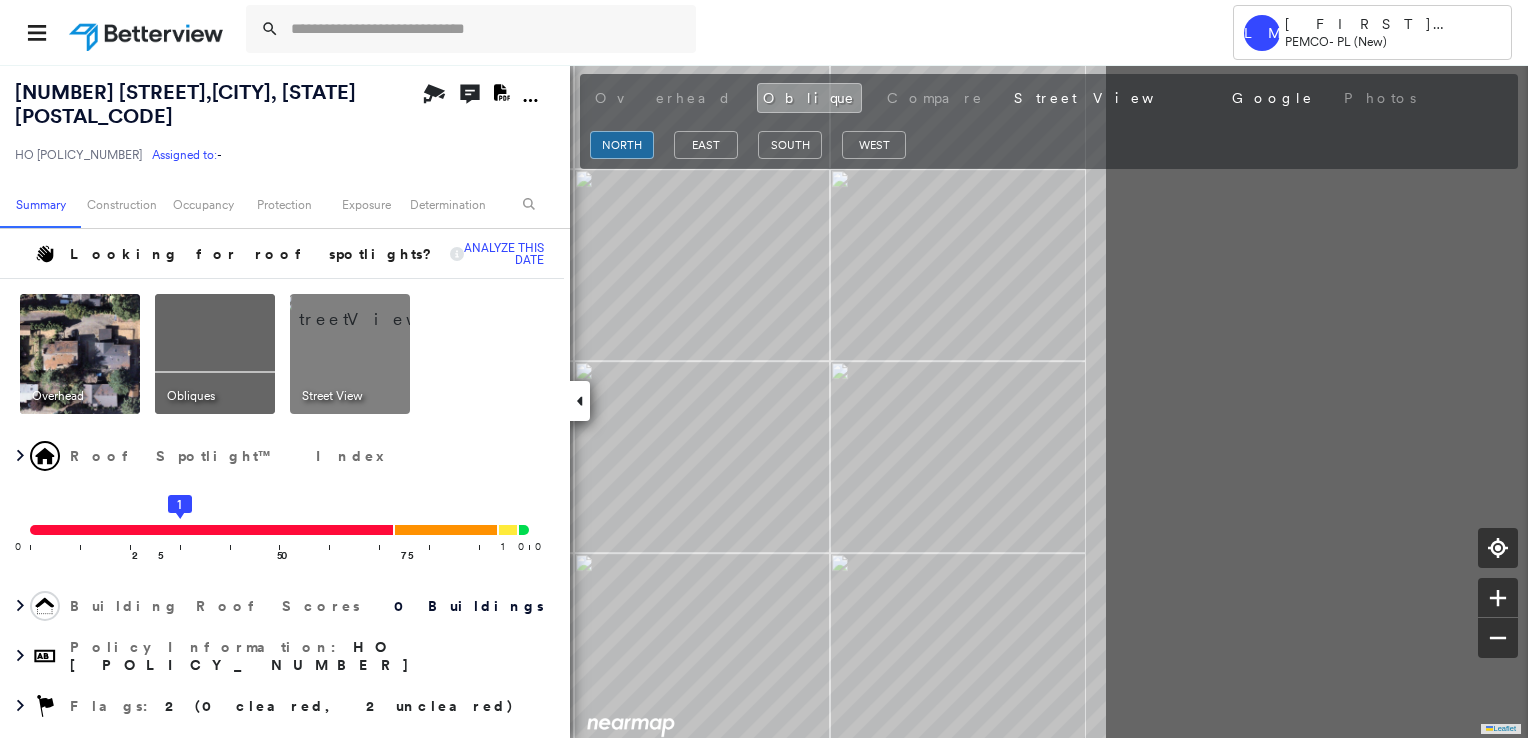 click on "[NUMBER] [STREET], [CITY], [STATE] [POSTAL_CODE] HO [POLICY_NUMBER] Assigned to: - Assigned to: - HO [POLICY_NUMBER] Assigned to: - Open Comments Download PDF Report Summary Construction Occupancy Protection Exposure Determination Looking for roof spotlights? Analyze this date Overhead Obliques Street View Roof Spotlight™ Index 0 100 25 50 1 75 Building Roof Scores 0 Buildings Policy Information : HO [POLICY_NUMBER] Flags : 2 (0 cleared, 2 uncleared) Construction Roof Age : Building 1 is [AGE] - [AGE] years old; others [AGE]+ years old. 1 Building 1 : [AGE] - [AGE] years COMPARE Before : [MONTH] [DAY], [YEAR] [AREA] After : [MONTH] [DAY], [YEAR] [AREA] 2 Building 2 : [AGE]+ years BuildZoom - Building Permit Data and Analysis Occupancy Place Detail Protection Exposure FEMA Risk Index Flood Regional Hazard: [NUMBER] out of [NUMBER] Wildfire Additional Perils Determination Flags : 2 (0 cleared, 2 uncleared) Uncleared Flags (2) Cleared Flags (0) Low Low Priority Flagged [DATE] Clear High High Priority Flagged [DATE] Clear Action Taken New Entry History General" at bounding box center (764, 401) 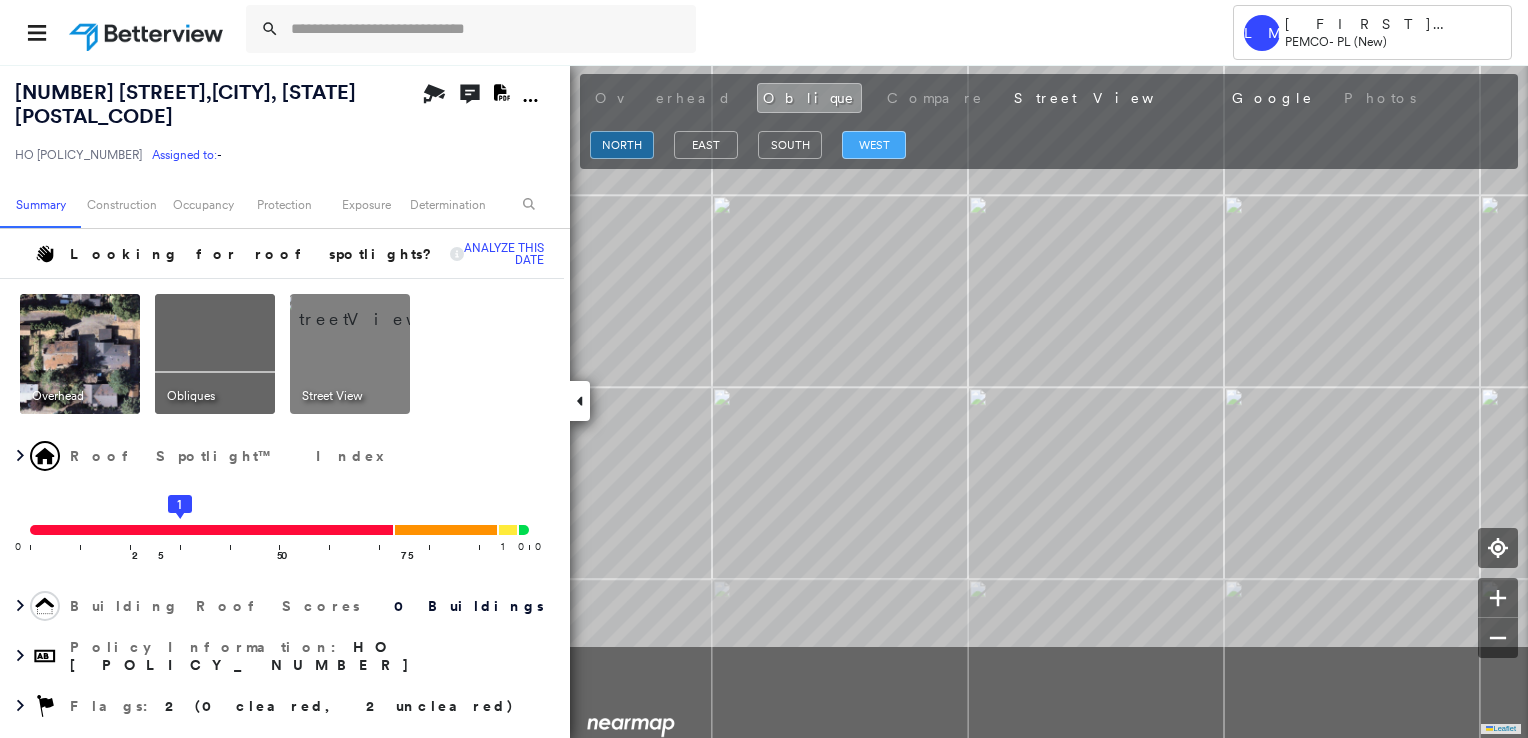 click on "[NUMBER] [STREET], [CITY], [STATE] [POSTAL_CODE] HO [POLICY_NUMBER] Assigned to: - Assigned to: - HO [POLICY_NUMBER] Assigned to: - Open Comments Download PDF Report Summary Construction Occupancy Protection Exposure Determination Looking for roof spotlights? Analyze this date Overhead Obliques Street View Roof Spotlight™ Index 0 100 25 50 1 75 Building Roof Scores 0 Buildings Policy Information : HO [POLICY_NUMBER] Flags : 2 (0 cleared, 2 uncleared) Construction Roof Age : Building 1 is [AGE] - [AGE] years old; others [AGE]+ years old. 1 Building 1 : [AGE] - [AGE] years COMPARE Before : [MONTH] [DAY], [YEAR] [AREA] After : [MONTH] [DAY], [YEAR] [AREA] 2 Building 2 : [AGE]+ years BuildZoom - Building Permit Data and Analysis Occupancy Place Detail Protection Exposure FEMA Risk Index Flood Regional Hazard: [NUMBER] out of [NUMBER] Wildfire Additional Perils Determination Flags : 2 (0 cleared, 2 uncleared) Uncleared Flags (2) Cleared Flags (0) Low Low Priority Flagged [DATE] Clear High High Priority Flagged [DATE] Clear Action Taken New Entry History General" at bounding box center [764, 401] 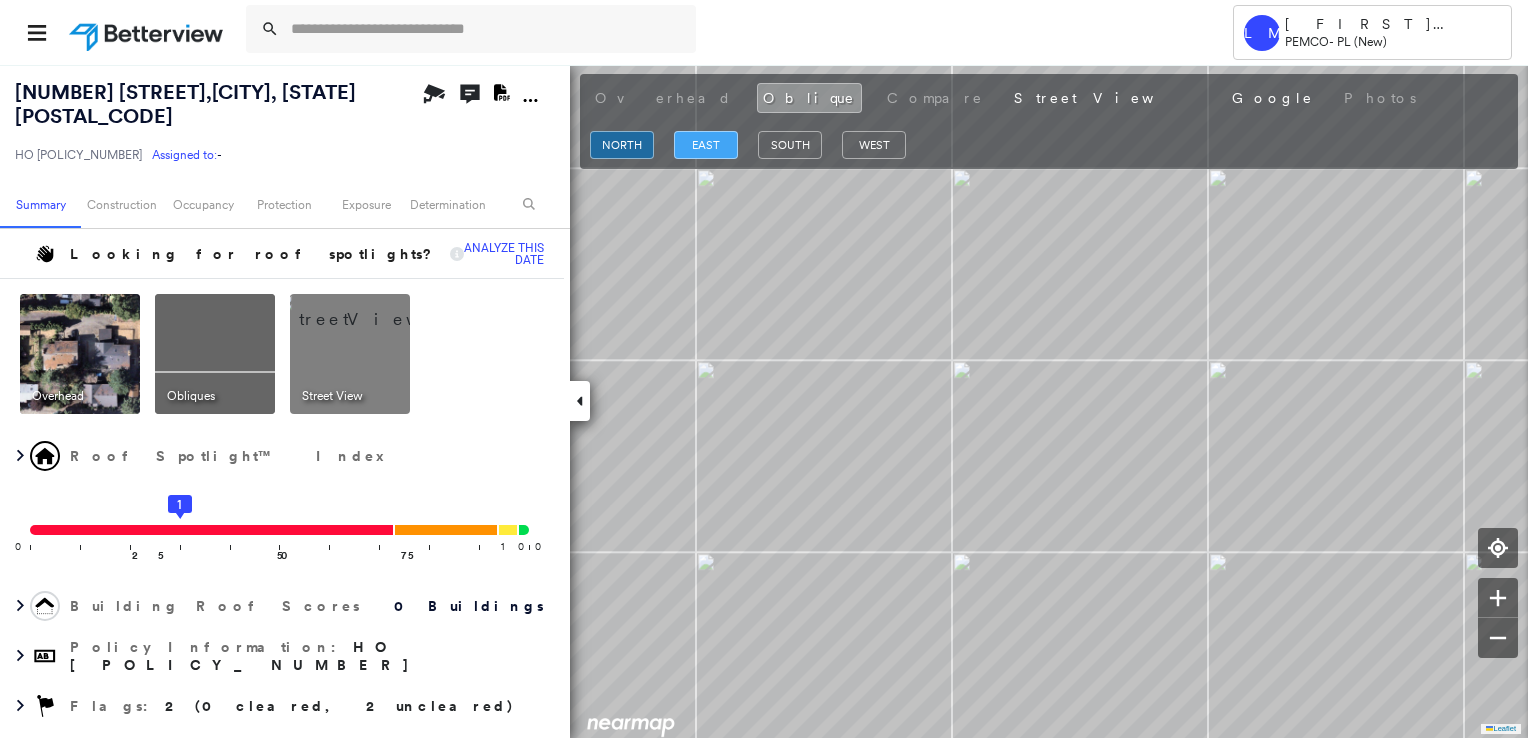 click on "east" at bounding box center [706, 145] 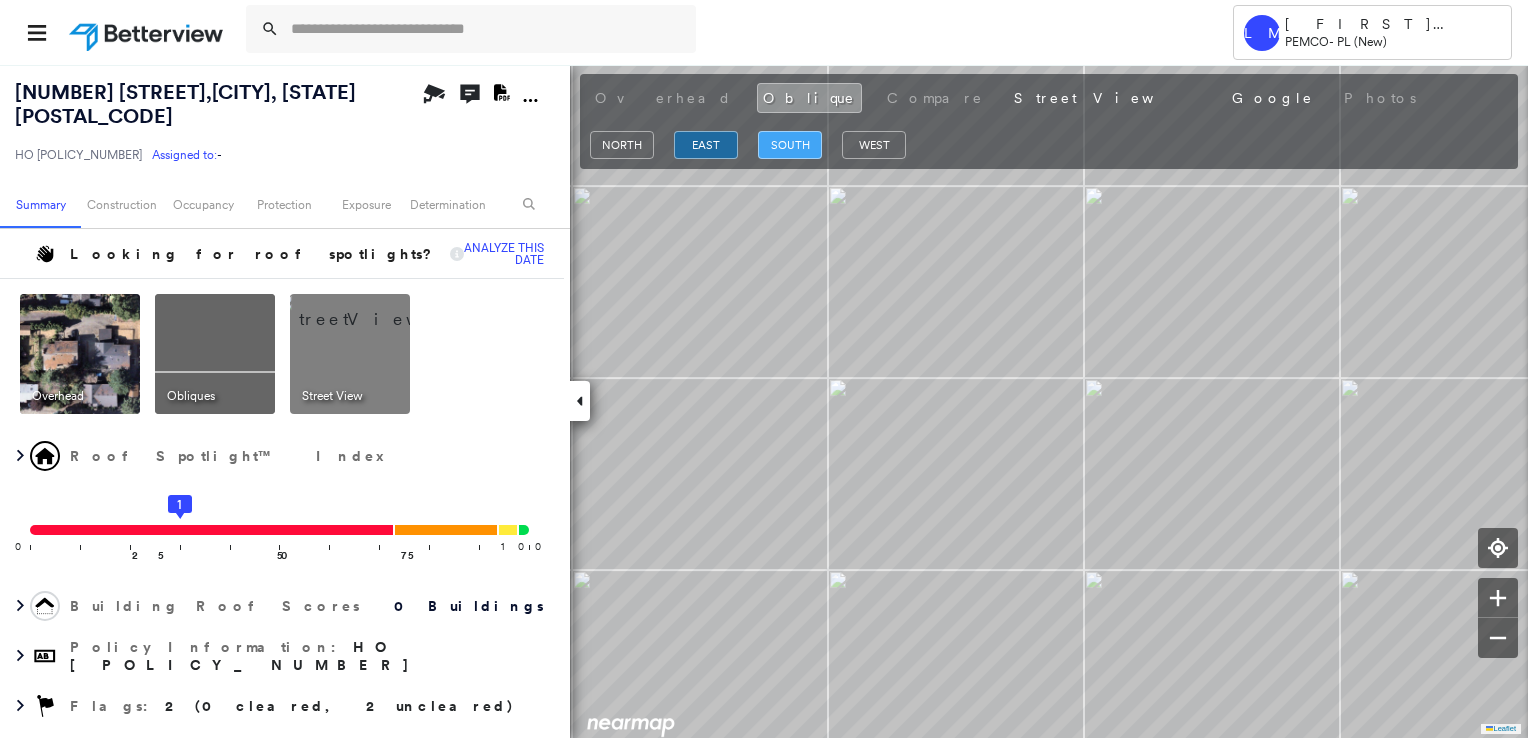 click on "south" at bounding box center [790, 145] 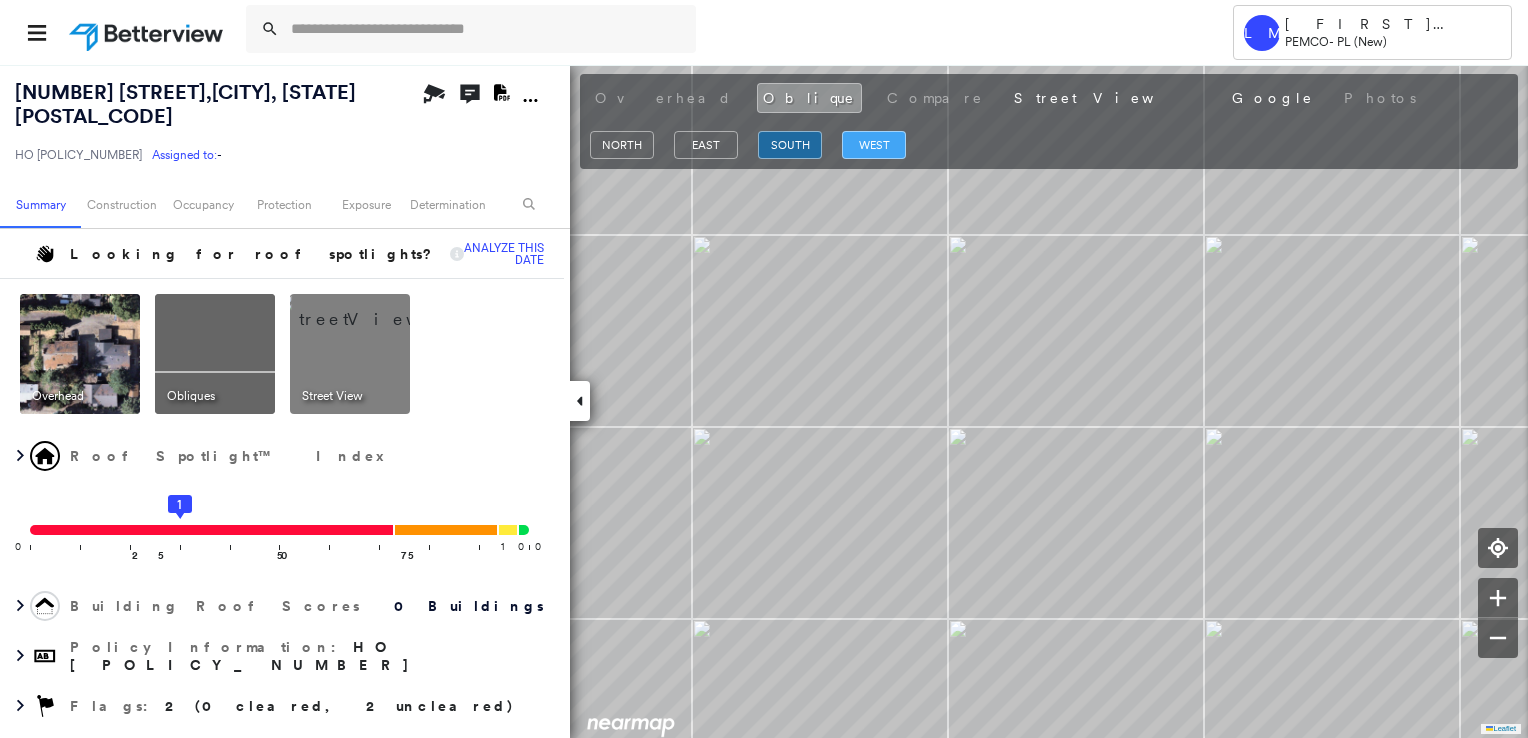 click on "west" at bounding box center [874, 145] 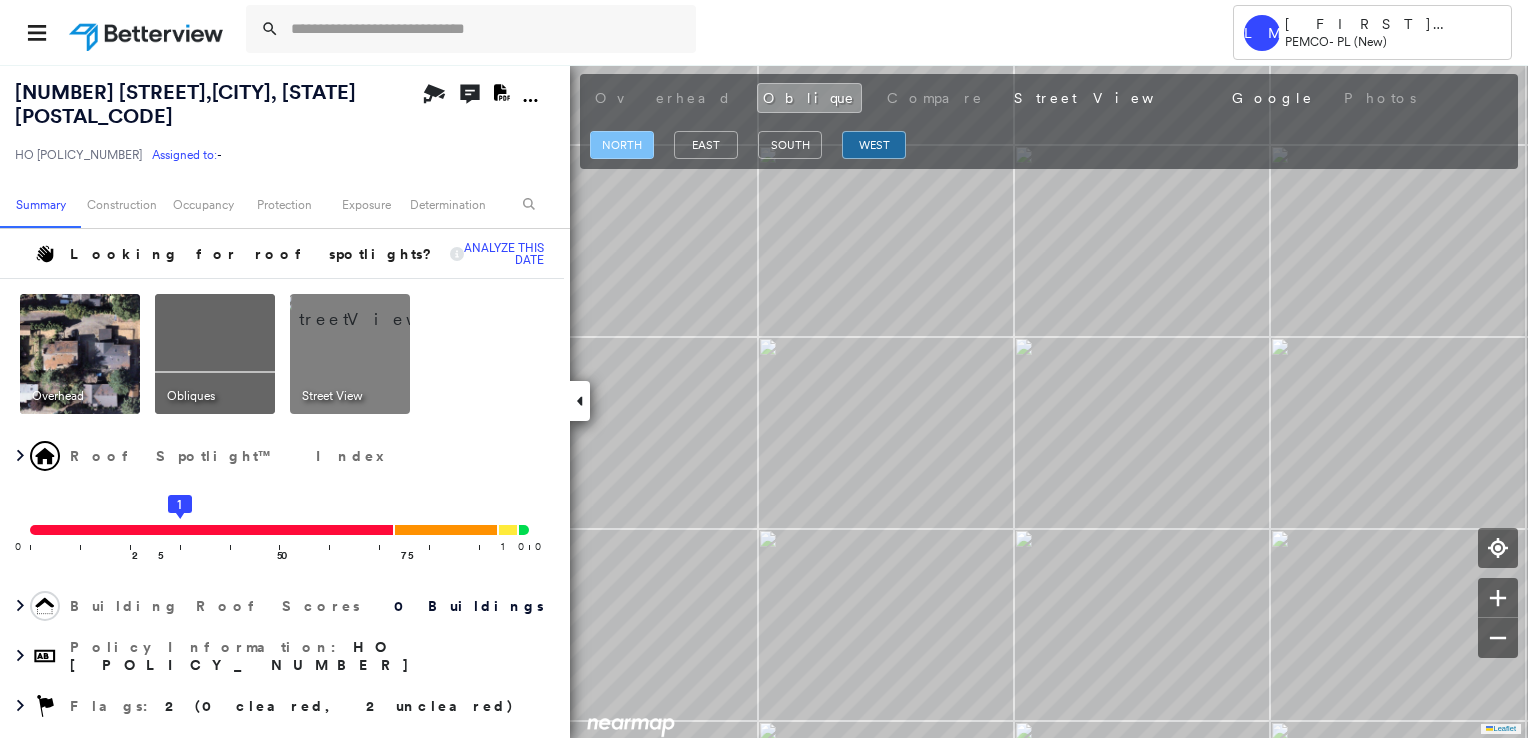 click on "north" at bounding box center [622, 145] 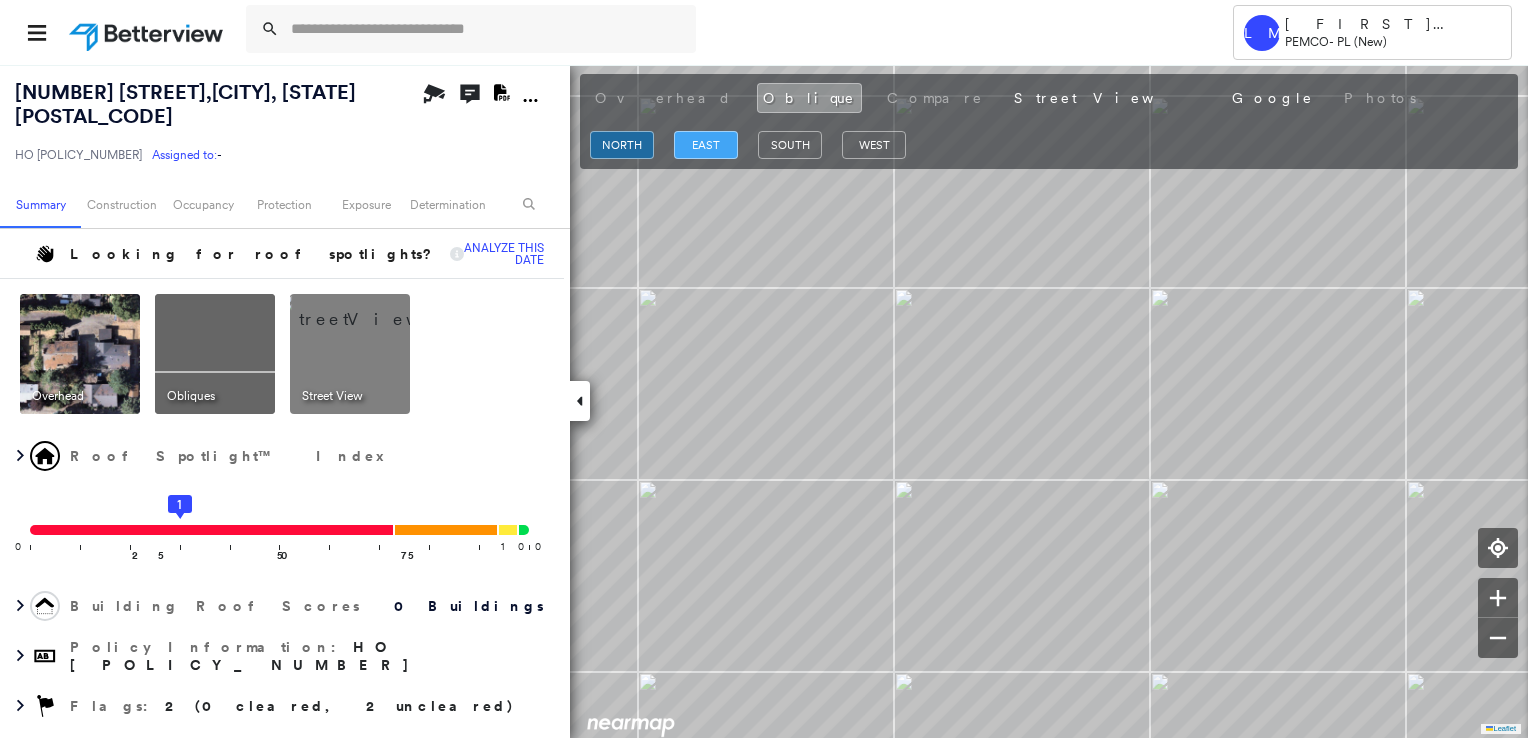 click on "east" at bounding box center (706, 145) 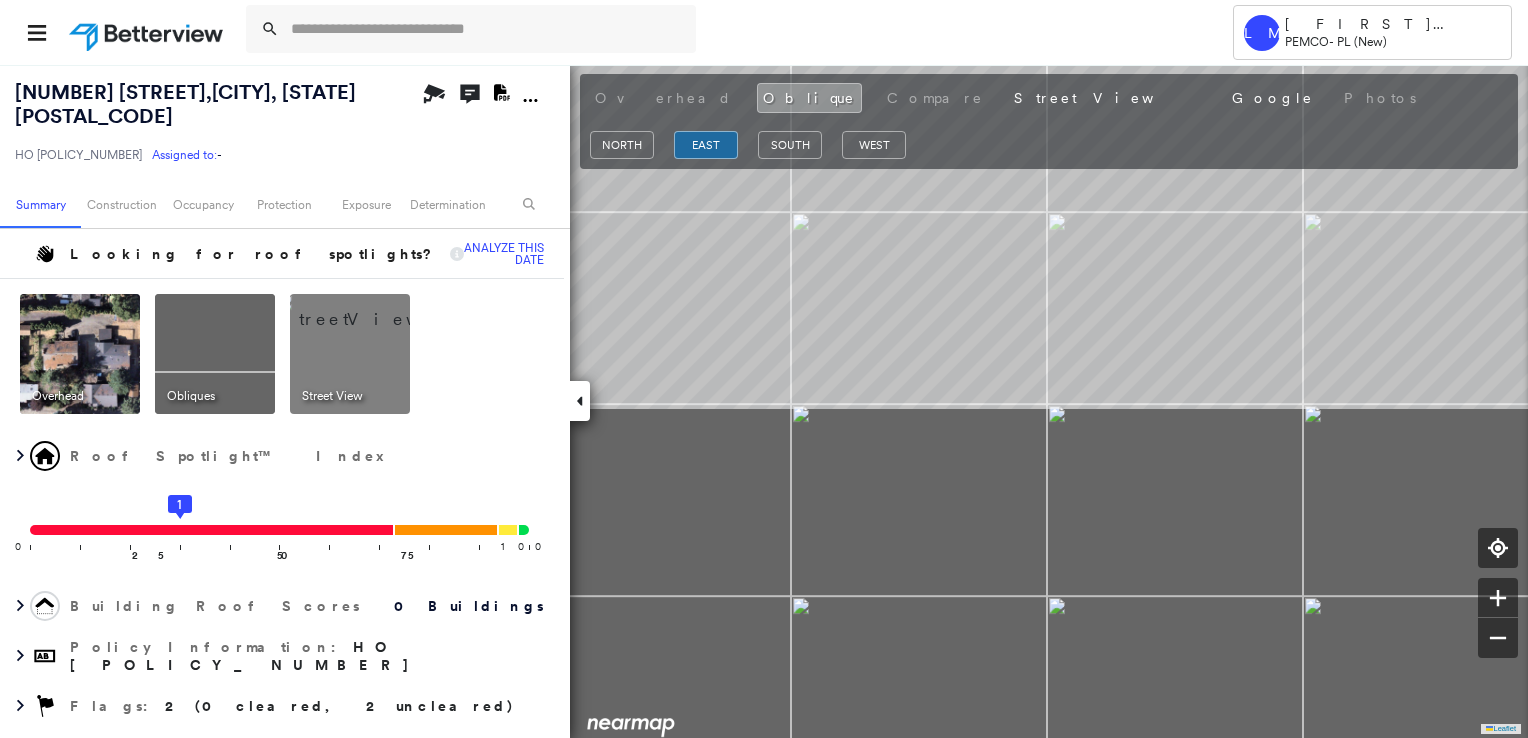 click on "[NUMBER] [STREET], [CITY], [STATE] [POSTAL_CODE] HO [POLICY_NUMBER] Assigned to: - Assigned to: - HO [POLICY_NUMBER] Assigned to: - Open Comments Download PDF Report Summary Construction Occupancy Protection Exposure Determination Looking for roof spotlights? Analyze this date Overhead Obliques Street View Roof Spotlight™ Index 0 100 25 50 1 75 Building Roof Scores 0 Buildings Policy Information : HO [POLICY_NUMBER] Flags : 2 (0 cleared, 2 uncleared) Construction Roof Age : Building 1 is [AGE] - [AGE] years old; others [AGE]+ years old. 1 Building 1 : [AGE] - [AGE] years COMPARE Before : [MONTH] [DAY], [YEAR] [AREA] After : [MONTH] [DAY], [YEAR] [AREA] 2 Building 2 : [AGE]+ years BuildZoom - Building Permit Data and Analysis Occupancy Place Detail Protection Exposure FEMA Risk Index Flood Regional Hazard: [NUMBER] out of [NUMBER] Wildfire Additional Perils Determination Flags : 2 (0 cleared, 2 uncleared) Uncleared Flags (2) Cleared Flags (0) Low Low Priority Flagged [DATE] Clear High High Priority Flagged [DATE] Clear Action Taken New Entry History General" at bounding box center [764, 401] 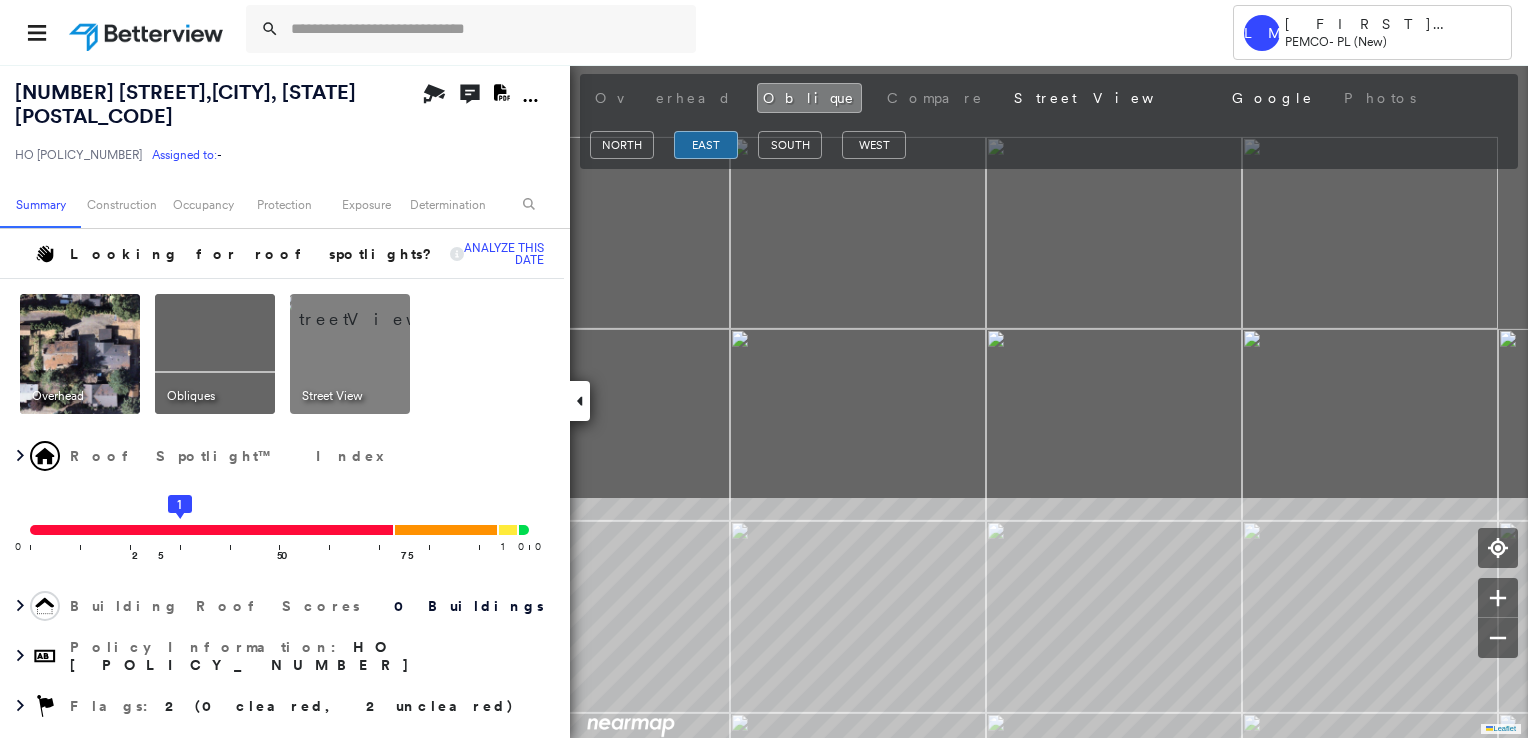 click on "Tower LM [FIRST] [LAST] PEMCO - PL (New) [NUMBER] [STREET], [CITY], [STATE] [POSTAL_CODE] HO [POLICY_NUMBER] Assigned to: - Assigned to: - HO [POLICY_NUMBER] Assigned to: - Open Comments Download PDF Report Summary Construction Occupancy Protection Exposure Determination Looking for roof spotlights? Analyze this date Overhead Obliques Street View Roof Spotlight™ Index 0 100 25 50 1 75 Building Roof Scores 0 Buildings Policy Information : HO [POLICY_NUMBER] Flags : 2 (0 cleared, 2 uncleared) Construction Roof Age : Building 1 is [AGE] - [AGE] years old; others [AGE]+ years old. 1 Building 1 : [AGE] - [AGE] years COMPARE Before : [MONTH] [DAY], [YEAR] [AREA] After : [MONTH] [DAY], [YEAR] [AREA] 2 Building 2 : [AGE]+ years BuildZoom - Building Permit Data and Analysis Occupancy Place Detail Protection Exposure FEMA Risk Index Flood Regional Hazard: [NUMBER] out of [NUMBER] Wildfire Additional Perils Determination Flags : 2 (0 cleared, 2 uncleared) Uncleared Flags (2) Cleared Flags (0) Low Low Priority Flagged [DATE] Clear High High Priority Flagged [DATE] Clear Action Taken New Entry History General" at bounding box center (764, 369) 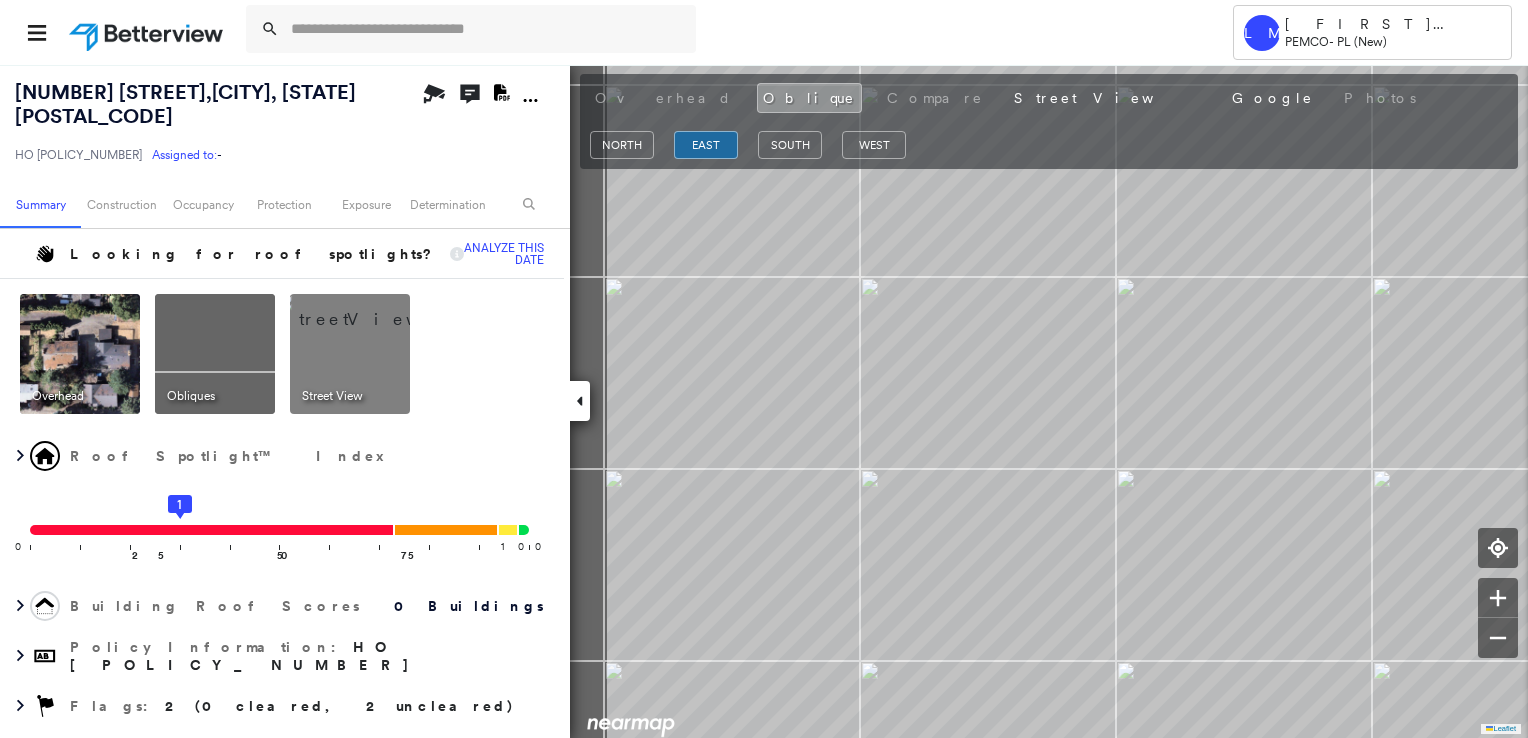 click on "Tower LM [FIRST] [LAST] PEMCO - PL (New) [NUMBER] [STREET], [CITY], [STATE] [POSTAL_CODE] HO [POLICY_NUMBER] Assigned to: - Assigned to: - HO [POLICY_NUMBER] Assigned to: - Open Comments Download PDF Report Summary Construction Occupancy Protection Exposure Determination Looking for roof spotlights? Analyze this date Overhead Obliques Street View Roof Spotlight™ Index 0 100 25 50 1 75 Building Roof Scores 0 Buildings Policy Information : HO [POLICY_NUMBER] Flags : 2 (0 cleared, 2 uncleared) Construction Roof Age : Building 1 is [AGE] - [AGE] years old; others [AGE]+ years old. 1 Building 1 : [AGE] - [AGE] years COMPARE Before : [MONTH] [DAY], [YEAR] [AREA] After : [MONTH] [DAY], [YEAR] [AREA] 2 Building 2 : [AGE]+ years BuildZoom - Building Permit Data and Analysis Occupancy Place Detail Protection Exposure FEMA Risk Index Flood Regional Hazard: [NUMBER] out of [NUMBER] Wildfire Additional Perils Determination Flags : 2 (0 cleared, 2 uncleared) Uncleared Flags (2) Cleared Flags (0) Low Low Priority Flagged [DATE] Clear High High Priority Flagged [DATE] Clear Action Taken New Entry History General" at bounding box center (764, 369) 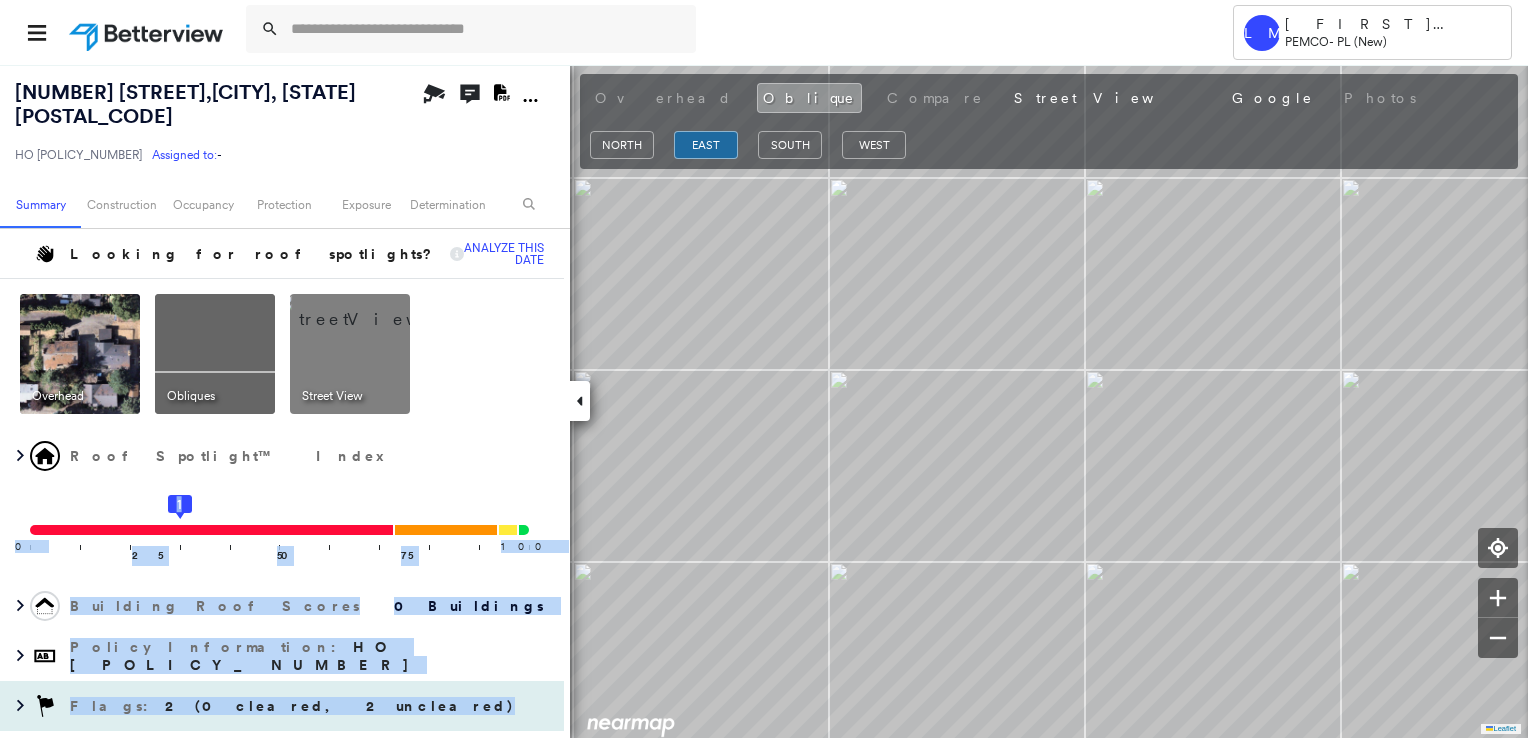 drag, startPoint x: 445, startPoint y: 447, endPoint x: 432, endPoint y: 678, distance: 231.36551 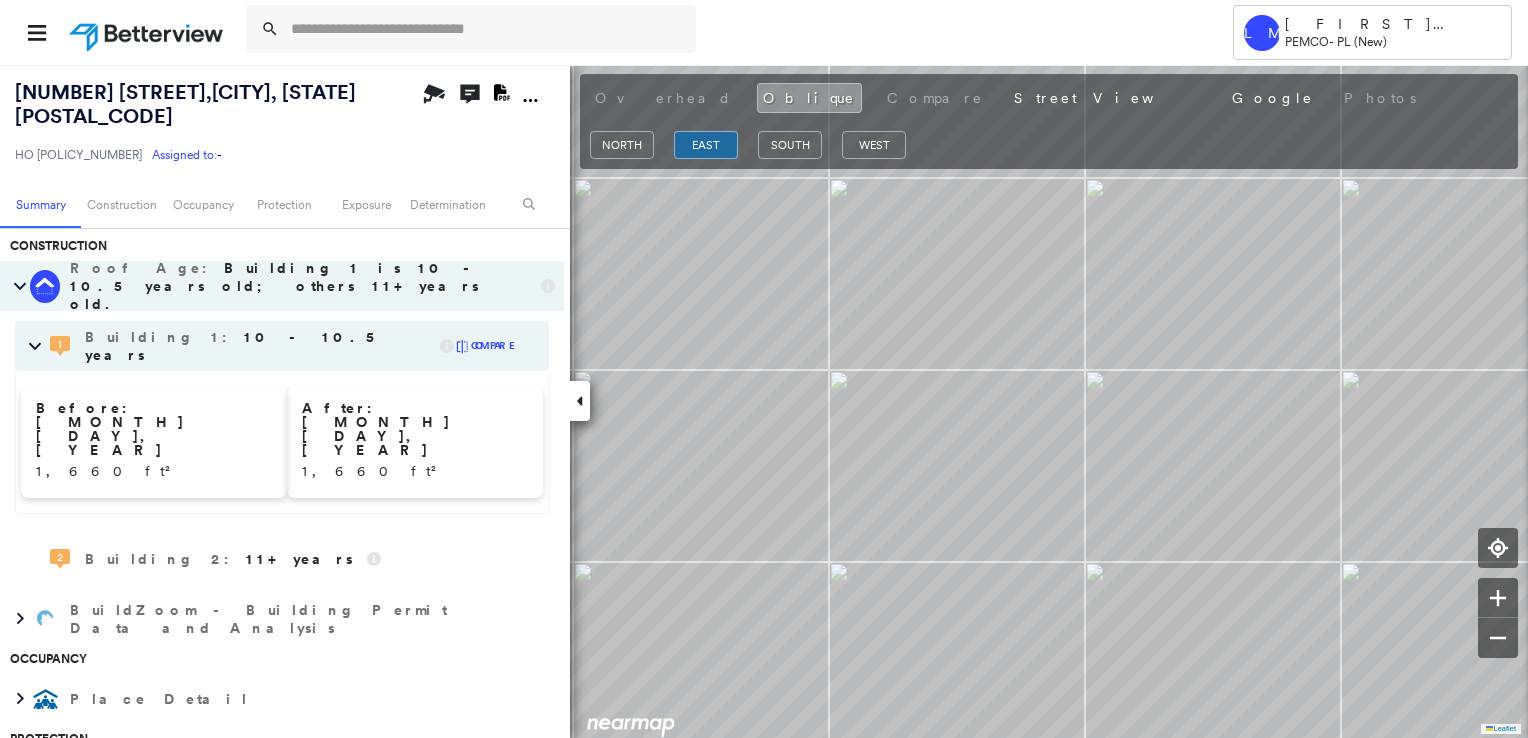 scroll, scrollTop: 0, scrollLeft: 0, axis: both 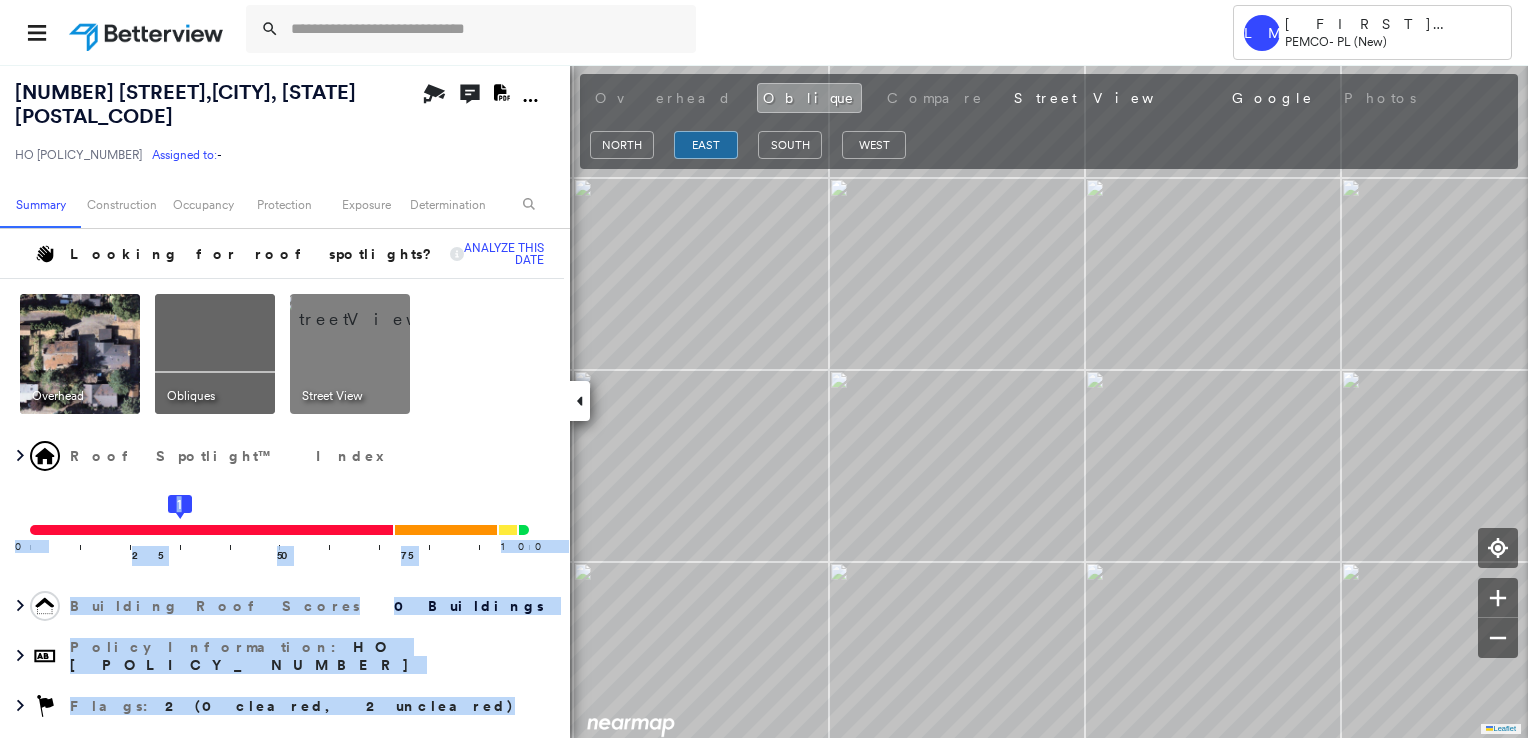 click at bounding box center [80, 354] 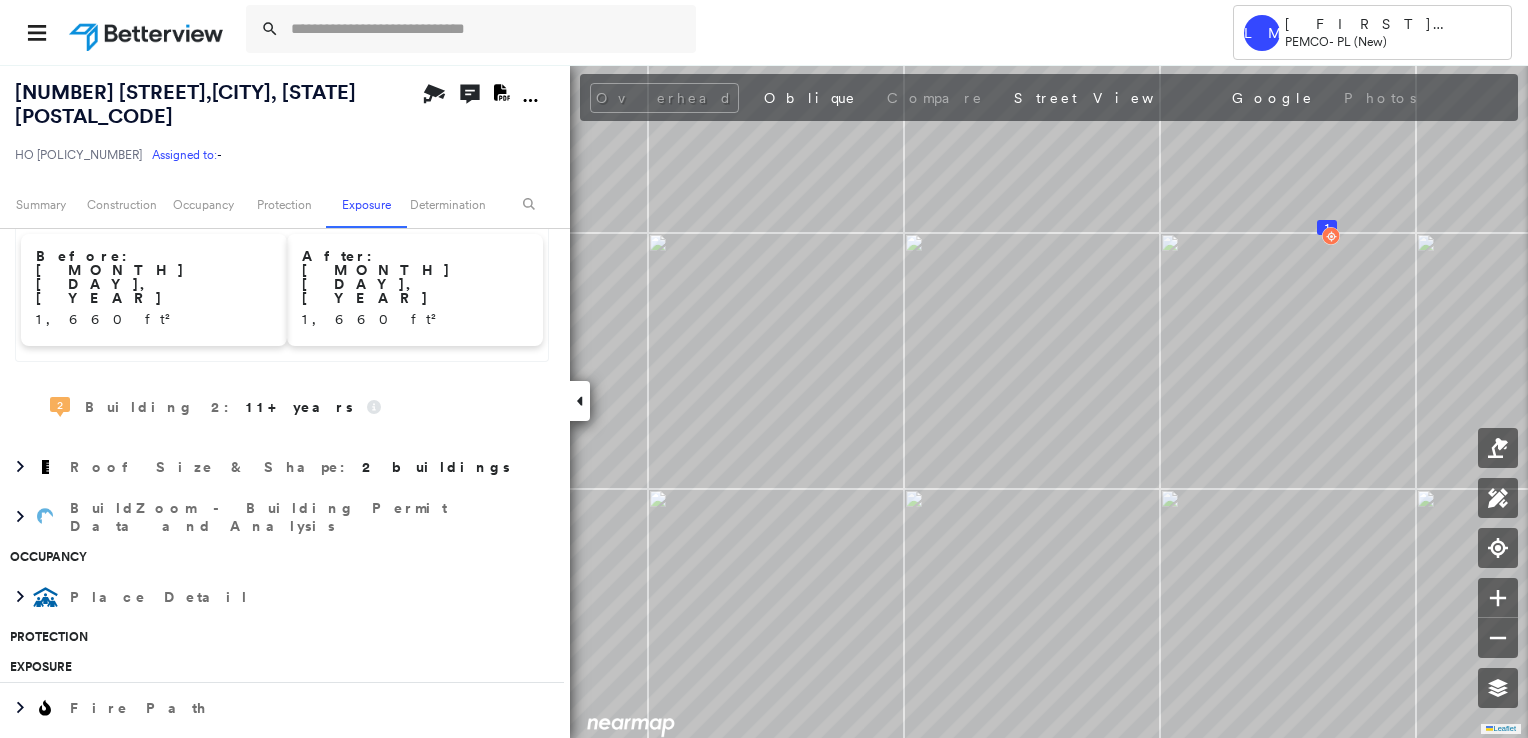 scroll, scrollTop: 600, scrollLeft: 0, axis: vertical 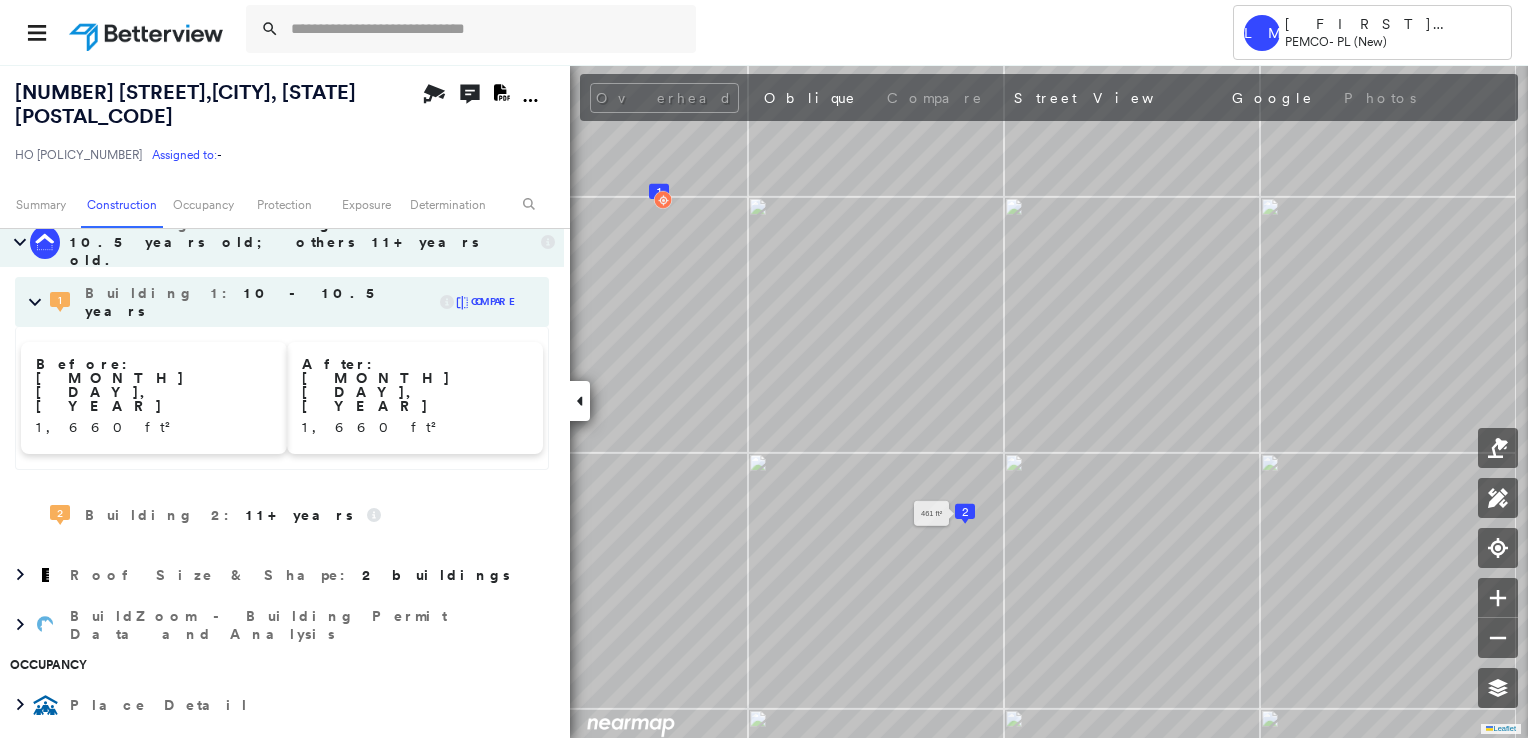 drag, startPoint x: 1043, startPoint y: 502, endPoint x: 953, endPoint y: 508, distance: 90.199776 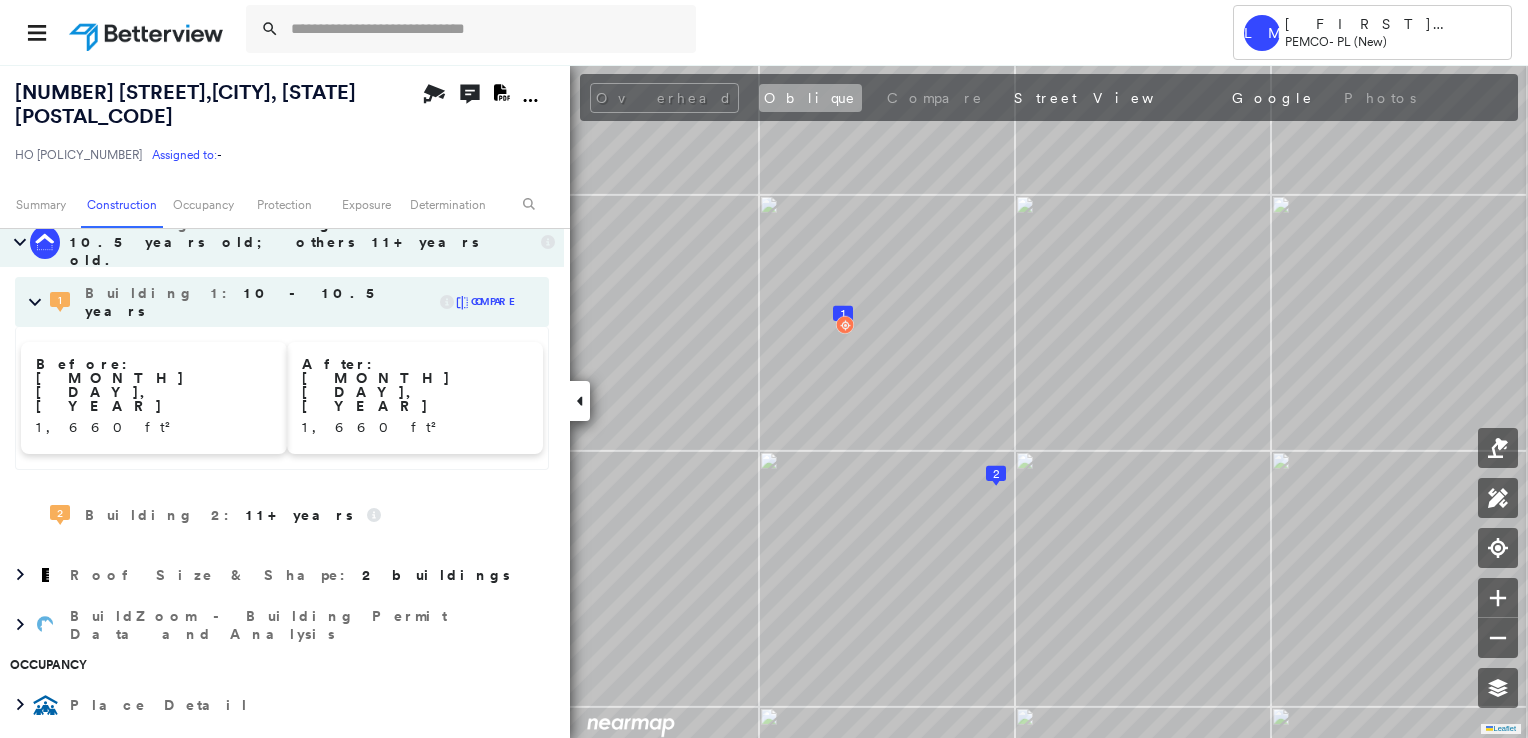 click on "Oblique" at bounding box center (810, 98) 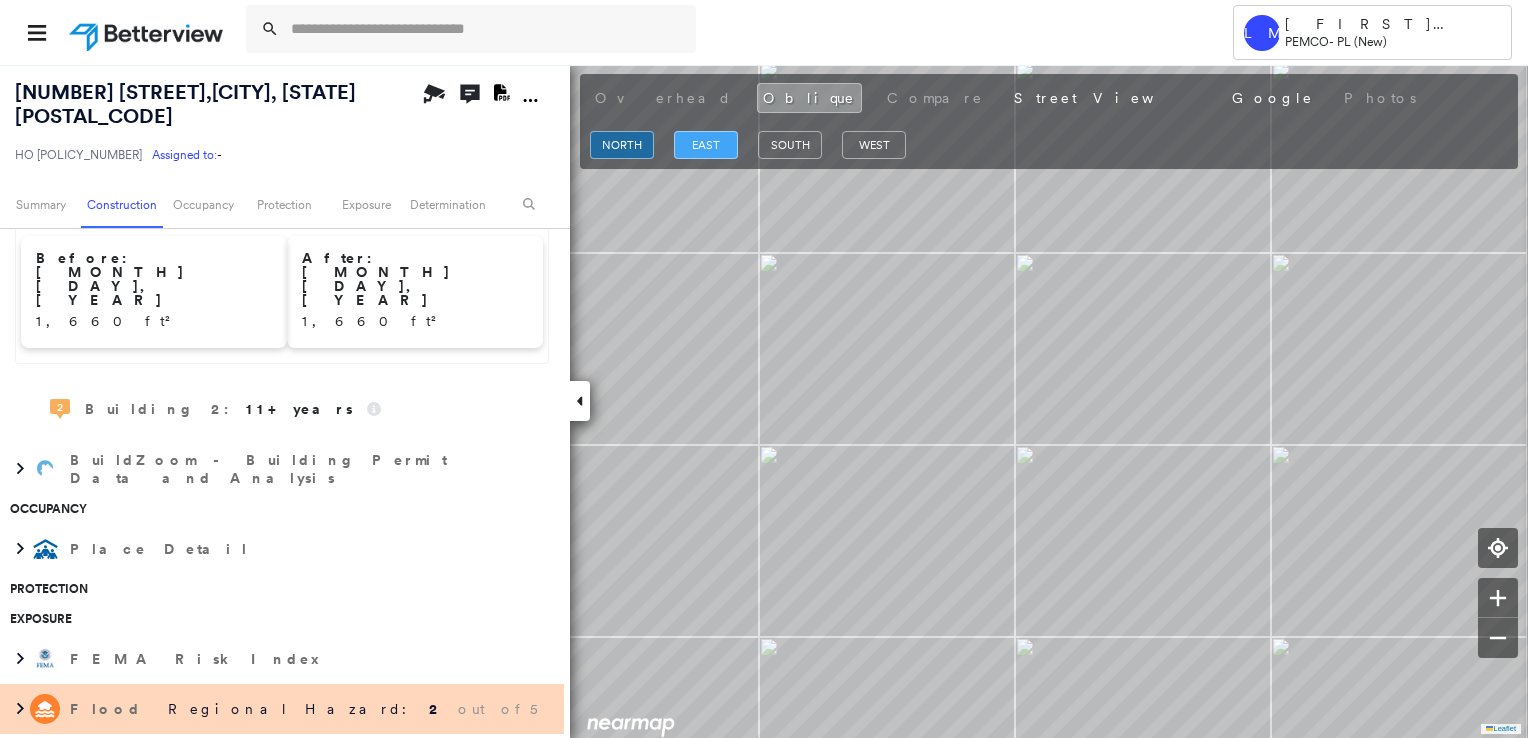 click on "east" at bounding box center (706, 145) 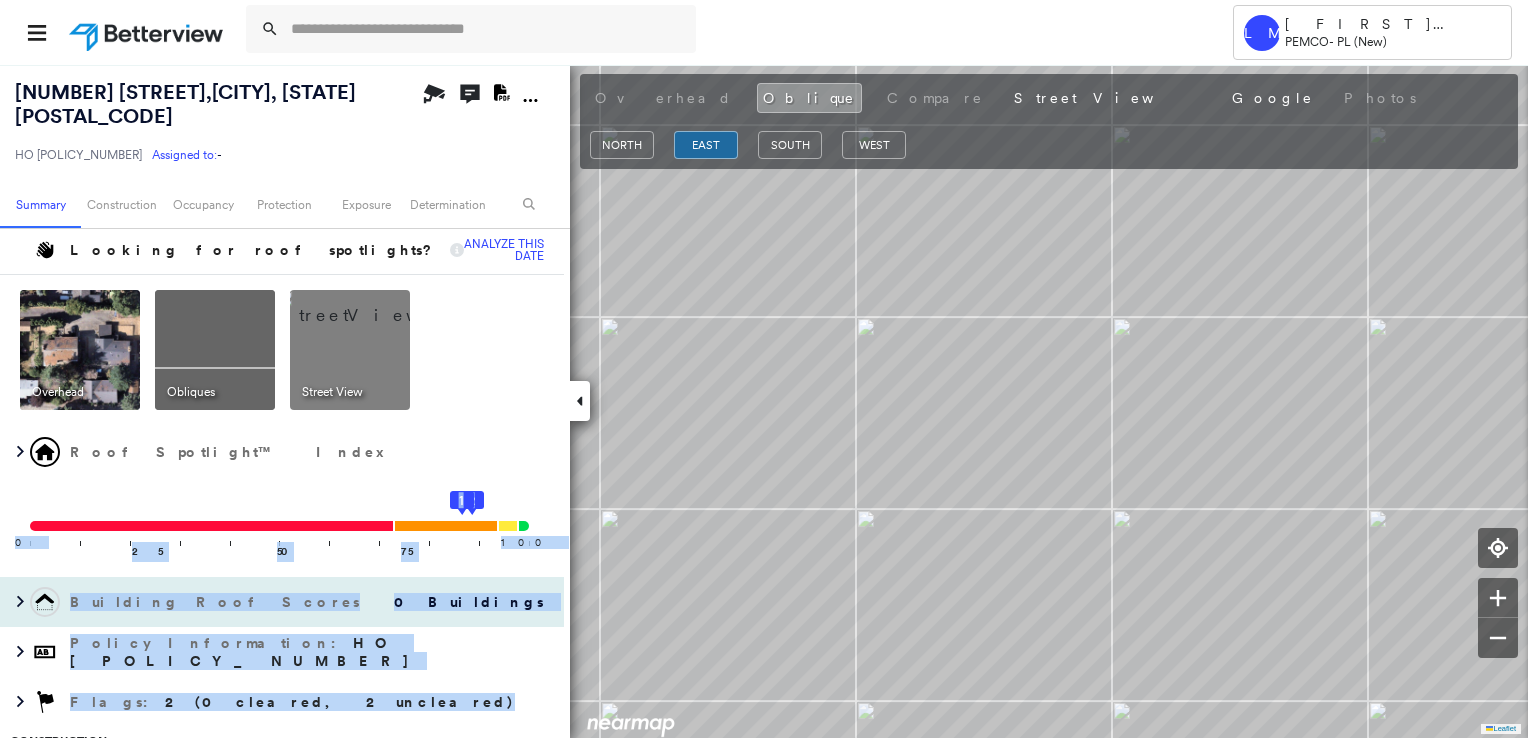 scroll, scrollTop: 0, scrollLeft: 0, axis: both 